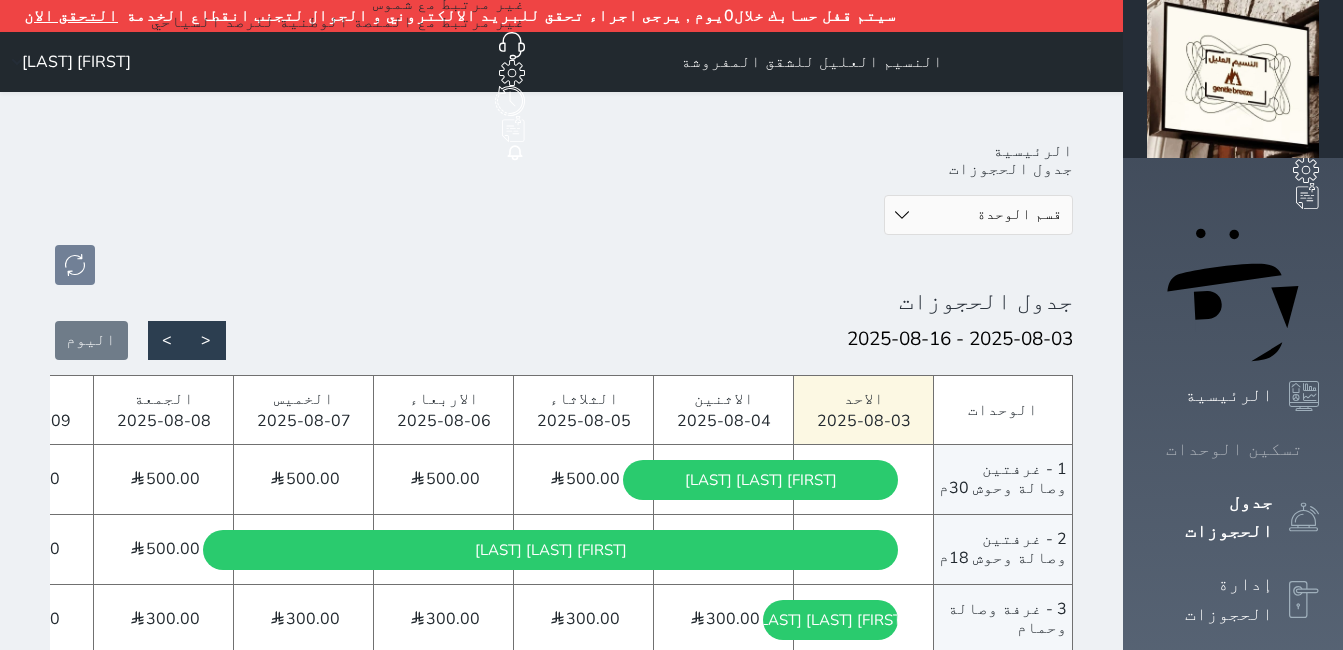 scroll, scrollTop: 0, scrollLeft: 0, axis: both 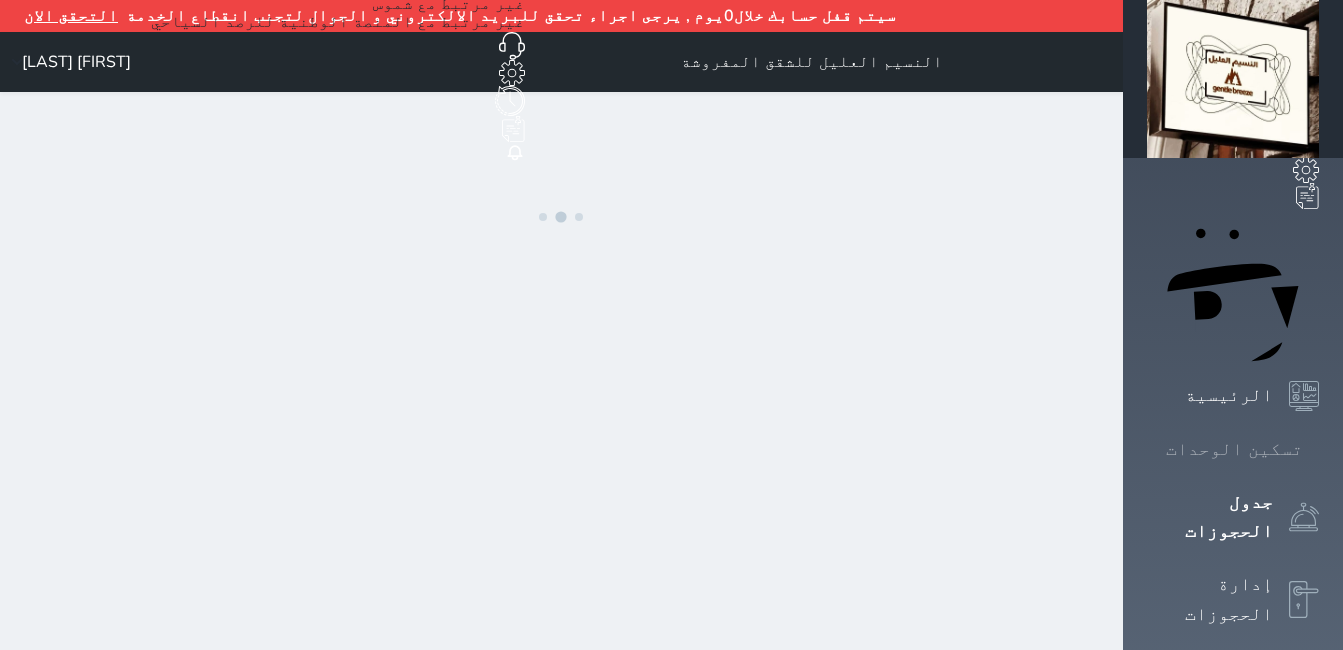 click on "تسكين الوحدات" at bounding box center (1234, 449) 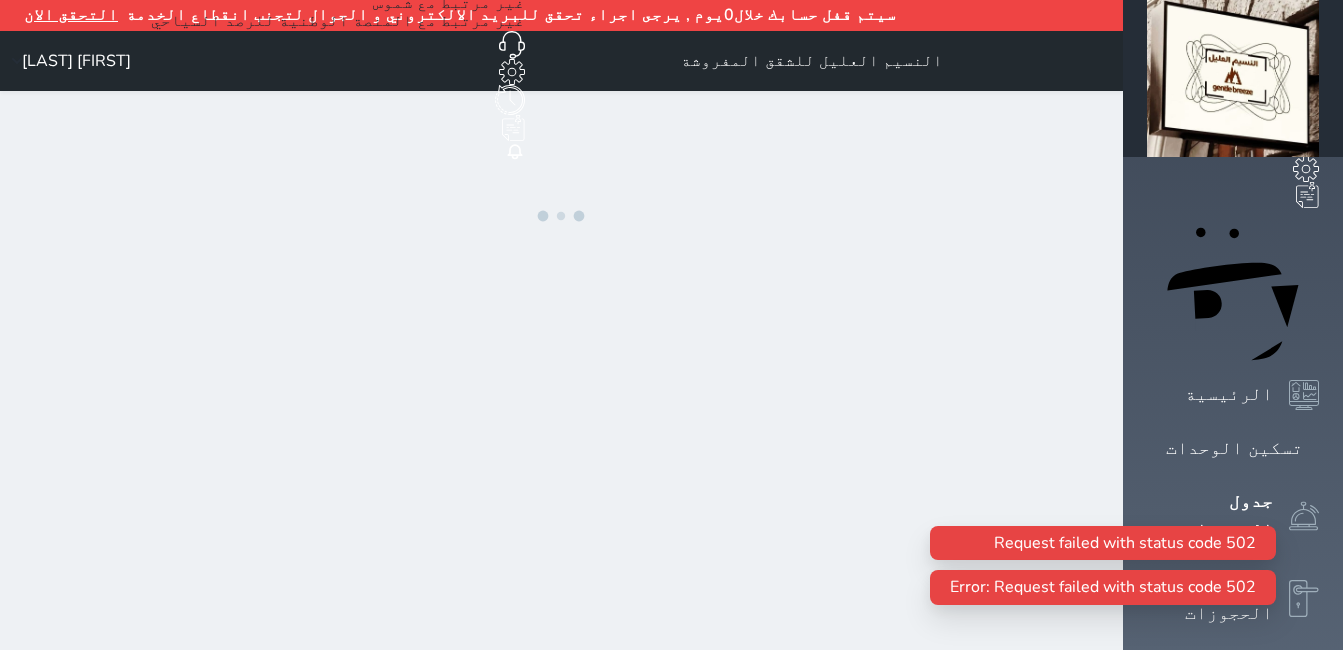 scroll, scrollTop: 0, scrollLeft: 0, axis: both 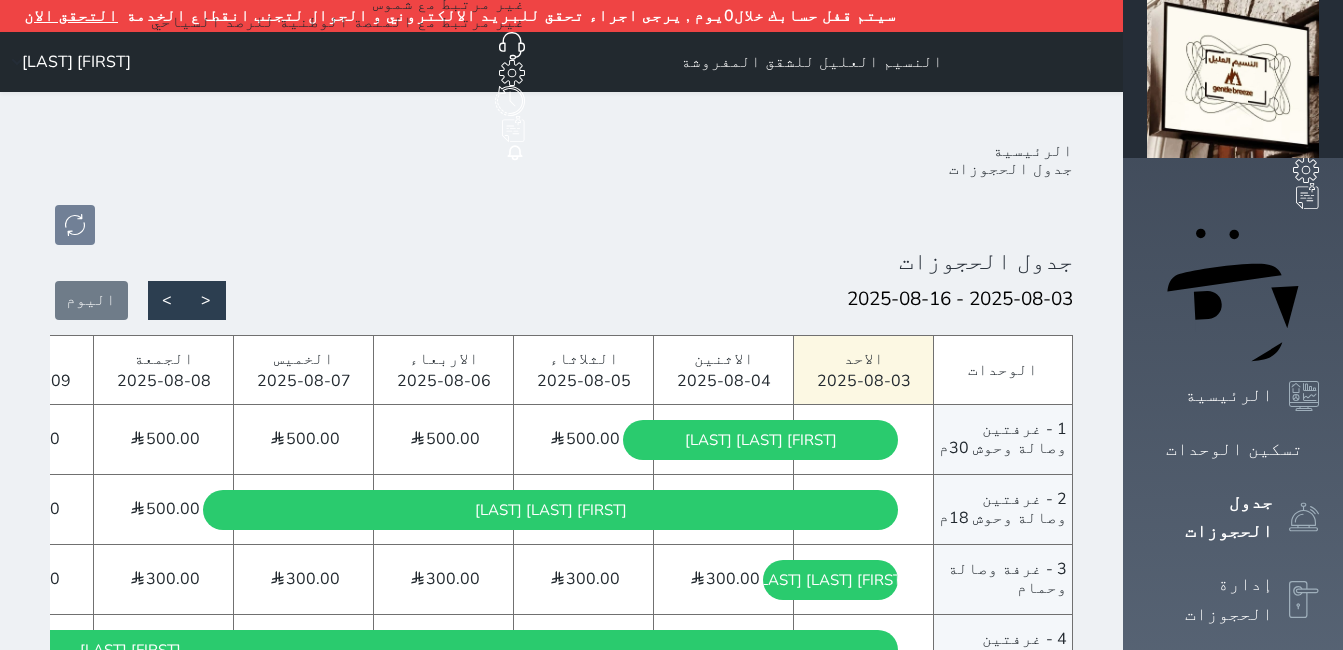 click at bounding box center [561, 225] 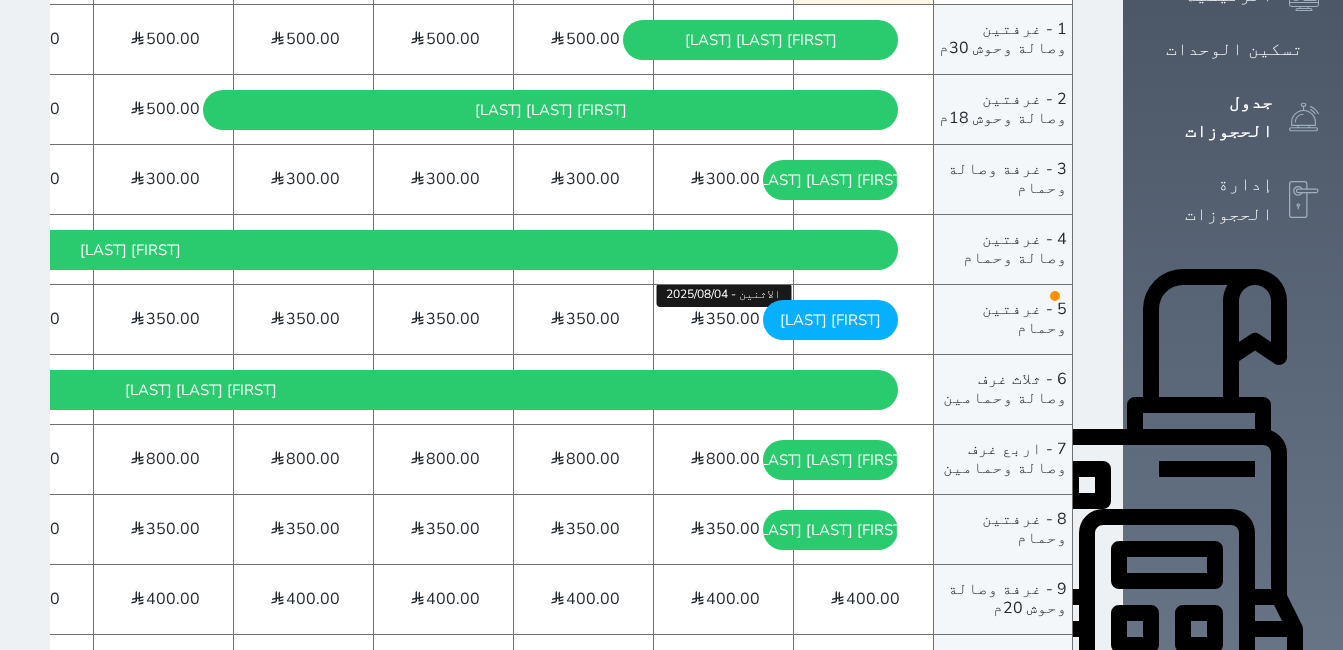 scroll, scrollTop: 500, scrollLeft: 0, axis: vertical 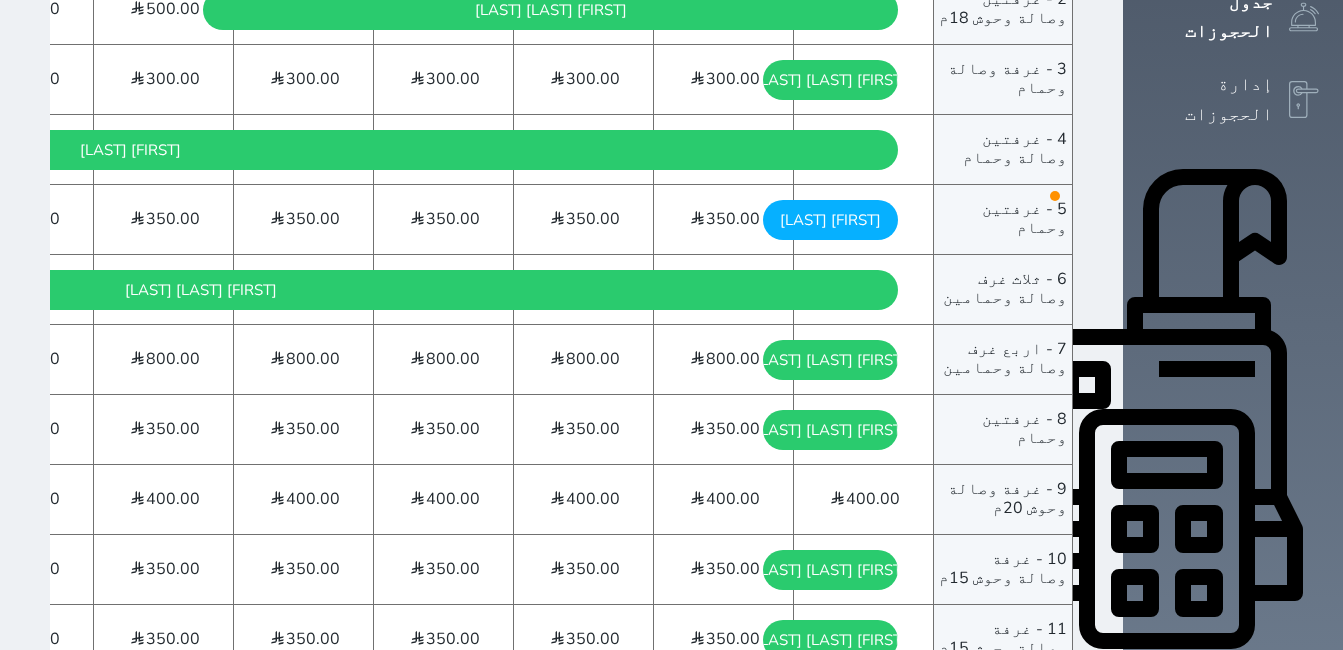 click on "[FIRST] [LAST]
الأحد - [DATE]" at bounding box center [830, 220] 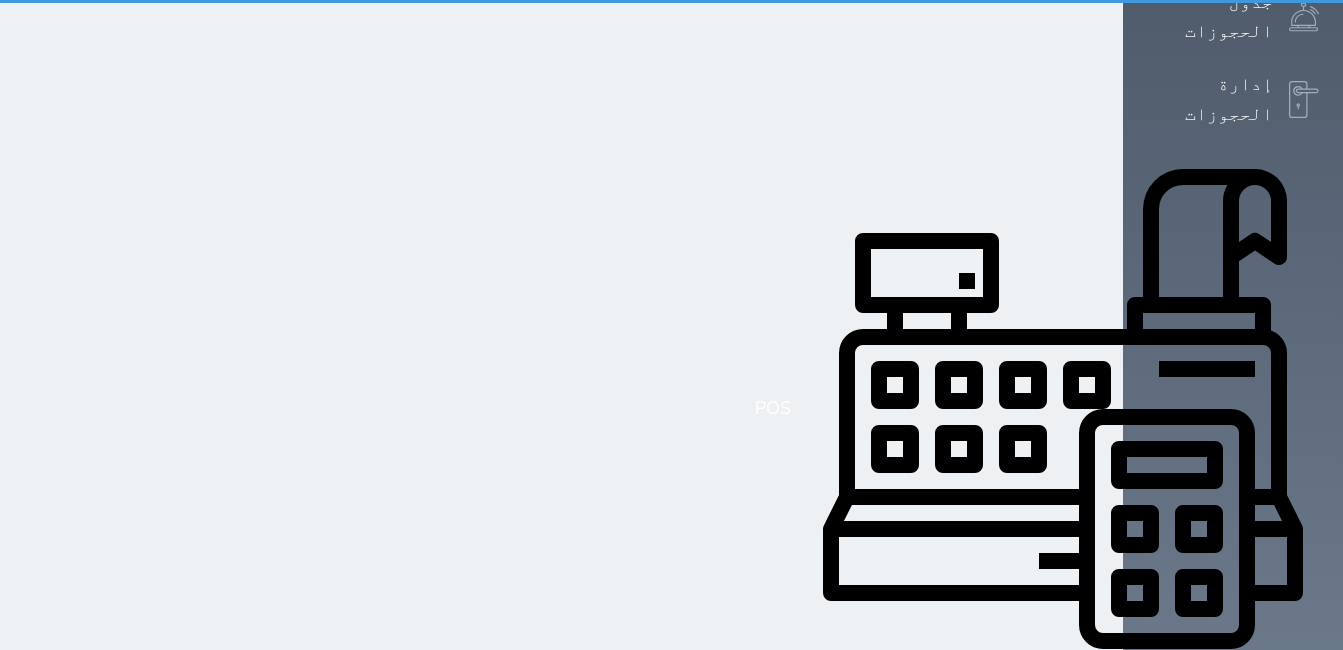 scroll, scrollTop: 0, scrollLeft: 0, axis: both 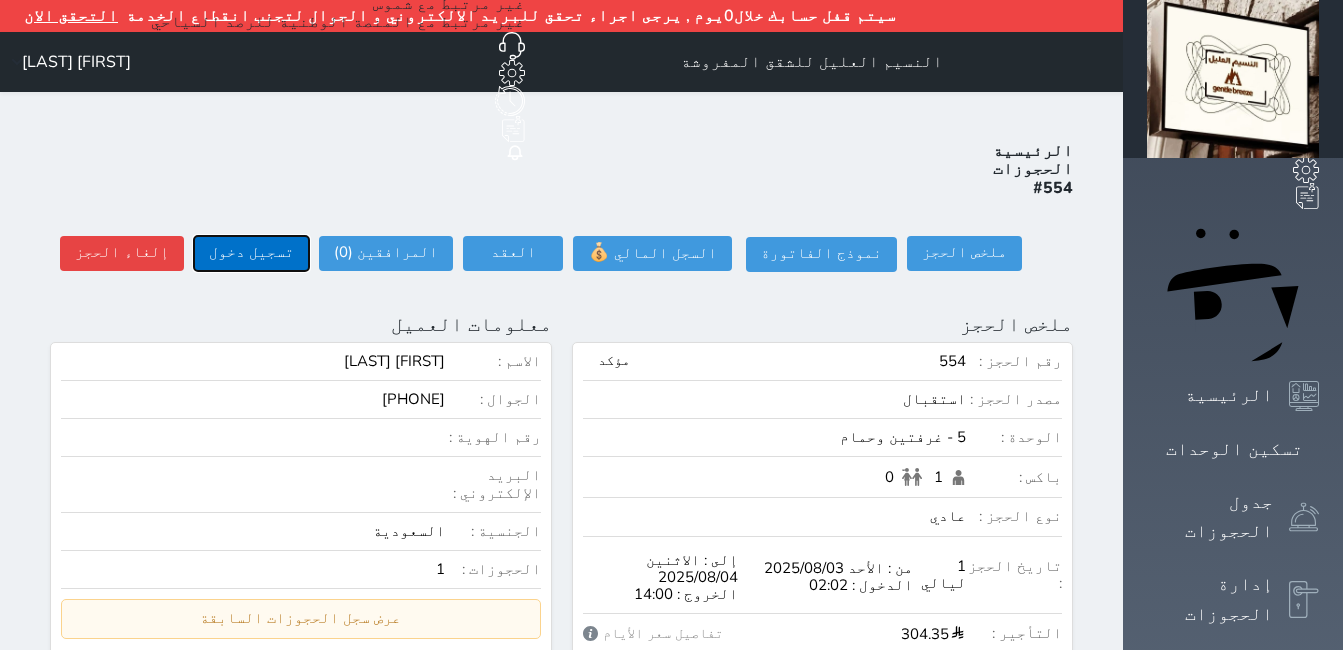 click on "تسجيل دخول" at bounding box center [251, 253] 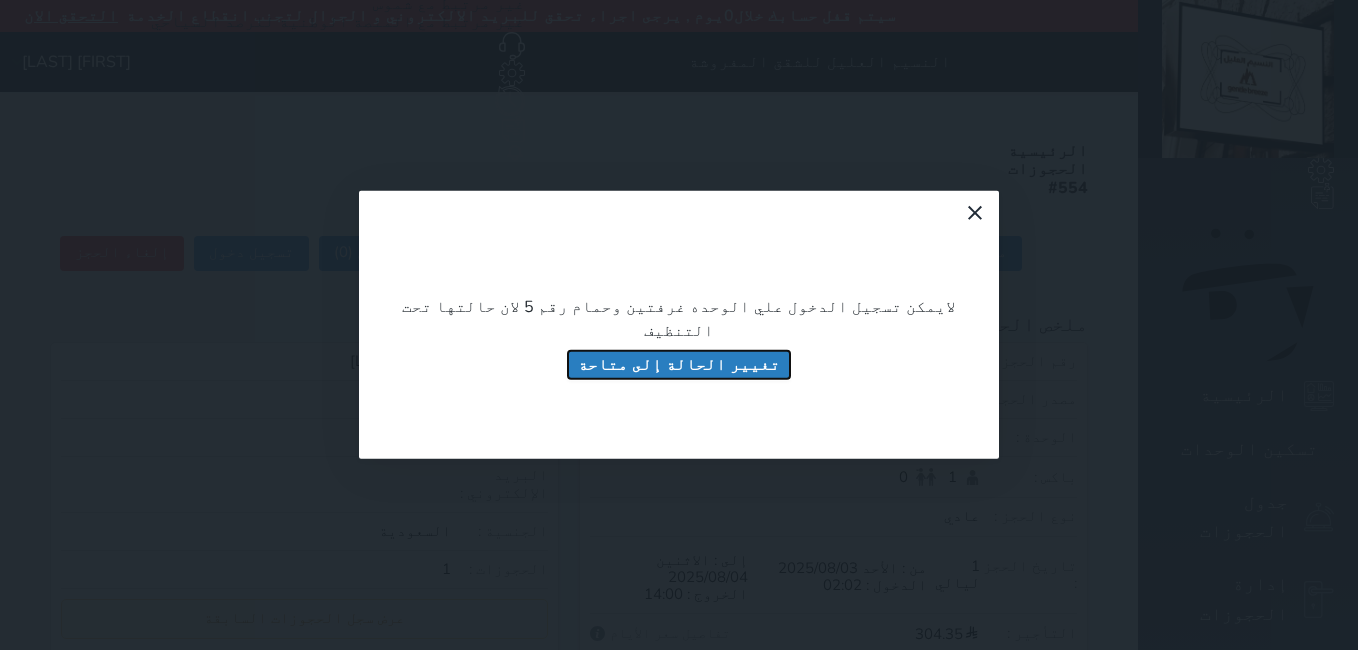 click on "تغيير الحالة إلى متاحة" at bounding box center [679, 365] 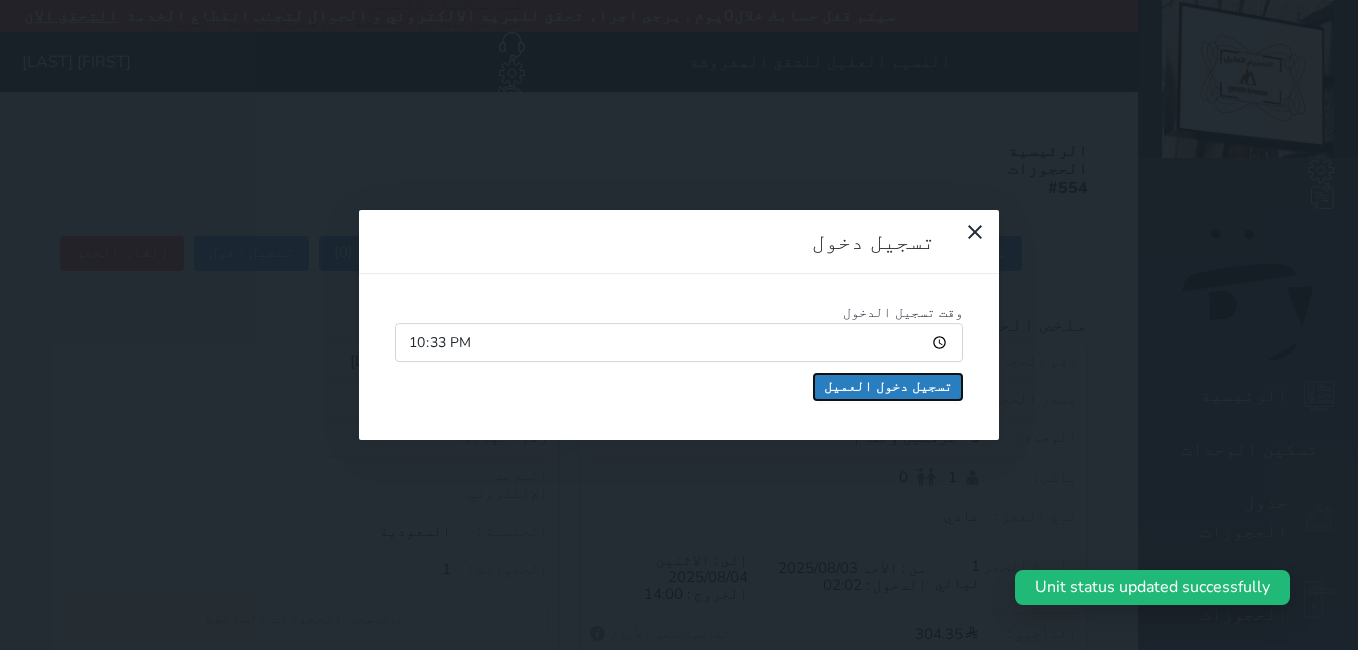 click on "تسجيل دخول العميل" at bounding box center [888, 387] 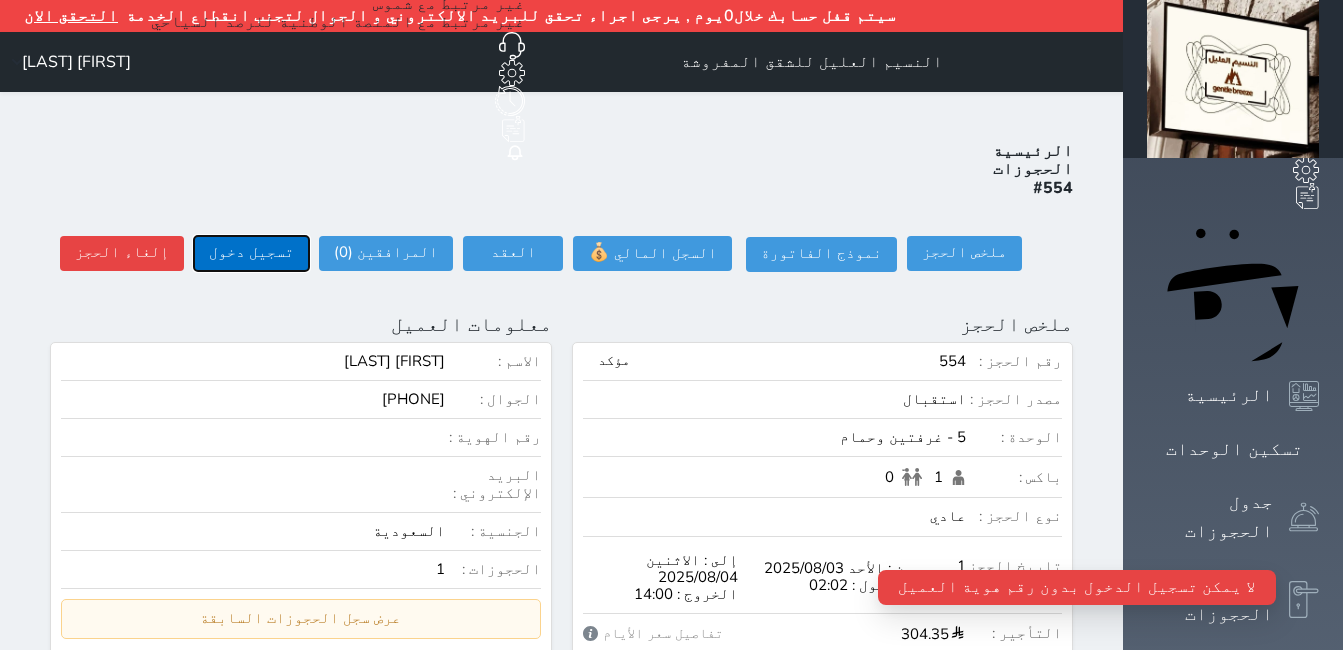 click on "تسجيل دخول" at bounding box center (251, 253) 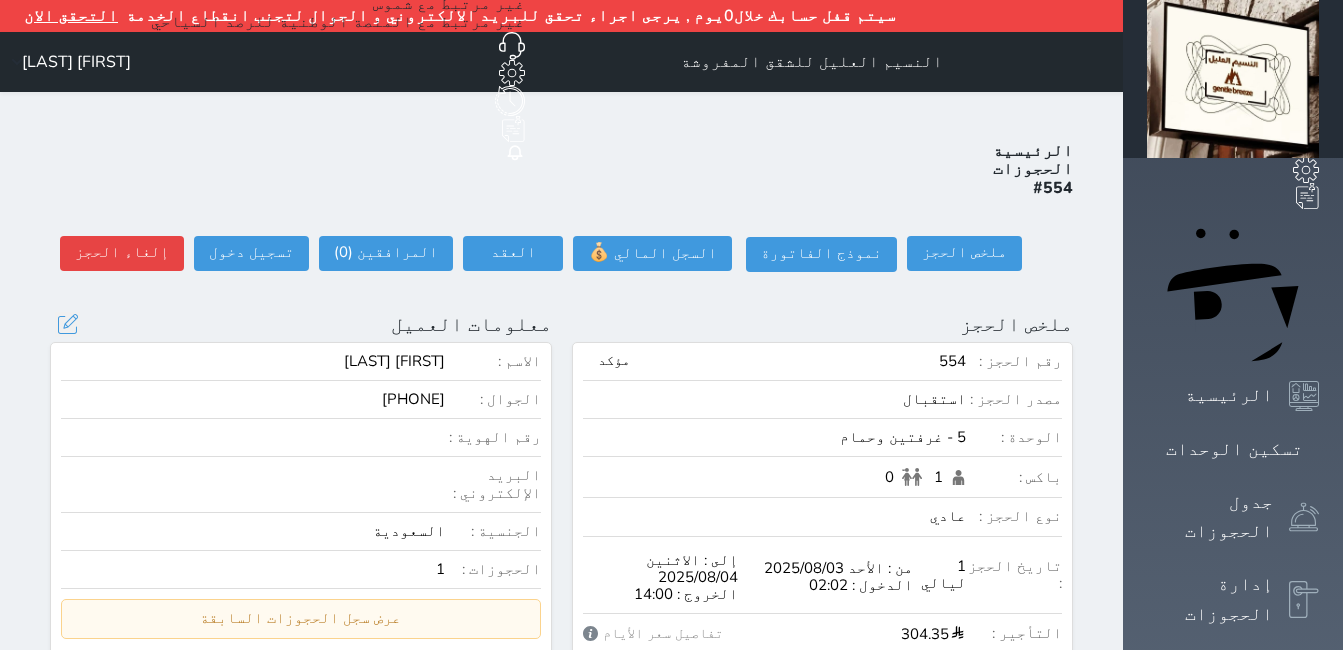click on "رقم الهوية :" at bounding box center [493, 437] 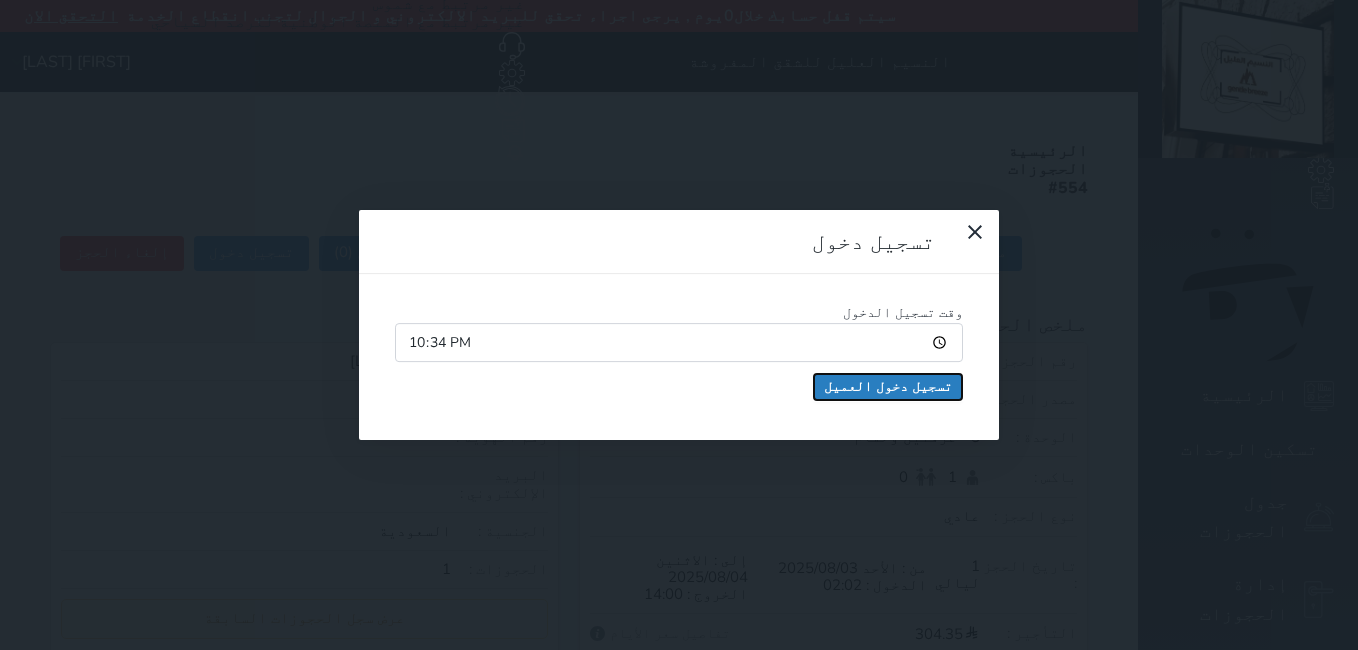 click on "تسجيل دخول العميل" at bounding box center (888, 387) 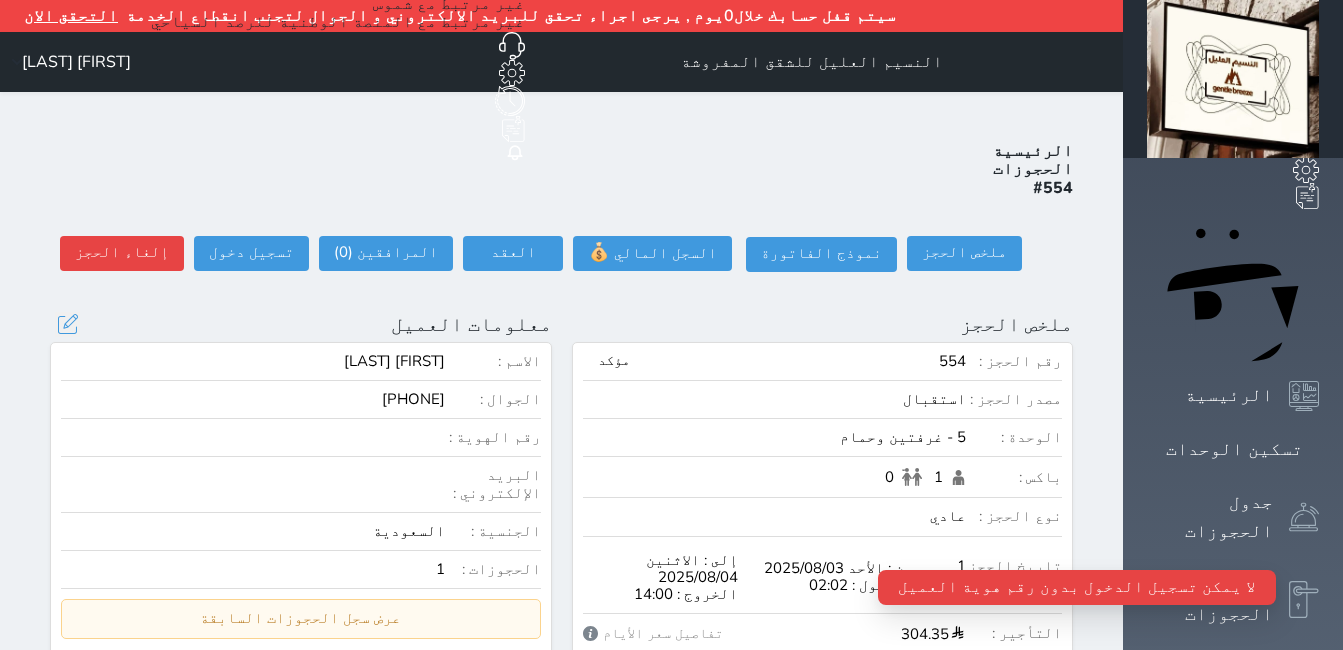 click on "رقم الهوية :" at bounding box center (493, 437) 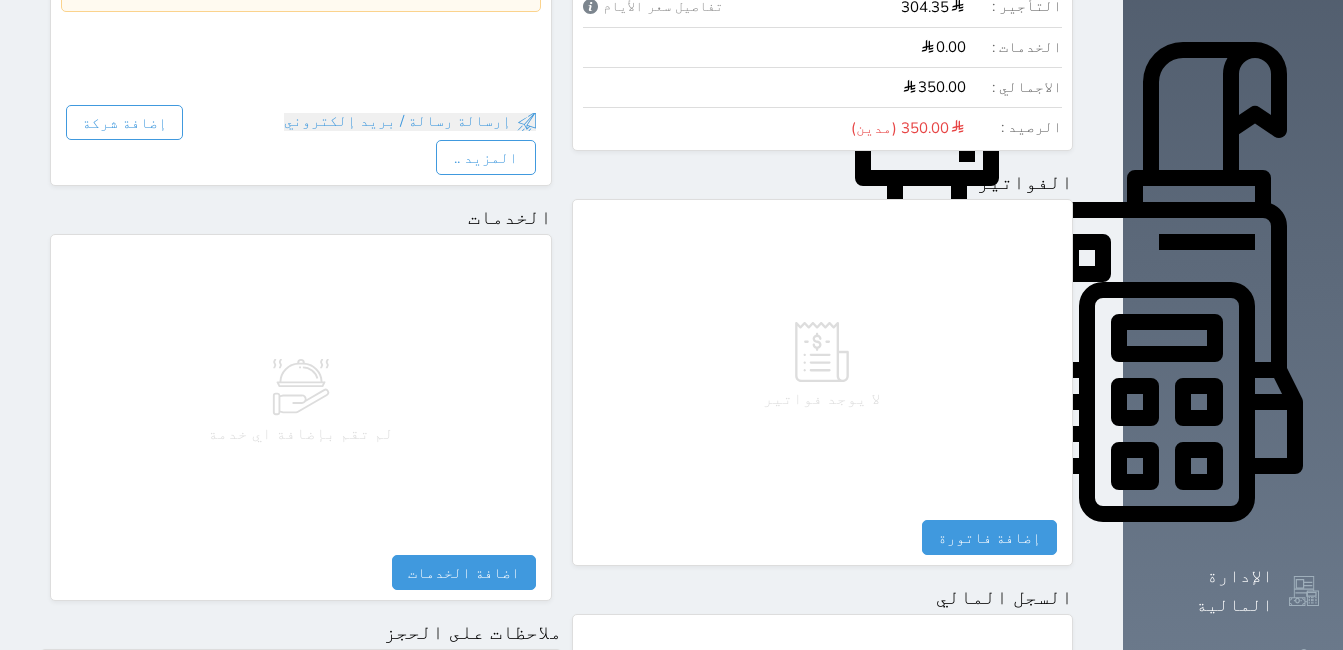 scroll, scrollTop: 1000, scrollLeft: 0, axis: vertical 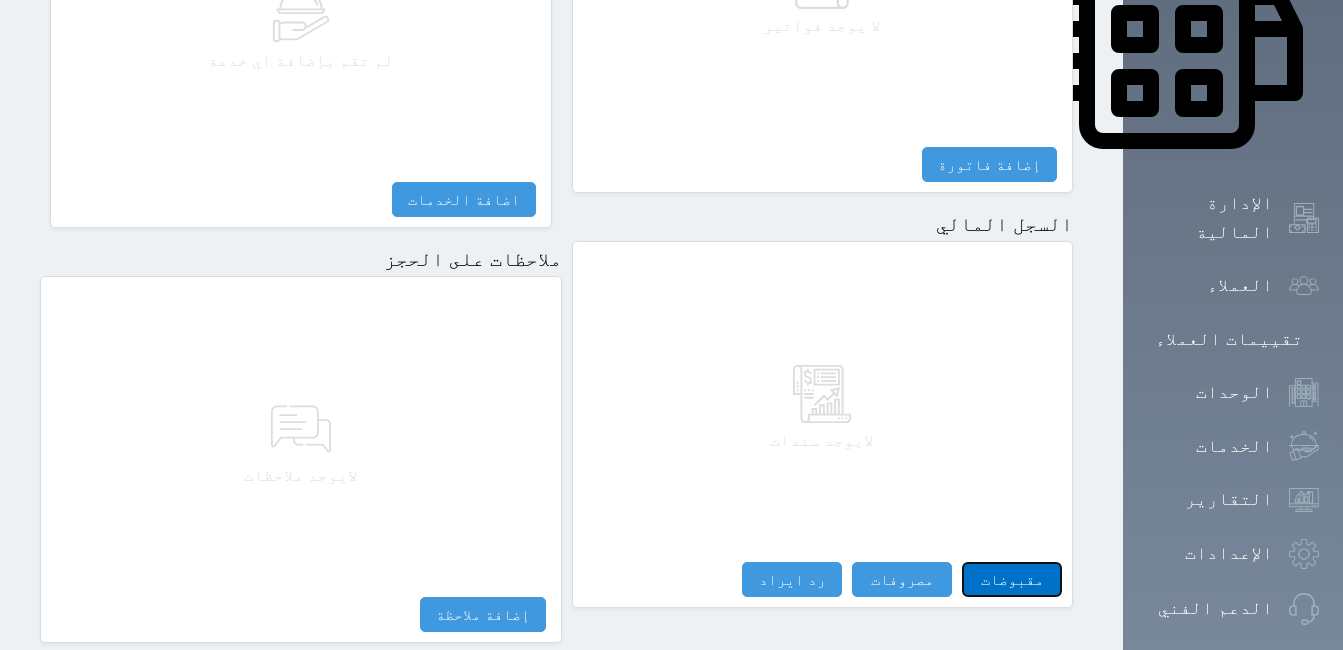 click on "مقبوضات" at bounding box center [1012, 579] 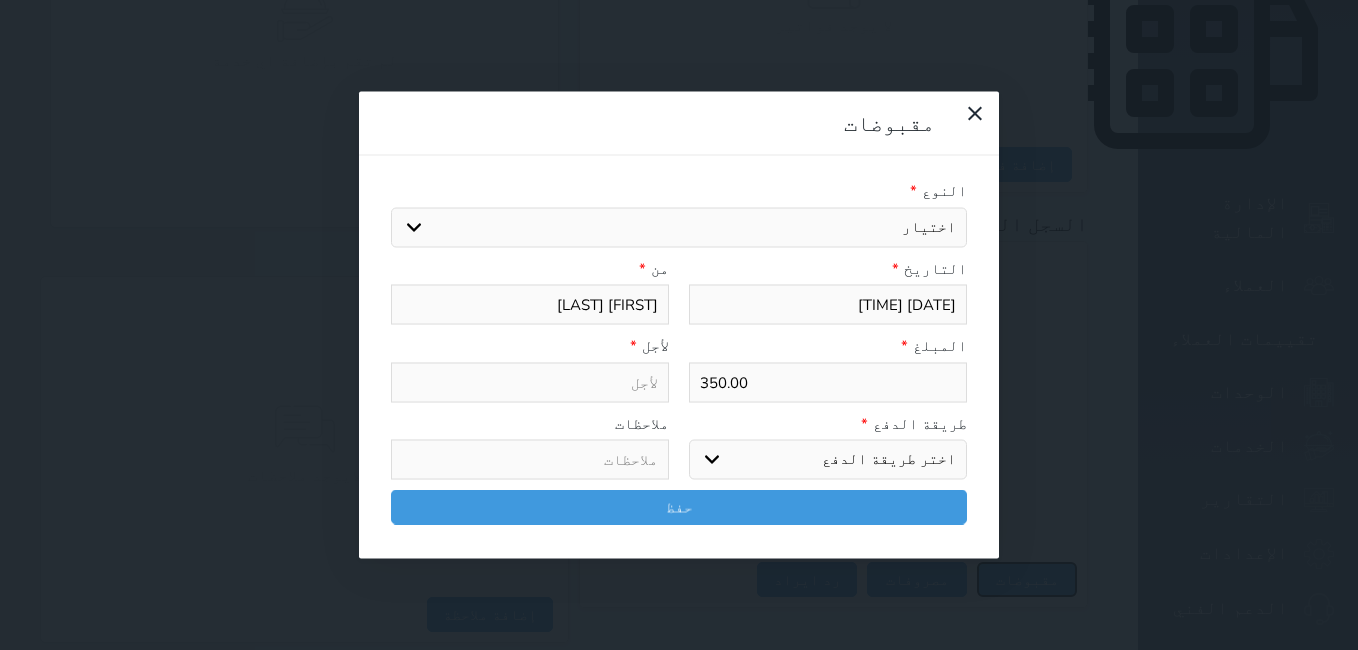 select 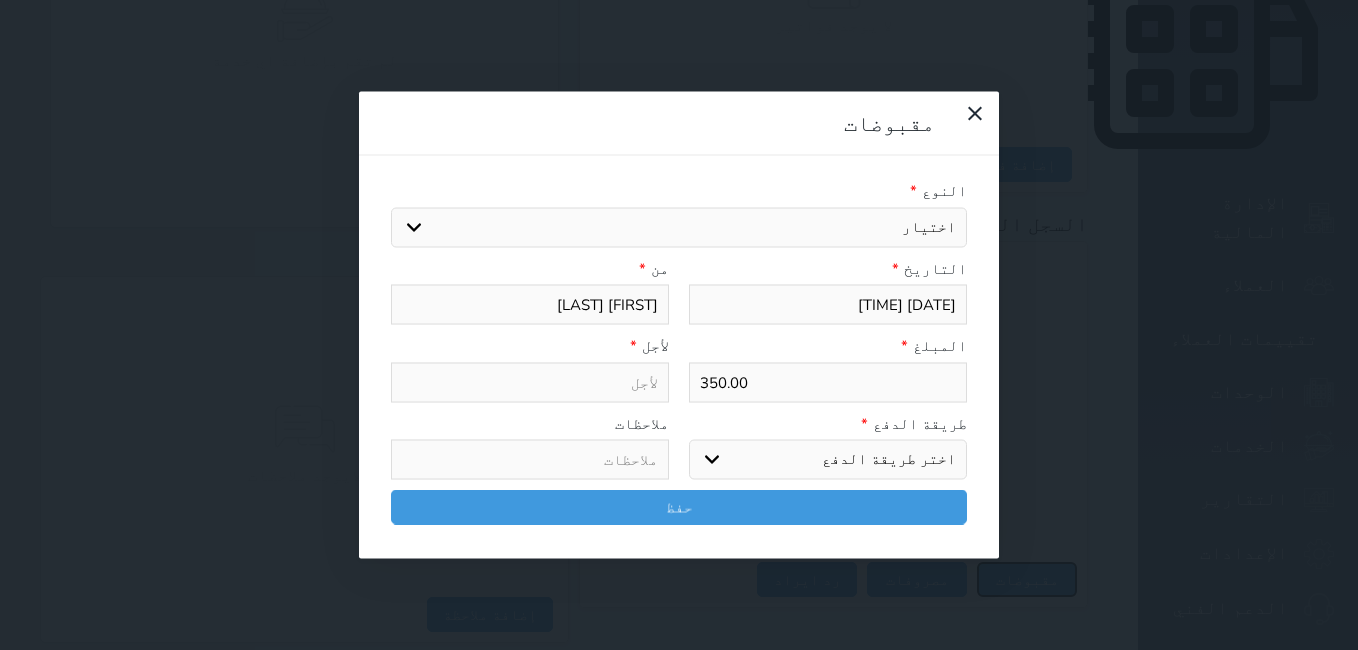 select 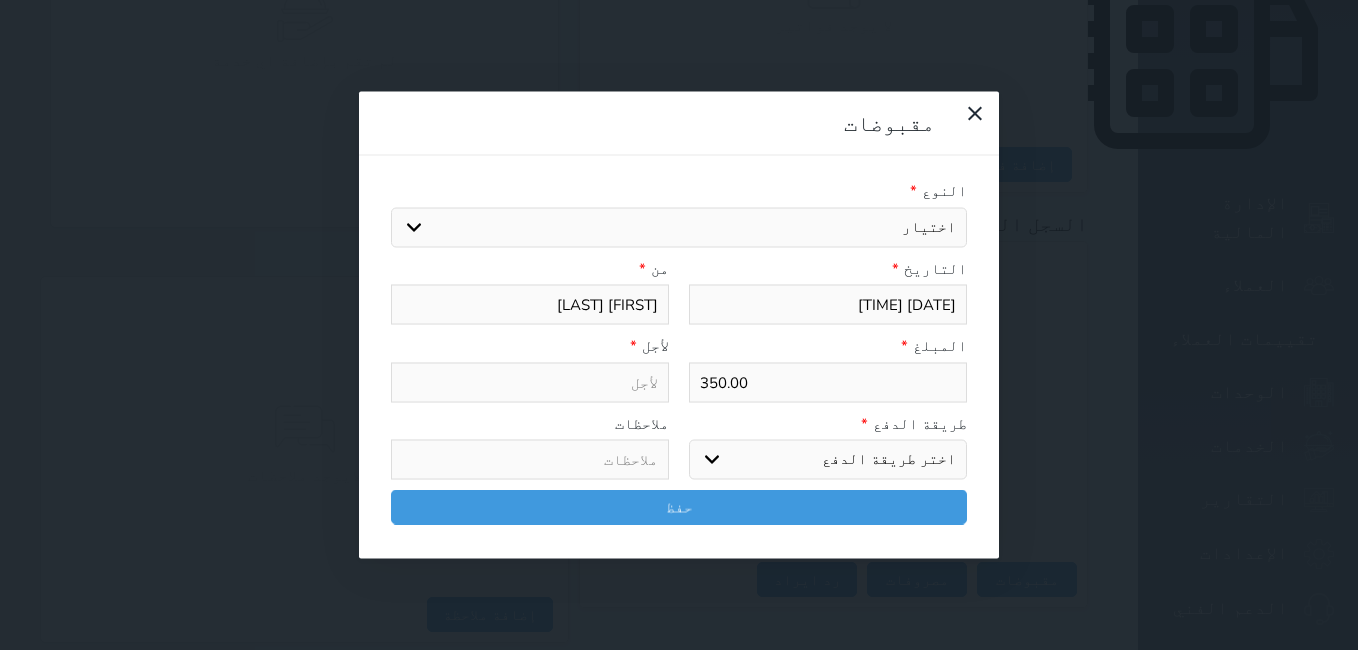 click on "اختيار   مقبوضات عامة قيمة إيجار فواتير تامين عربون لا ينطبق آخر مغسلة واي فاي - الإنترنت مواقف السيارات طعام الأغذية والمشروبات مشروبات المشروبات الباردة المشروبات الساخنة الإفطار غداء عشاء مخبز و كعك حمام سباحة الصالة الرياضية سبا و خدمات الجمال اختيار وإسقاط (خدمات النقل) ميني بار كابل - تلفزيون سرير إضافي تصفيف الشعر التسوق خدمات الجولات السياحية المنظمة خدمات الدليل السياحي" at bounding box center [679, 227] 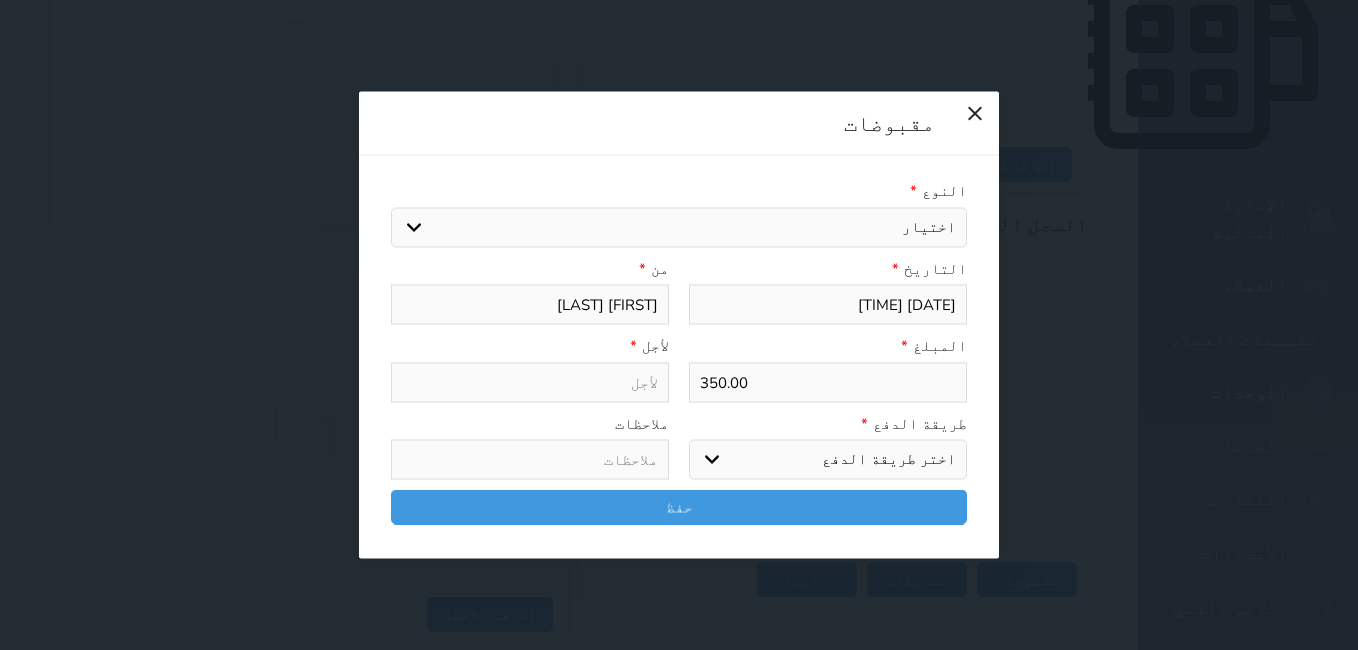 select on "122242" 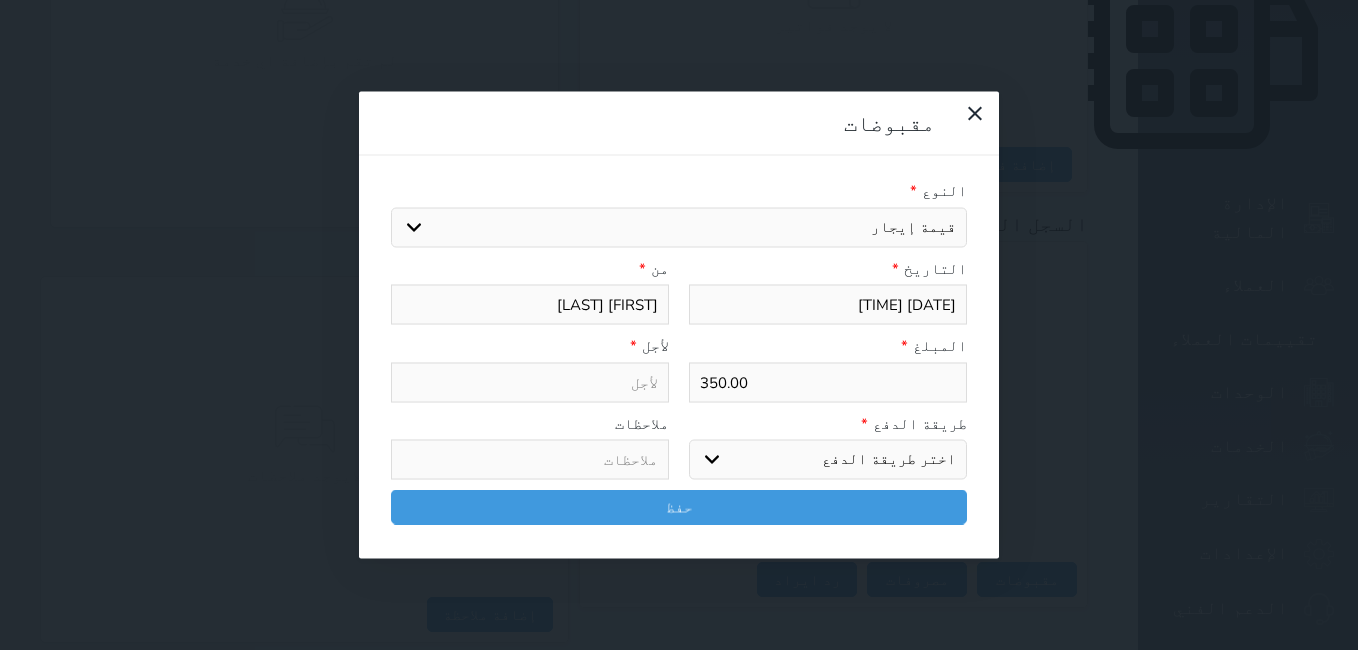 click on "اختيار   مقبوضات عامة قيمة إيجار فواتير تامين عربون لا ينطبق آخر مغسلة واي فاي - الإنترنت مواقف السيارات طعام الأغذية والمشروبات مشروبات المشروبات الباردة المشروبات الساخنة الإفطار غداء عشاء مخبز و كعك حمام سباحة الصالة الرياضية سبا و خدمات الجمال اختيار وإسقاط (خدمات النقل) ميني بار كابل - تلفزيون سرير إضافي تصفيف الشعر التسوق خدمات الجولات السياحية المنظمة خدمات الدليل السياحي" at bounding box center (679, 227) 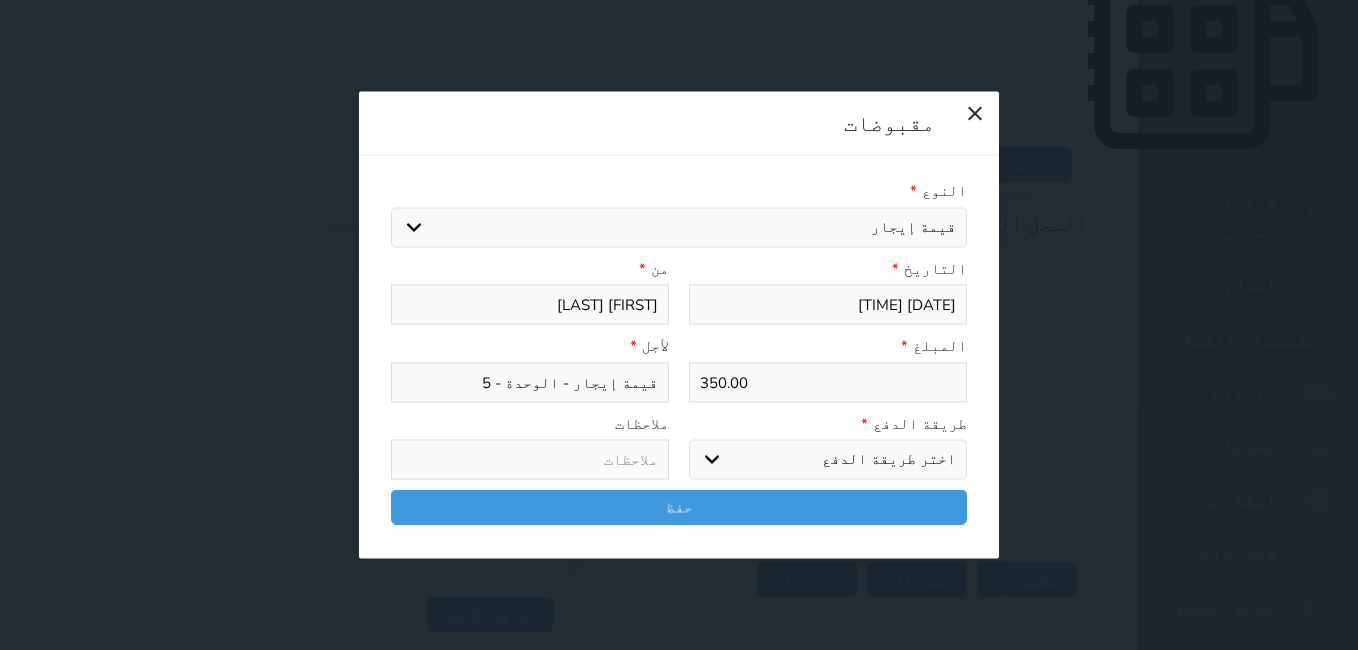 click on "اختر طريقة الدفع   دفع نقدى   تحويل بنكى   مدى   بطاقة ائتمان   آجل" at bounding box center (828, 460) 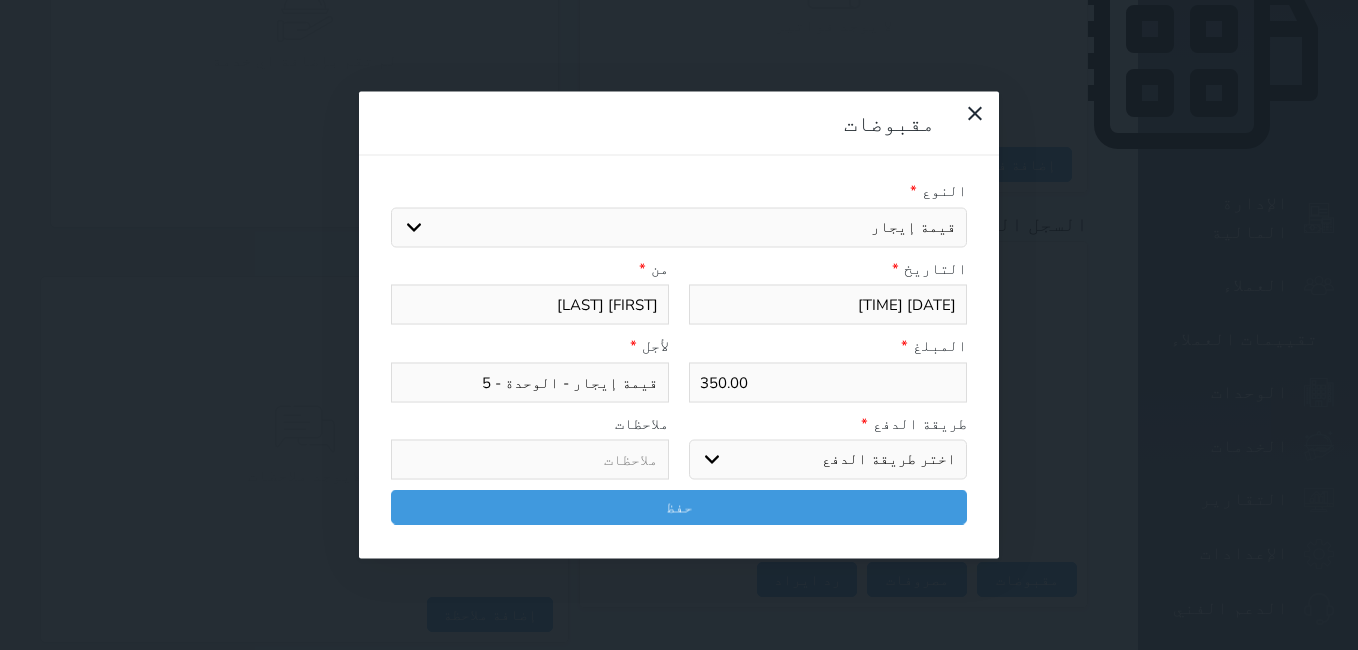 select on "bank-transfer" 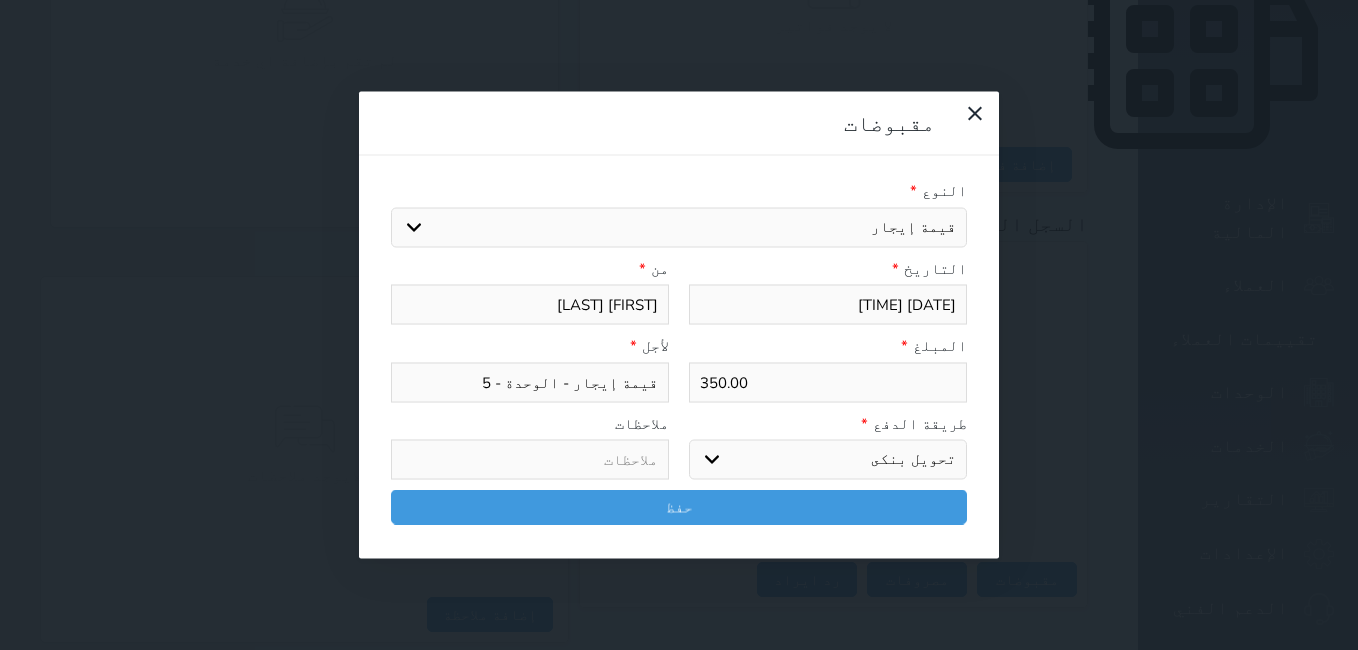 click on "اختر طريقة الدفع   دفع نقدى   تحويل بنكى   مدى   بطاقة ائتمان   آجل" at bounding box center (828, 460) 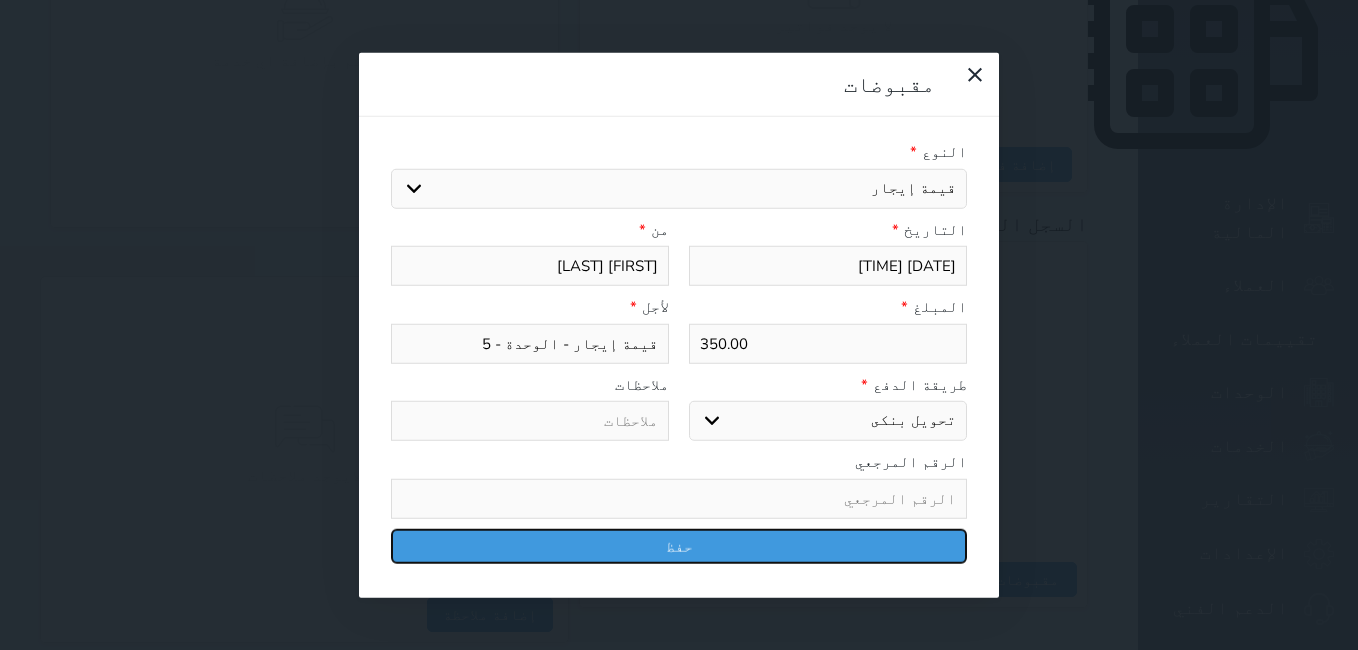 click on "حفظ" at bounding box center [679, 545] 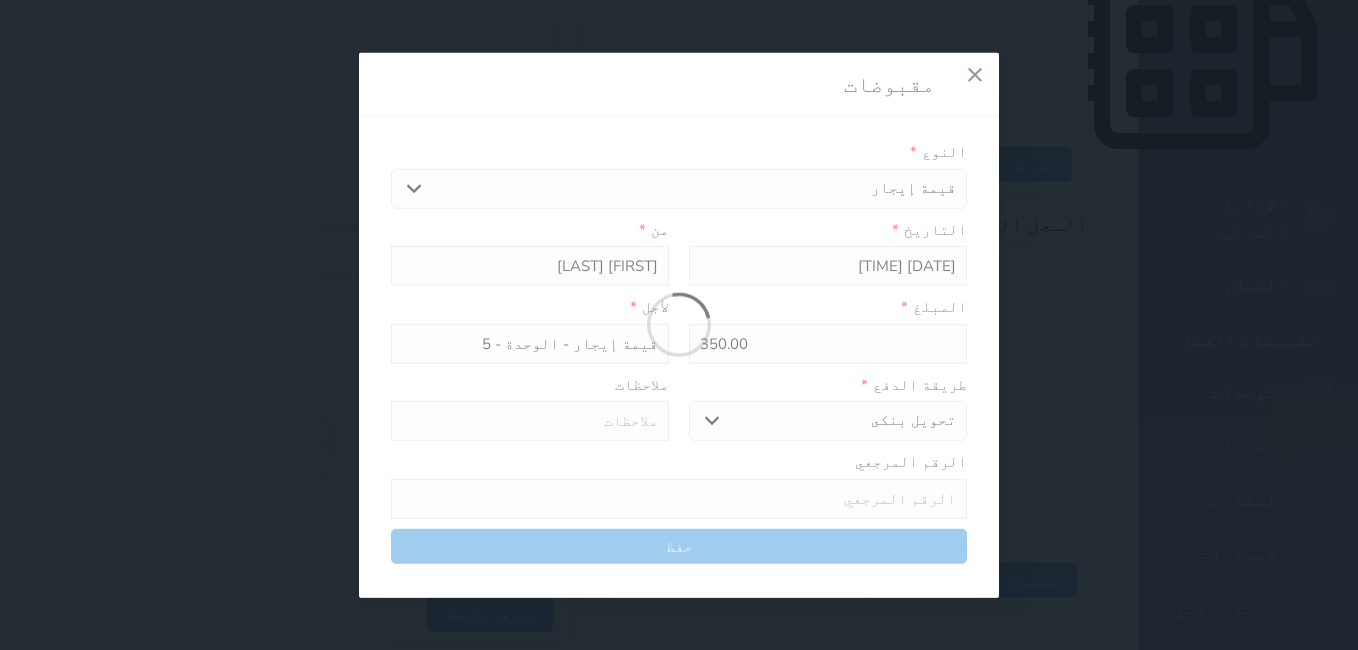 select 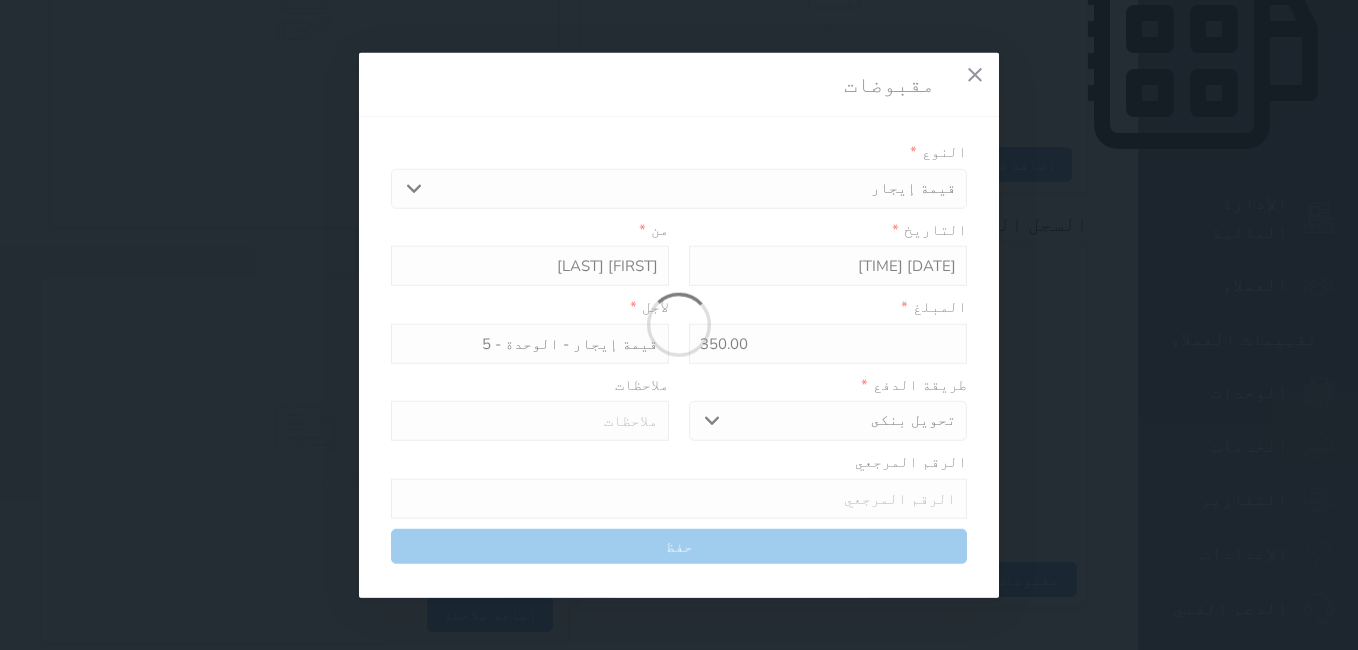 type 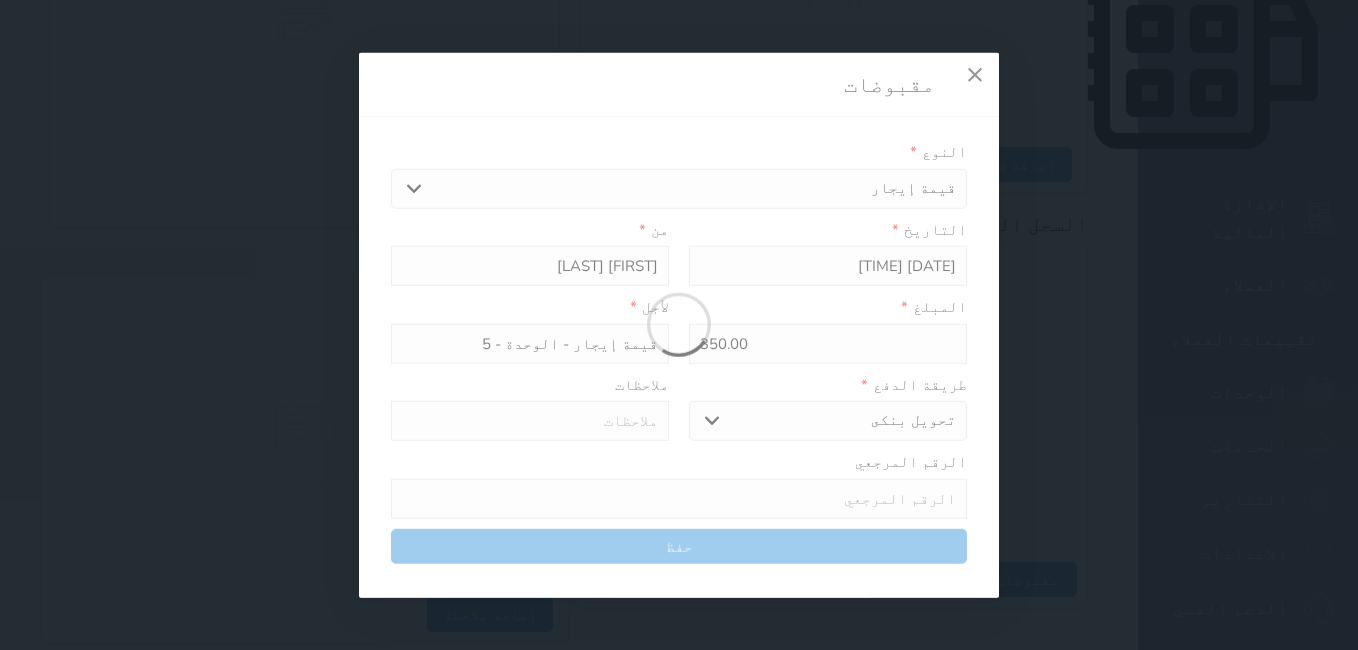 type on "0" 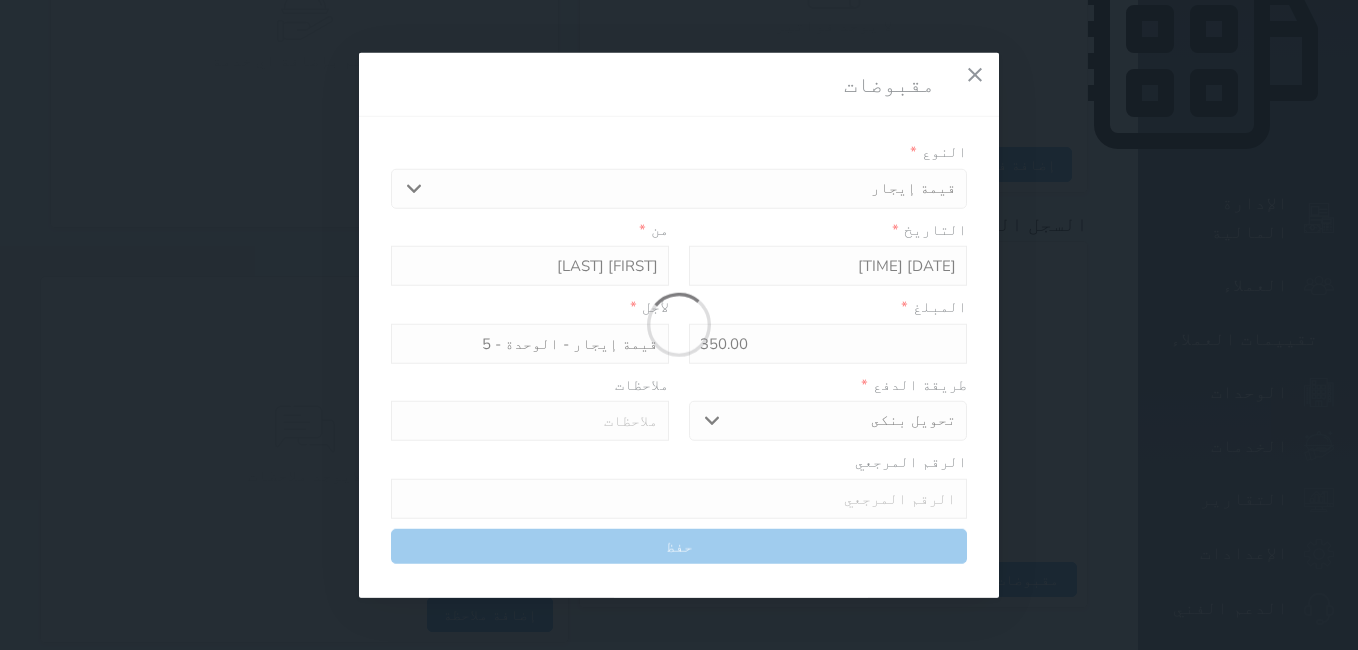 select 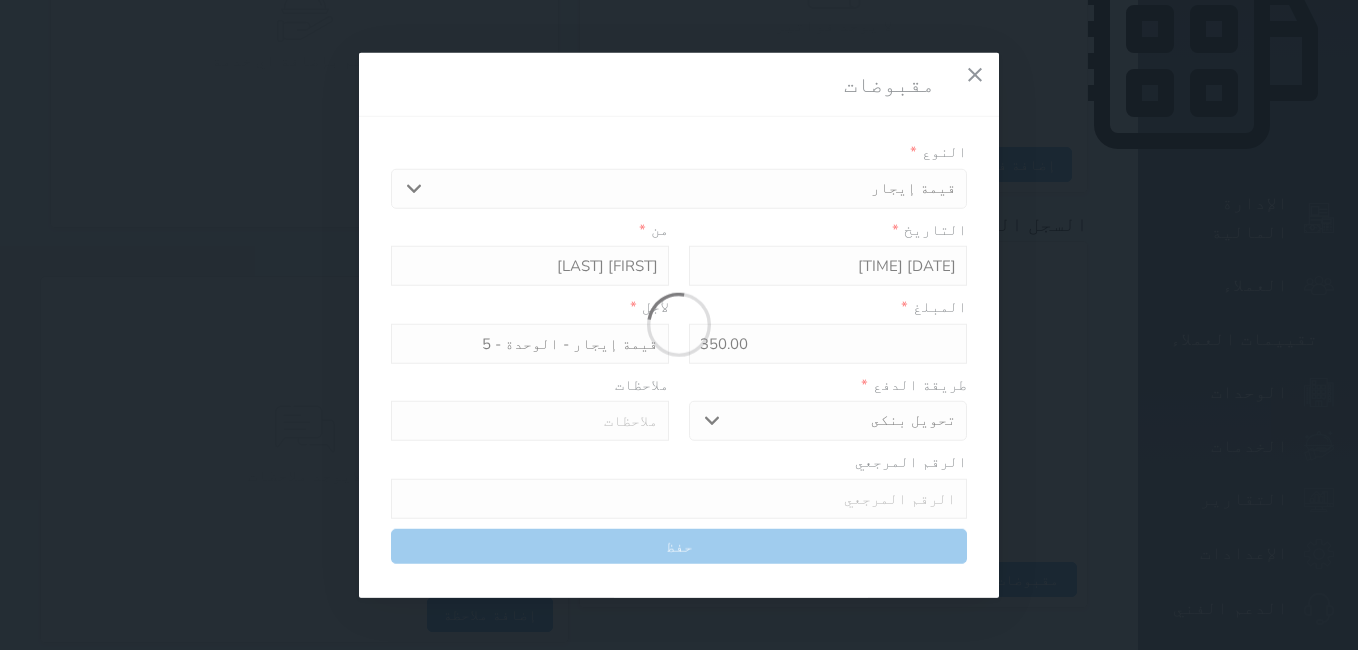 type on "0" 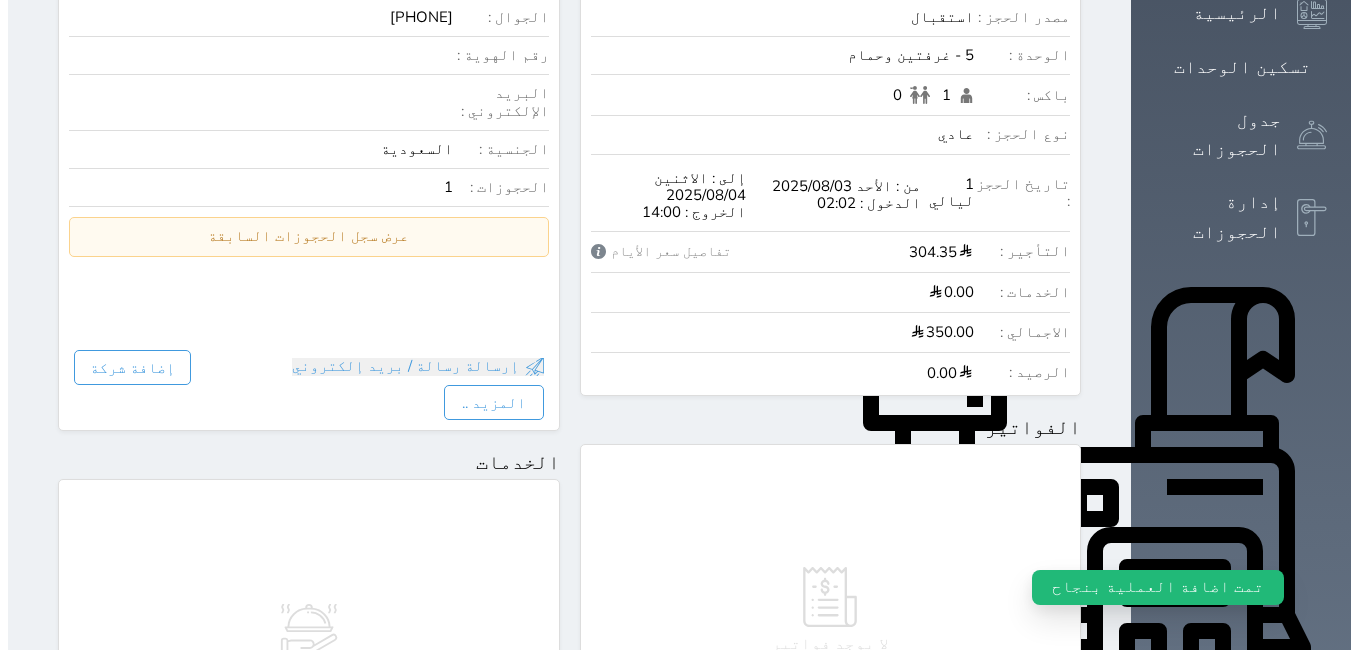scroll, scrollTop: 0, scrollLeft: 0, axis: both 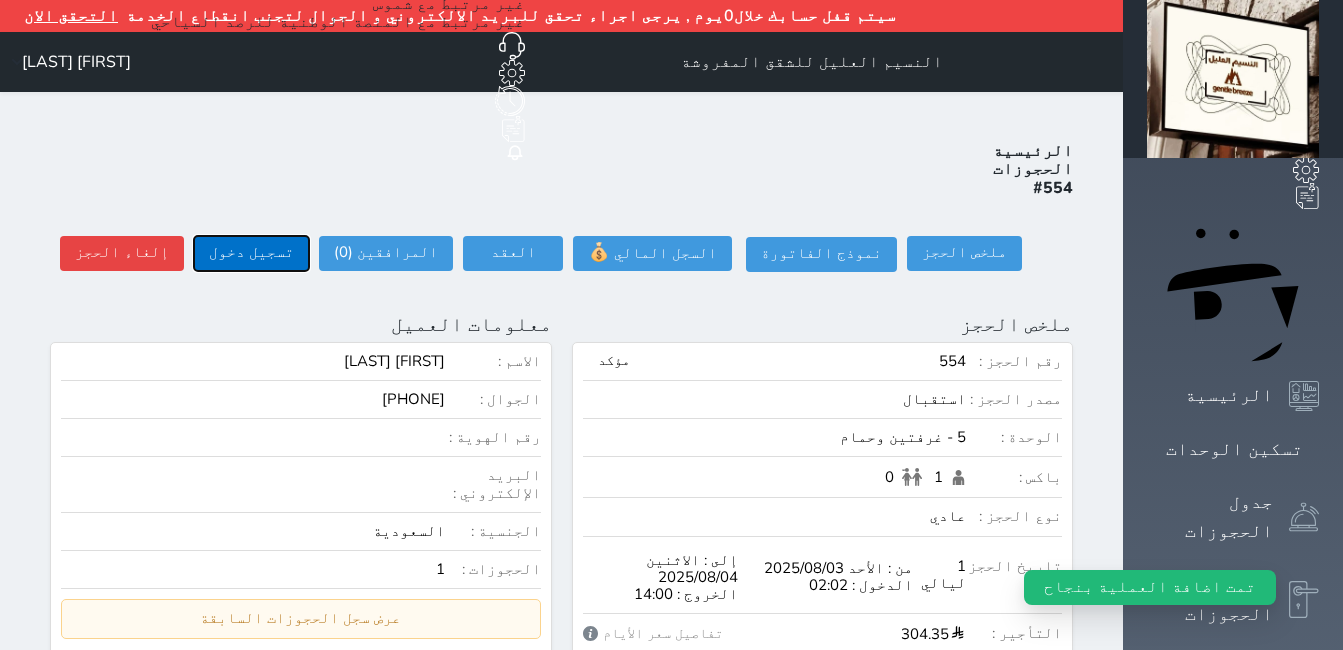 click on "تسجيل دخول" at bounding box center [251, 253] 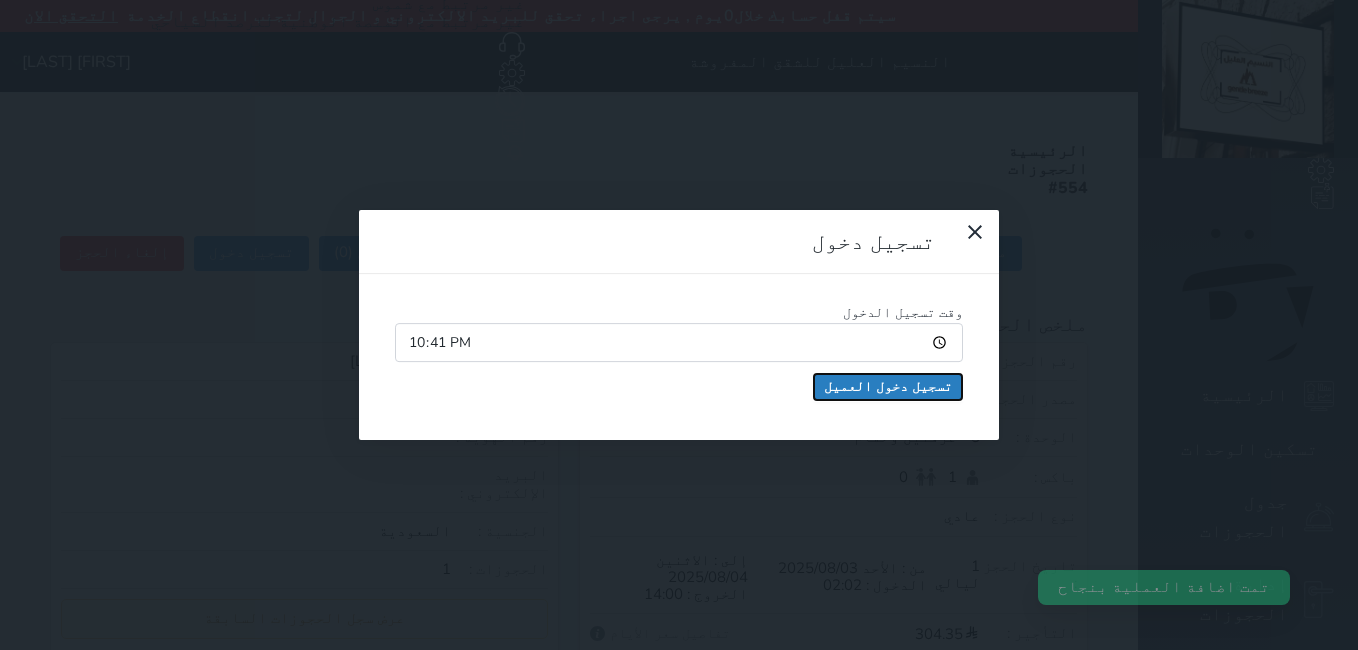 click on "تسجيل دخول العميل" at bounding box center [888, 387] 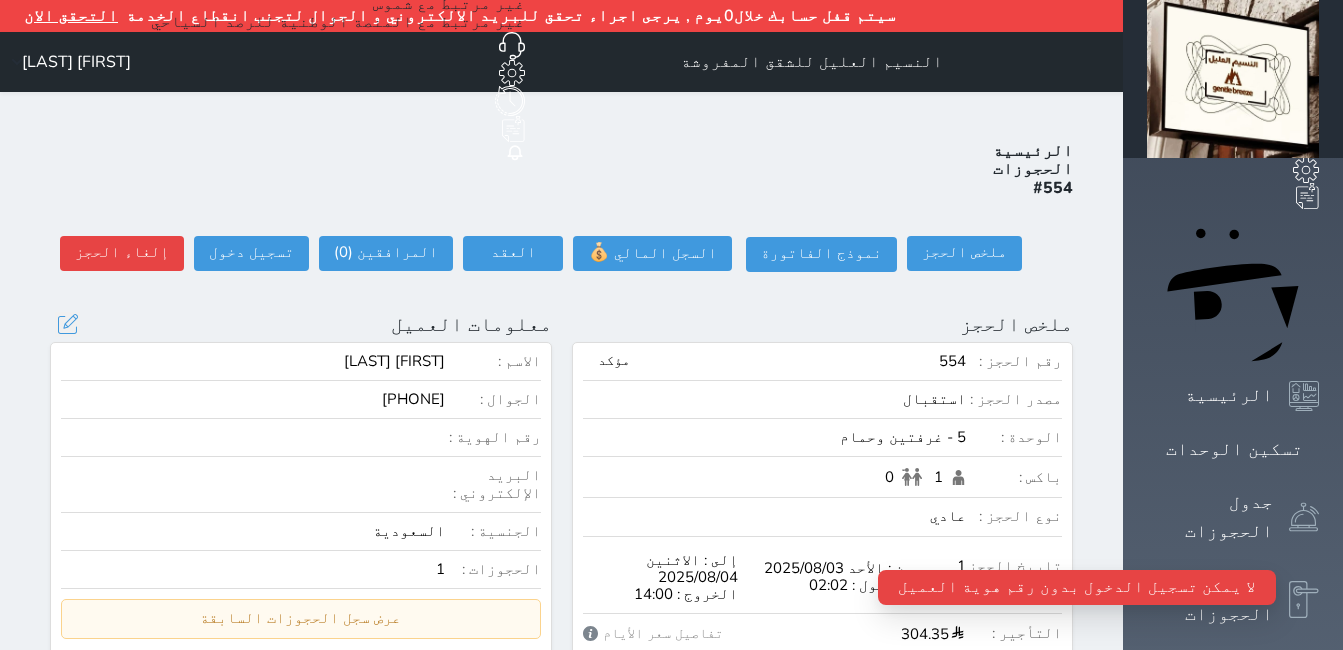 click on "رقم الهوية :" at bounding box center (301, 443) 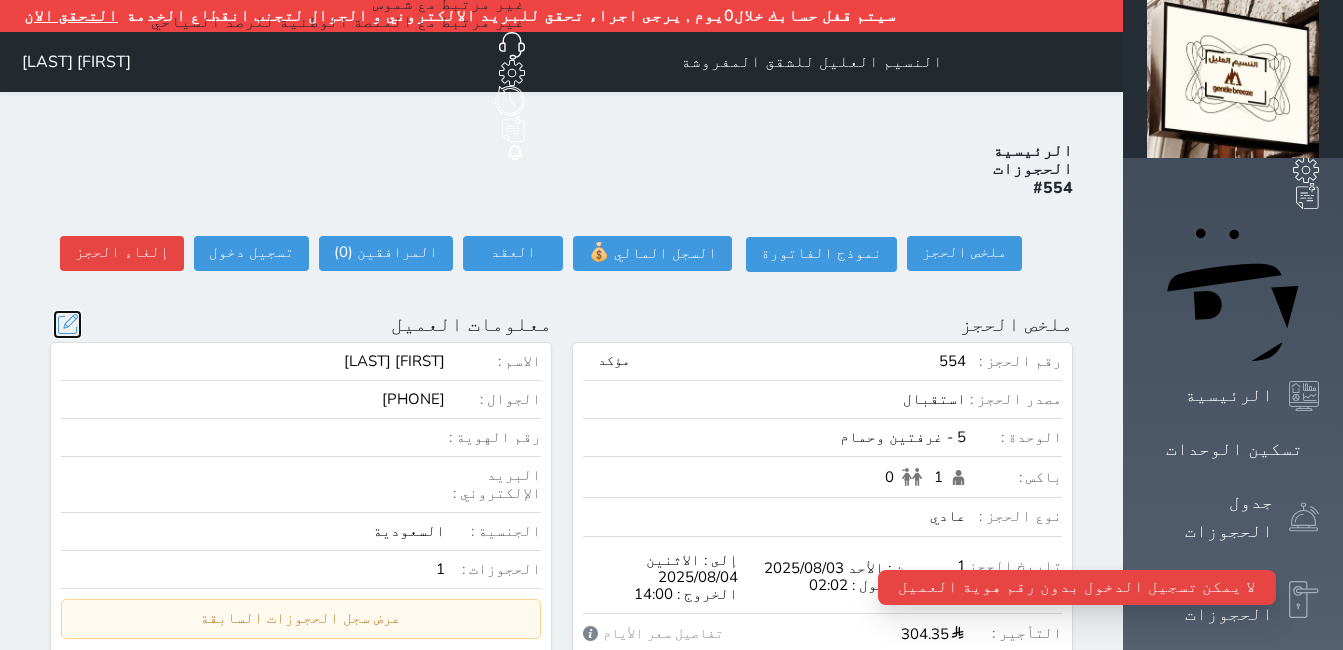click at bounding box center [67, 324] 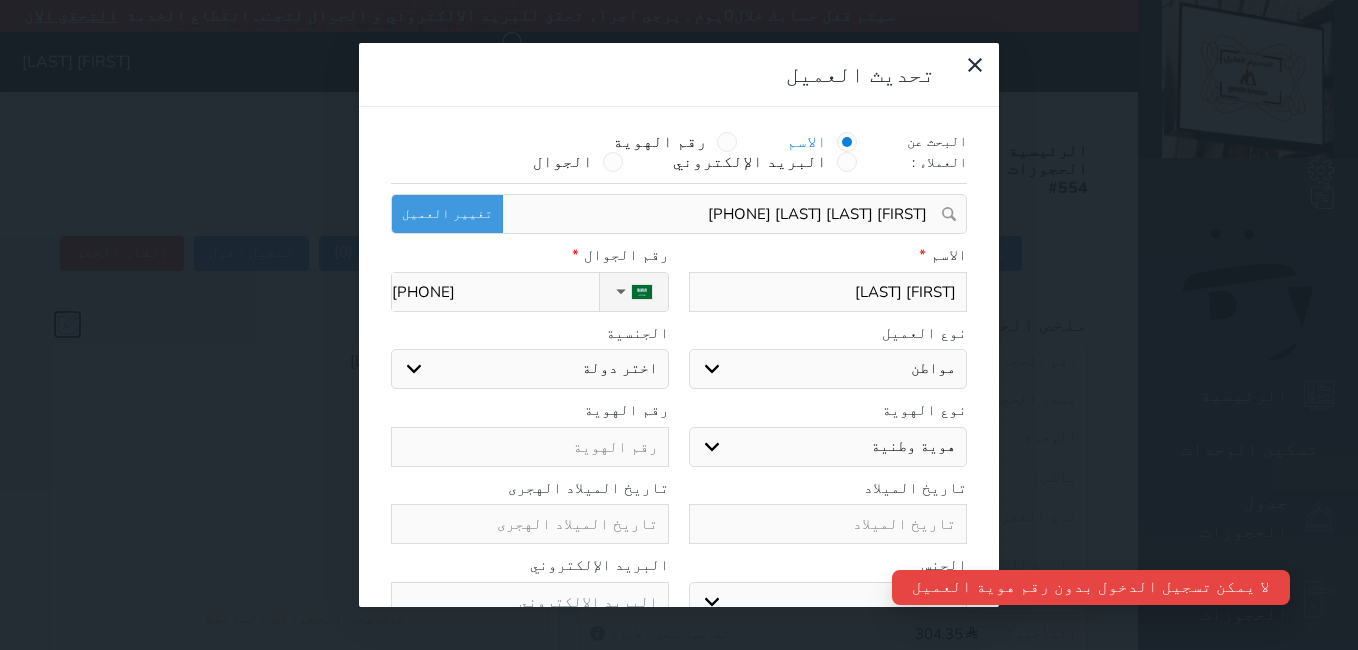select 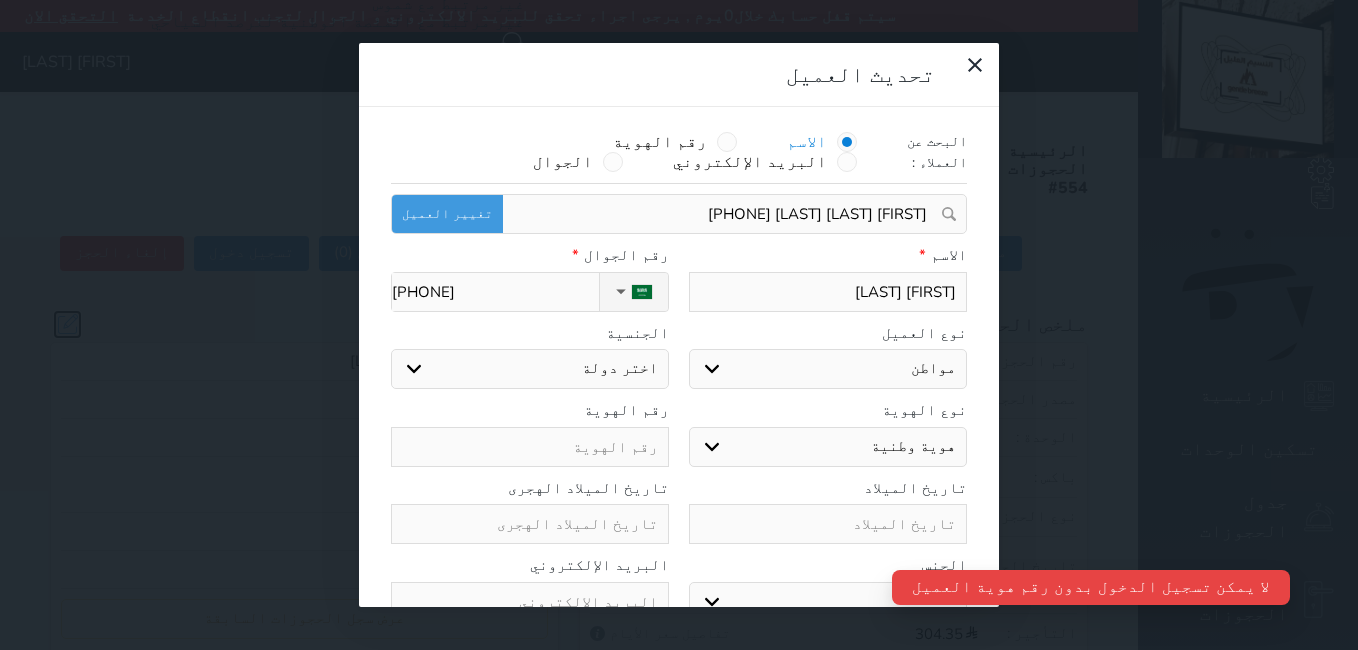select 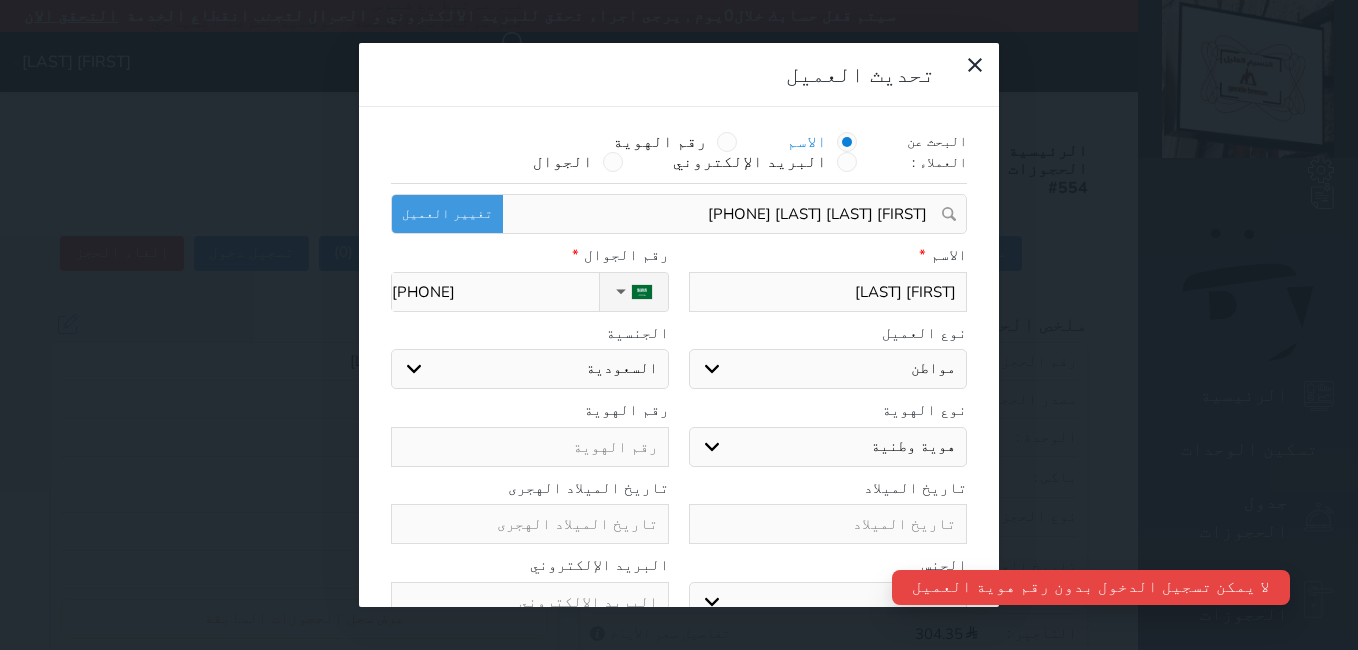 click at bounding box center (530, 447) 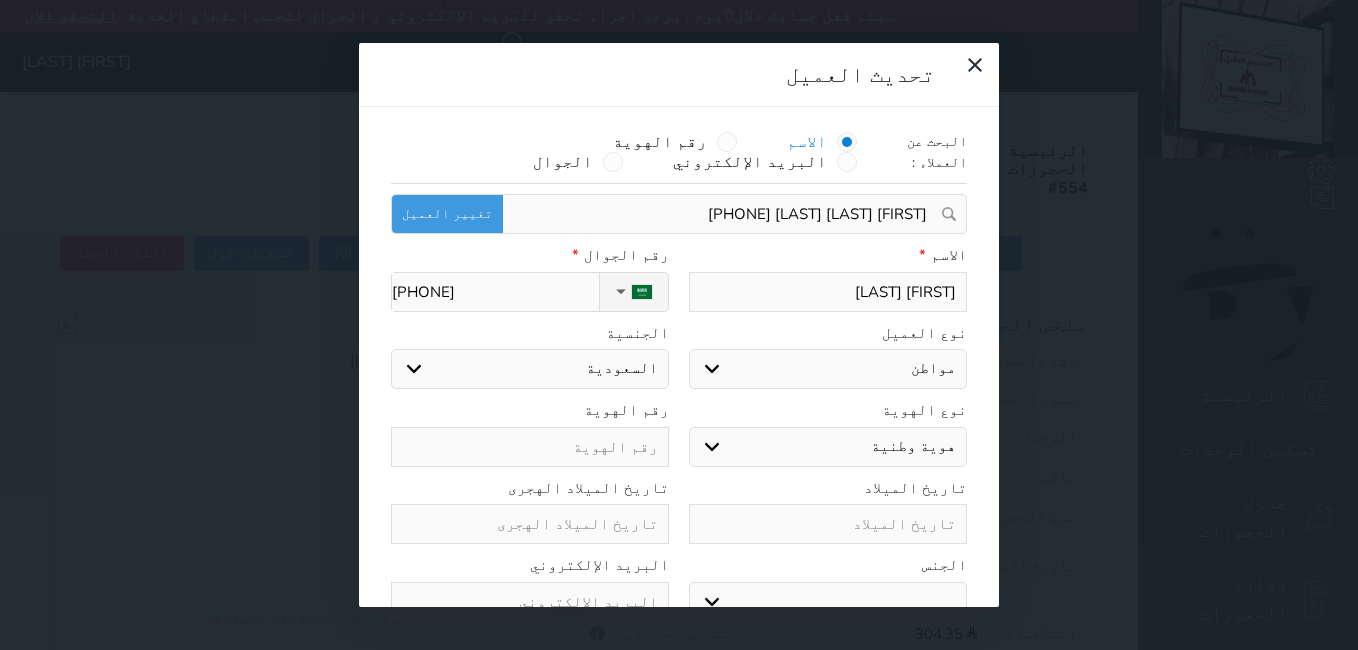 type on "1" 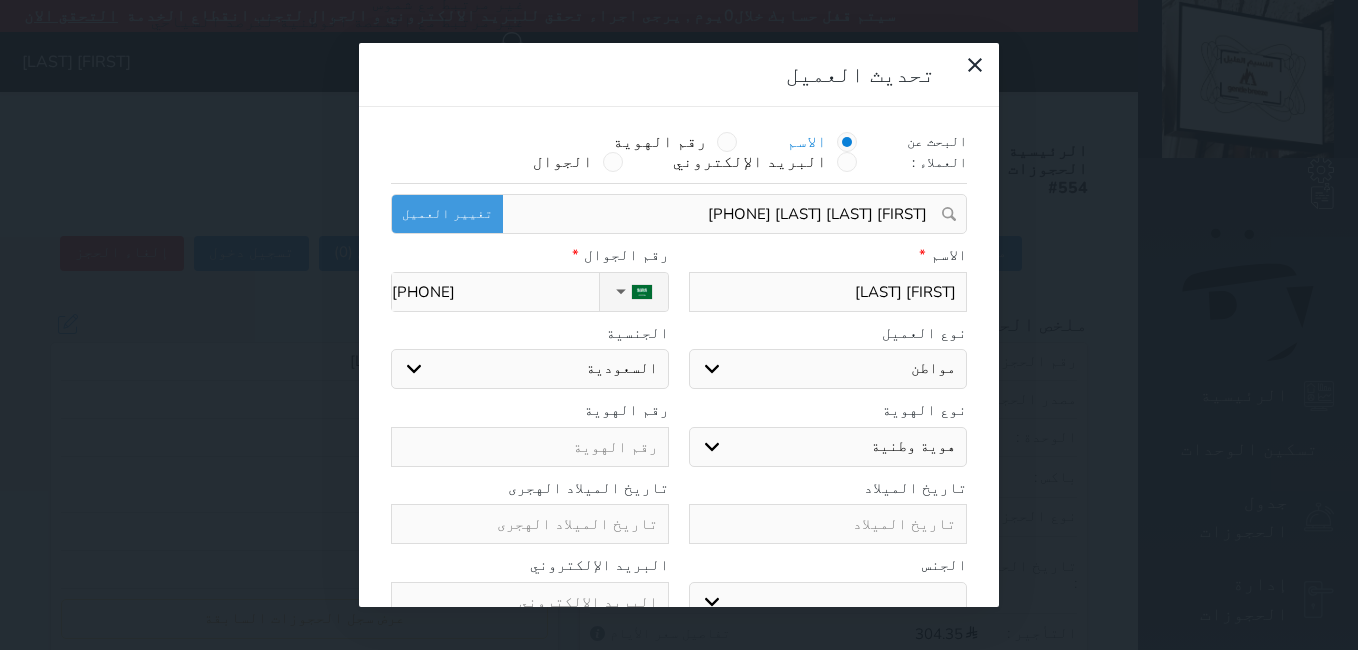 select 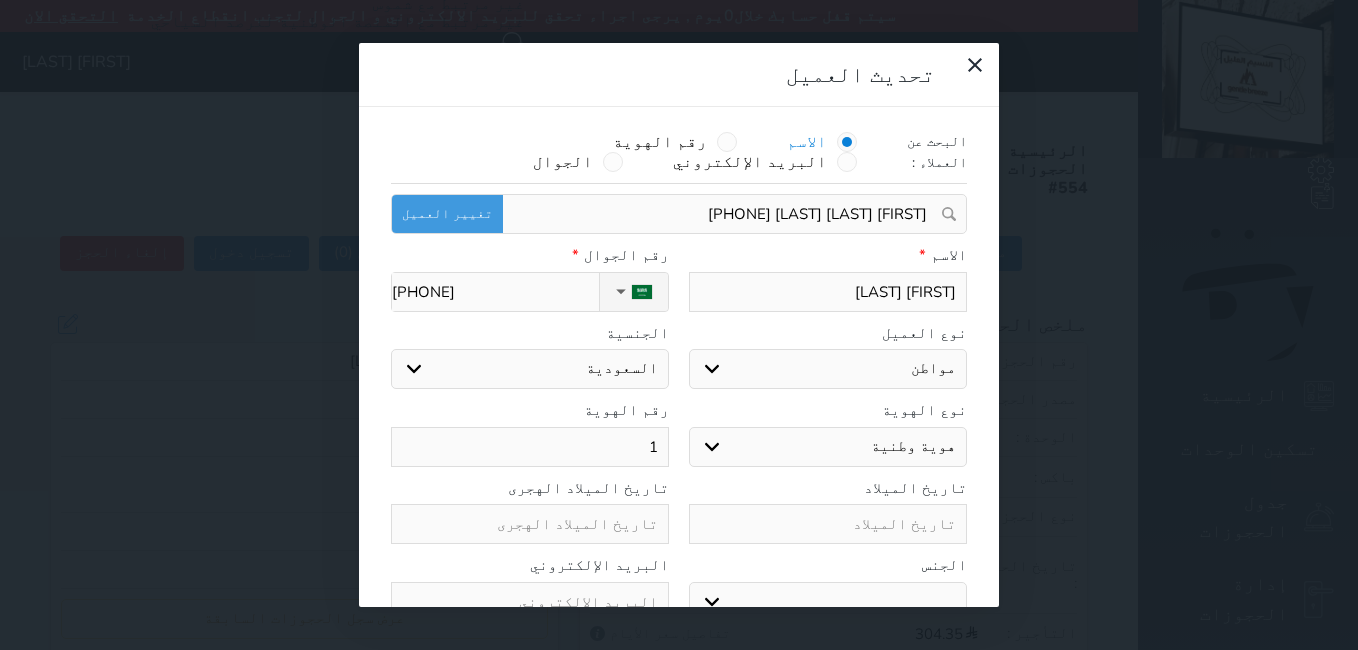 type on "10" 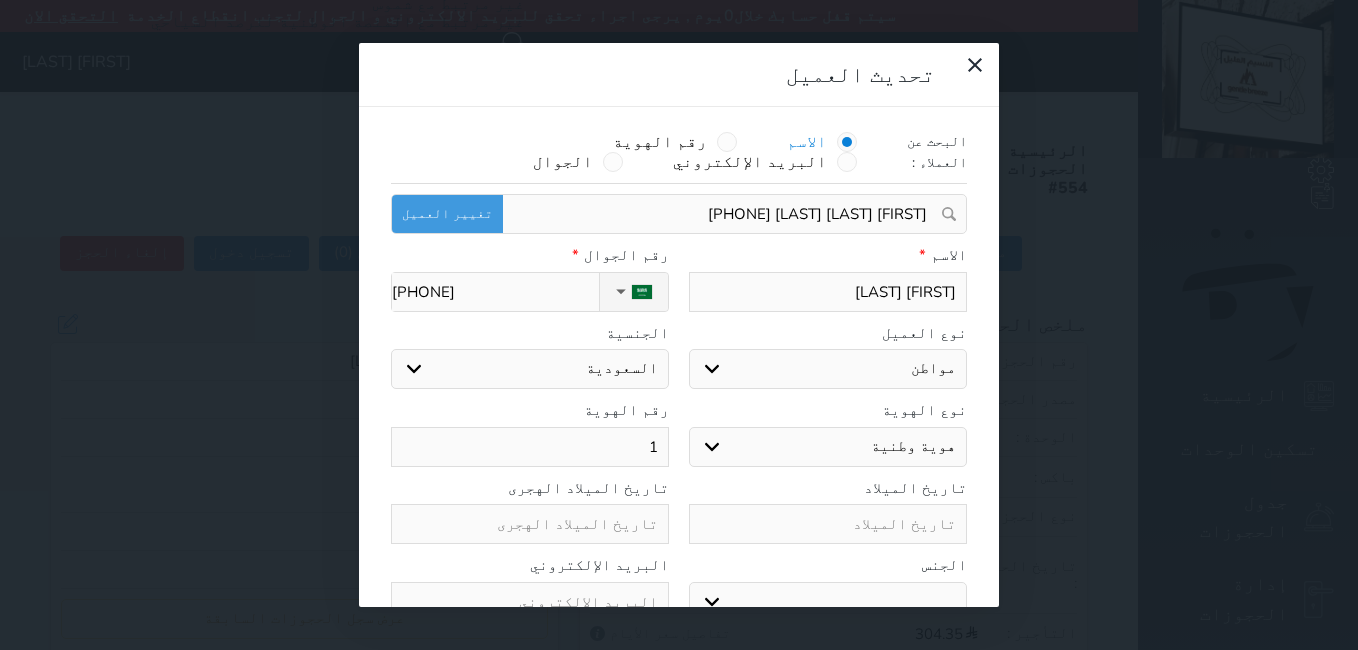 select 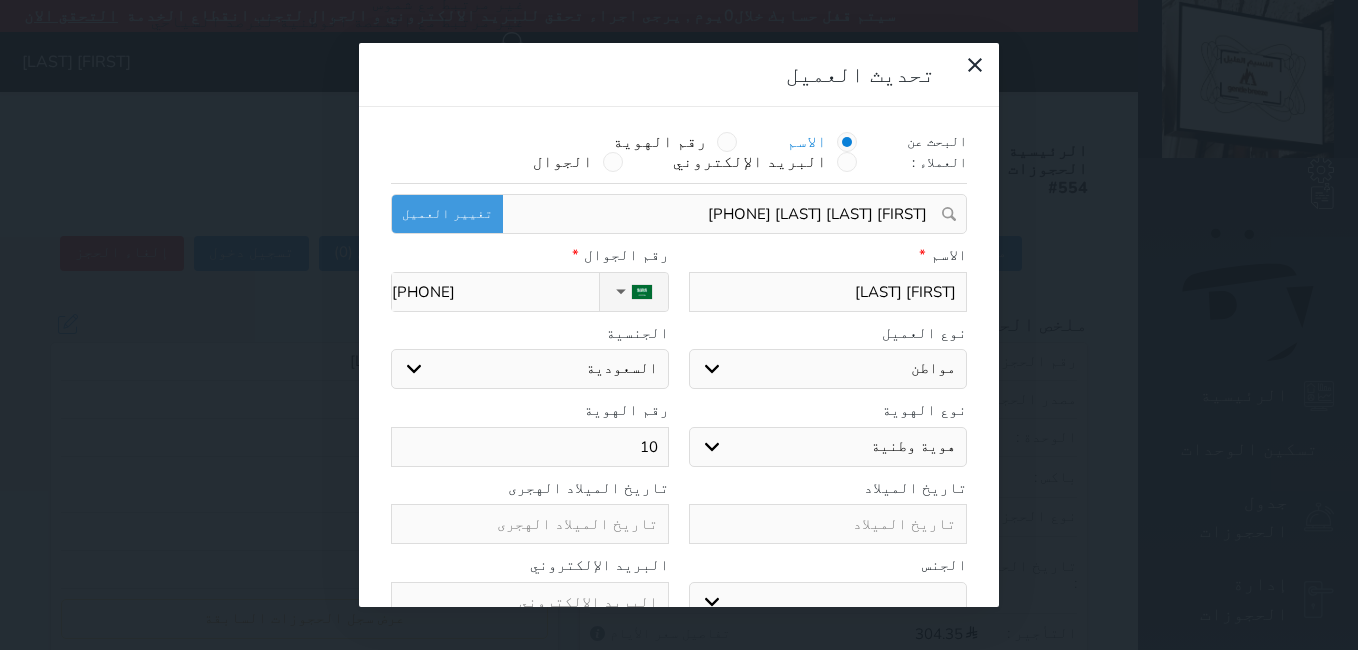 type on "1" 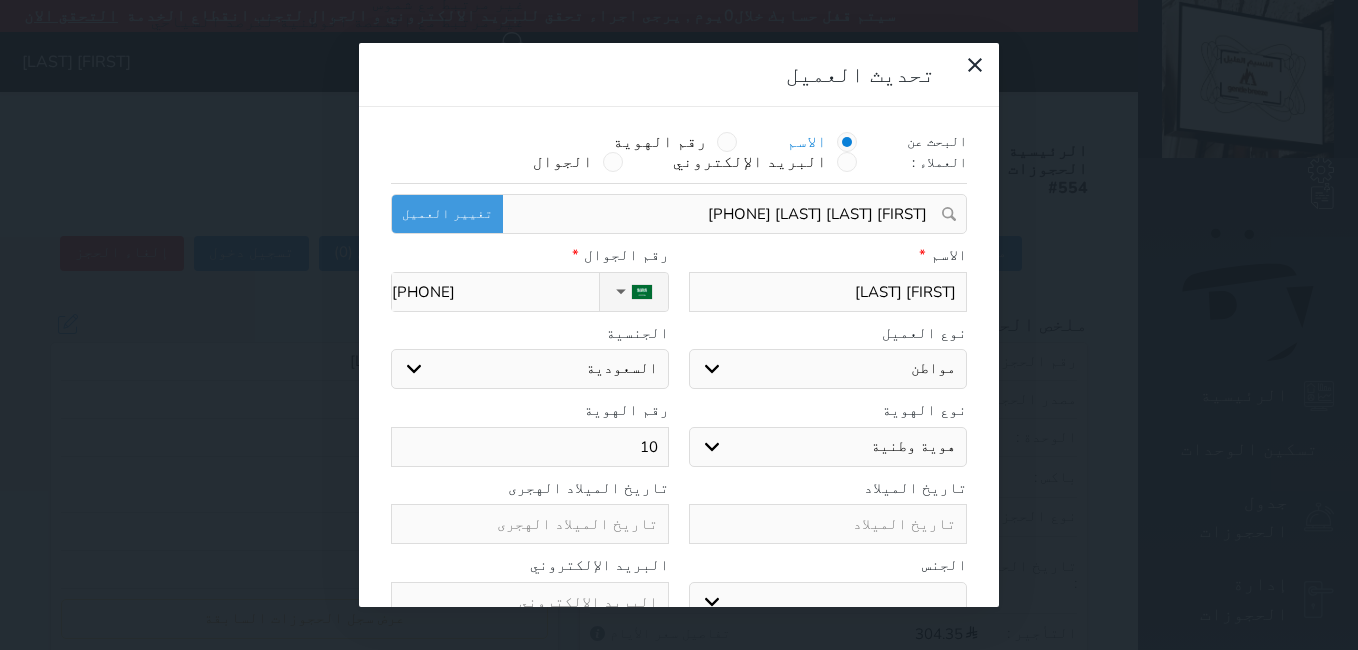 select 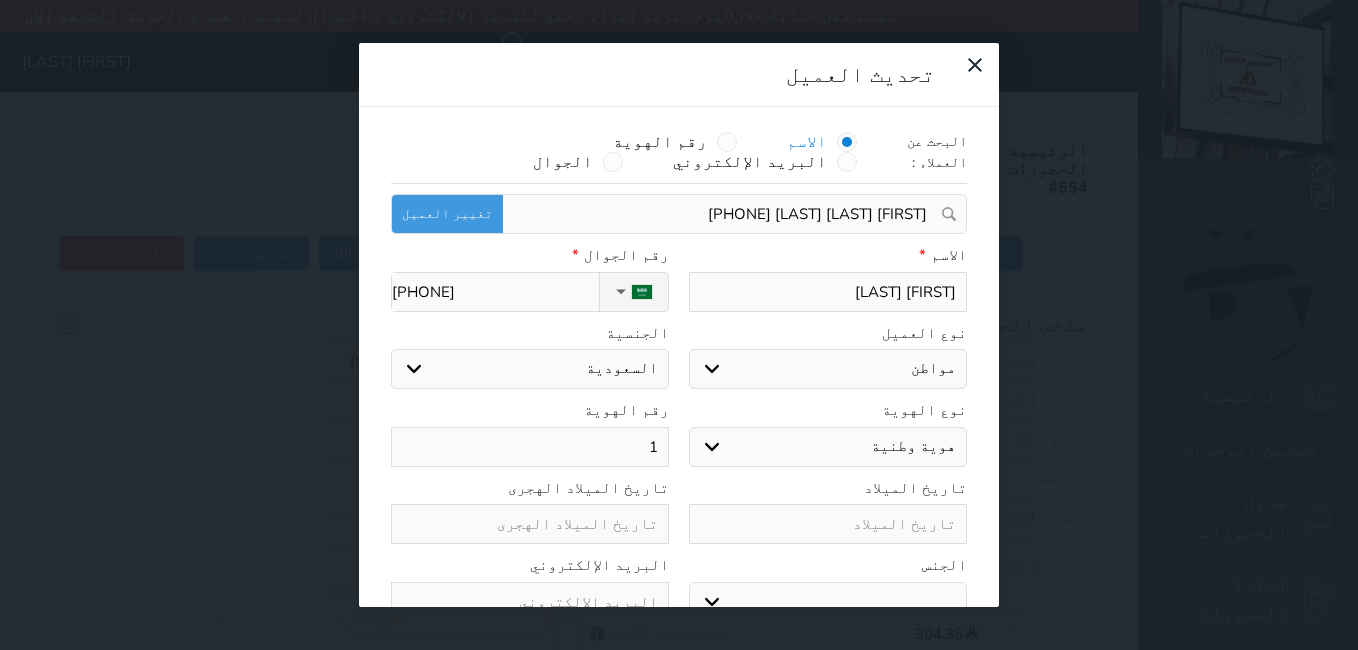 type on "11" 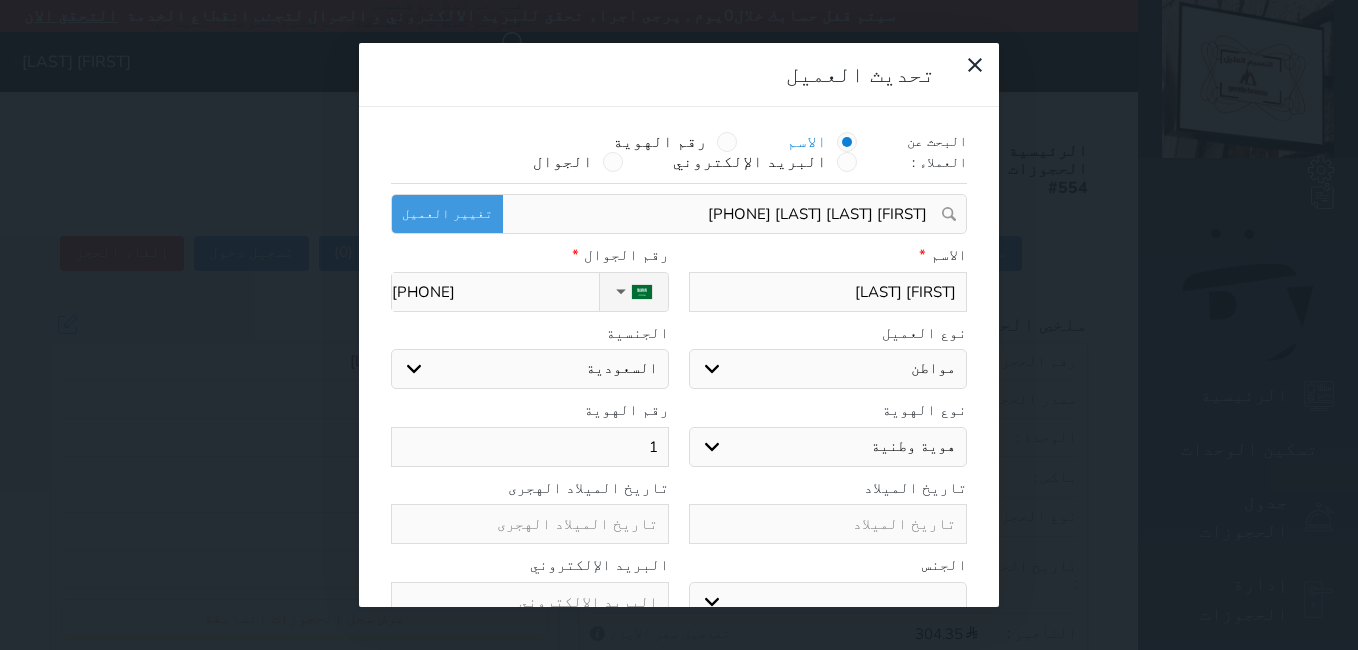 select 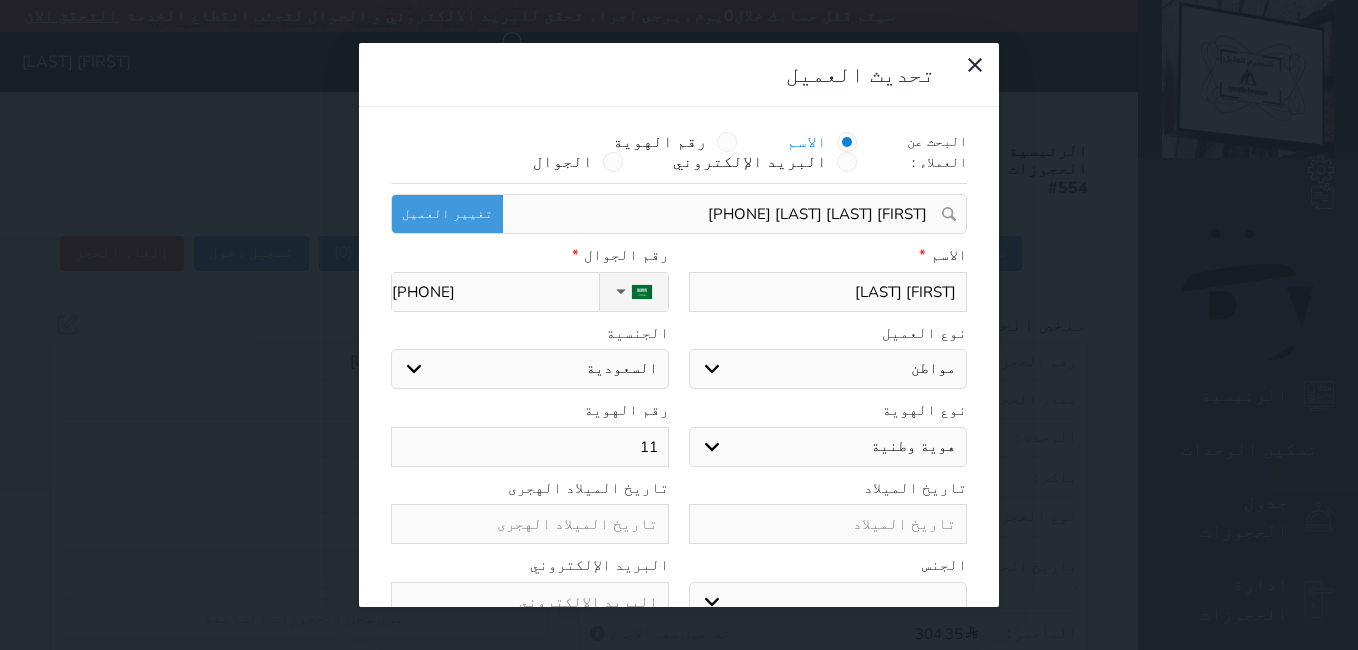 type on "110" 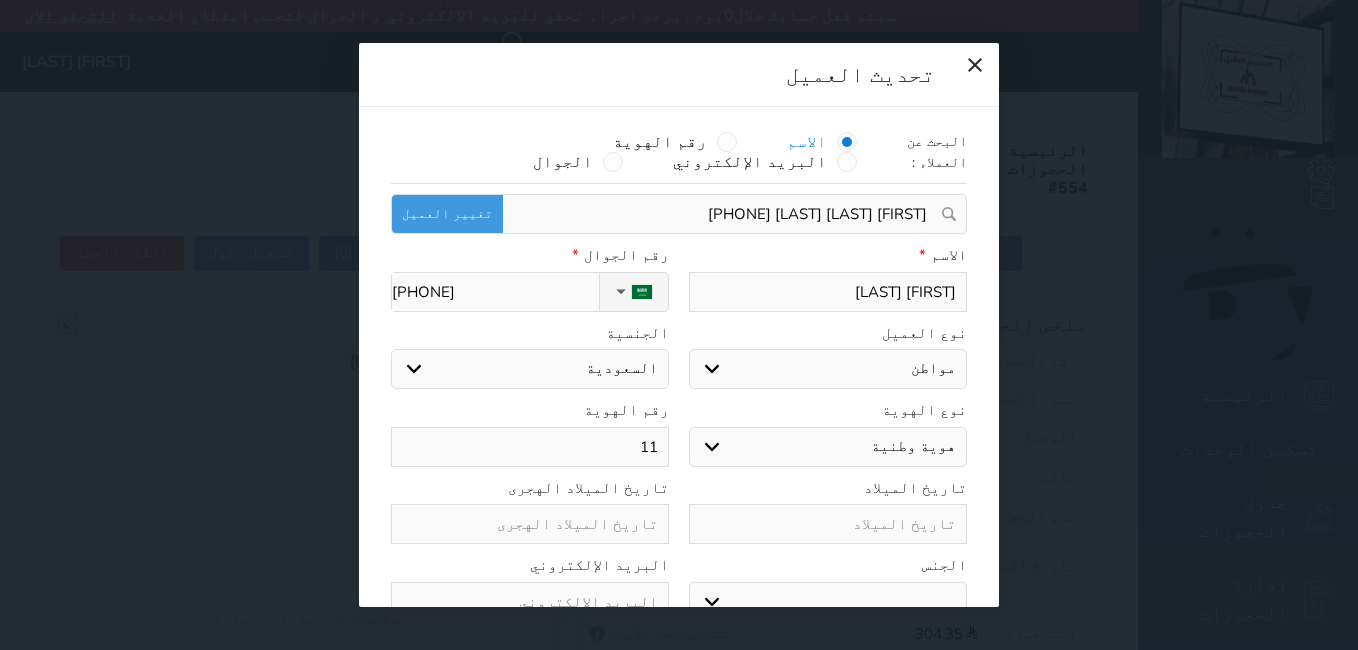 select 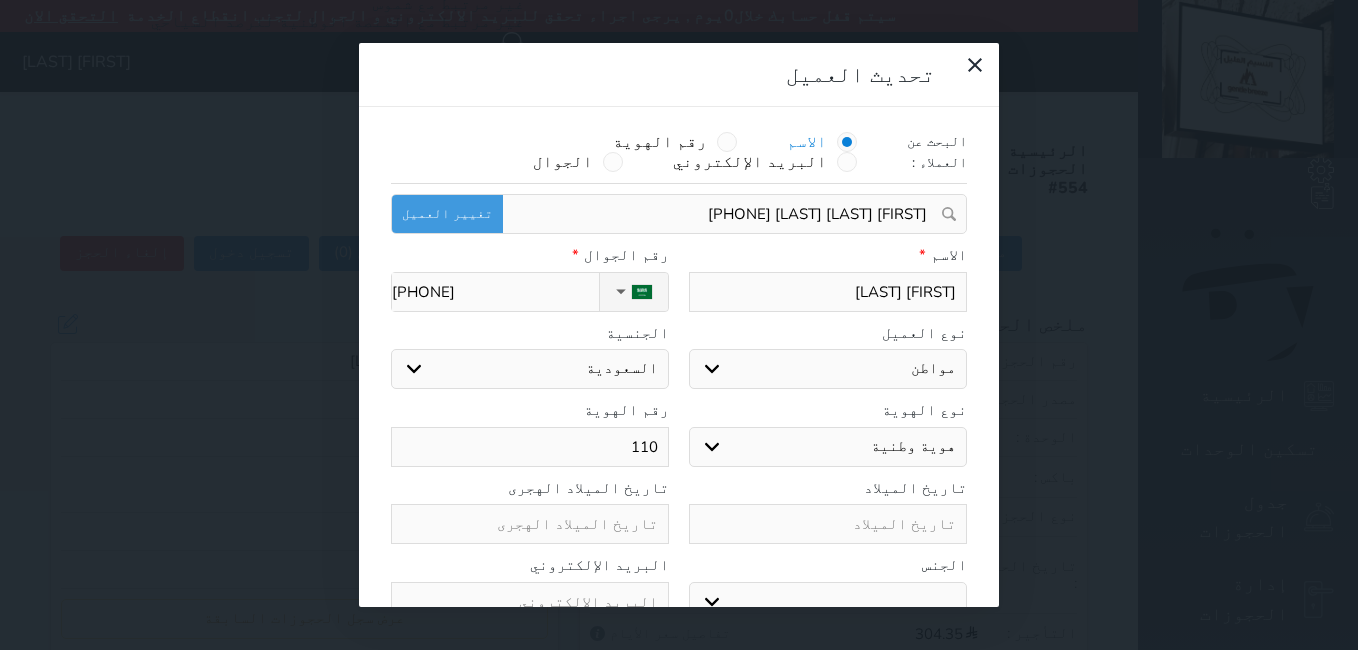 type on "1106" 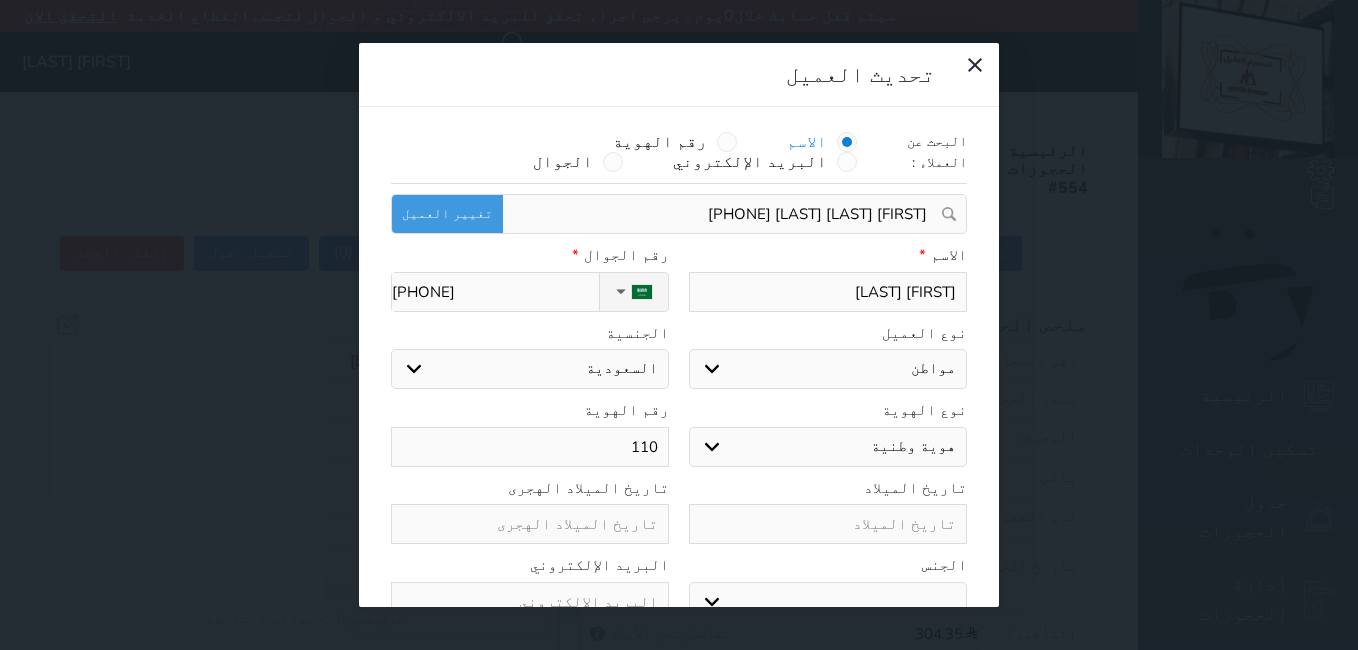 select 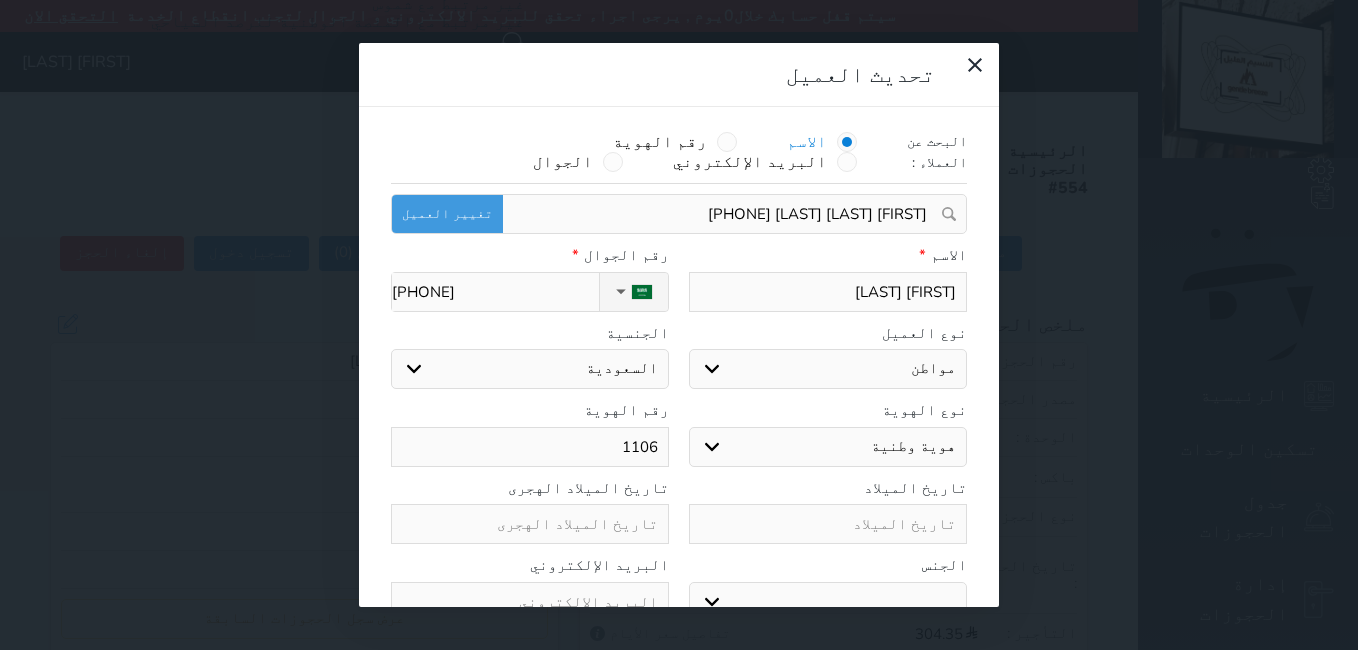 type on "11060" 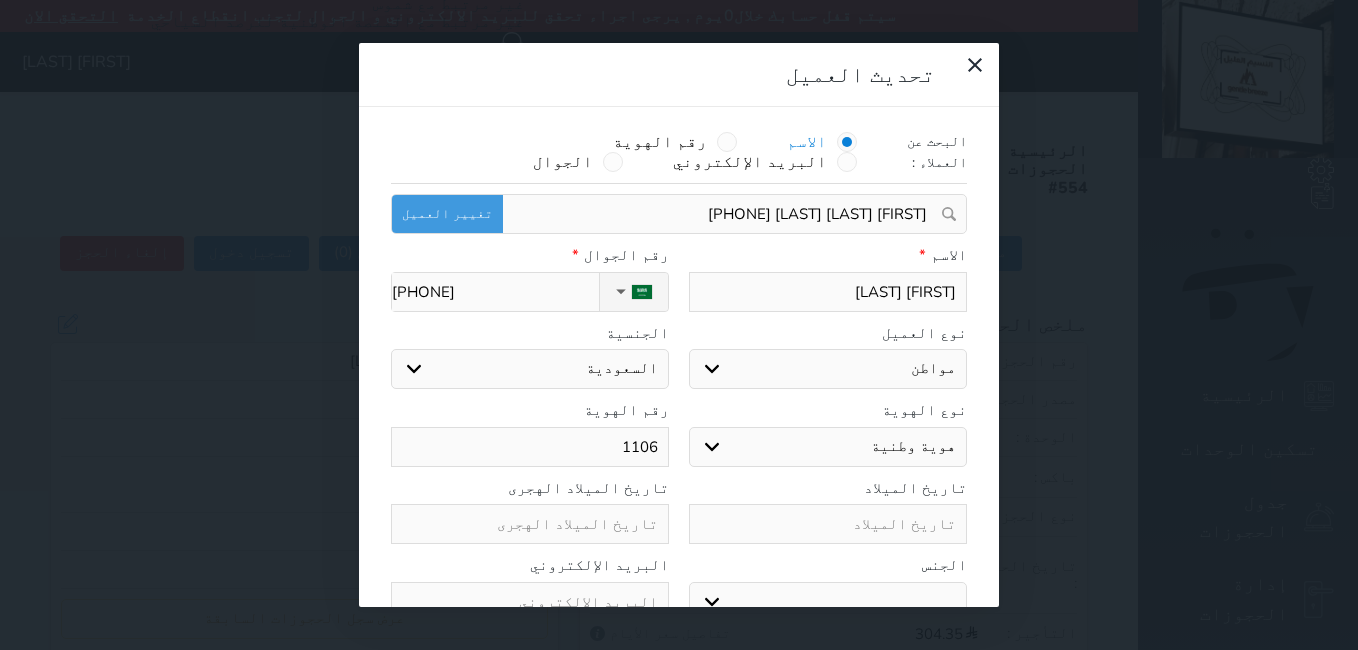 select 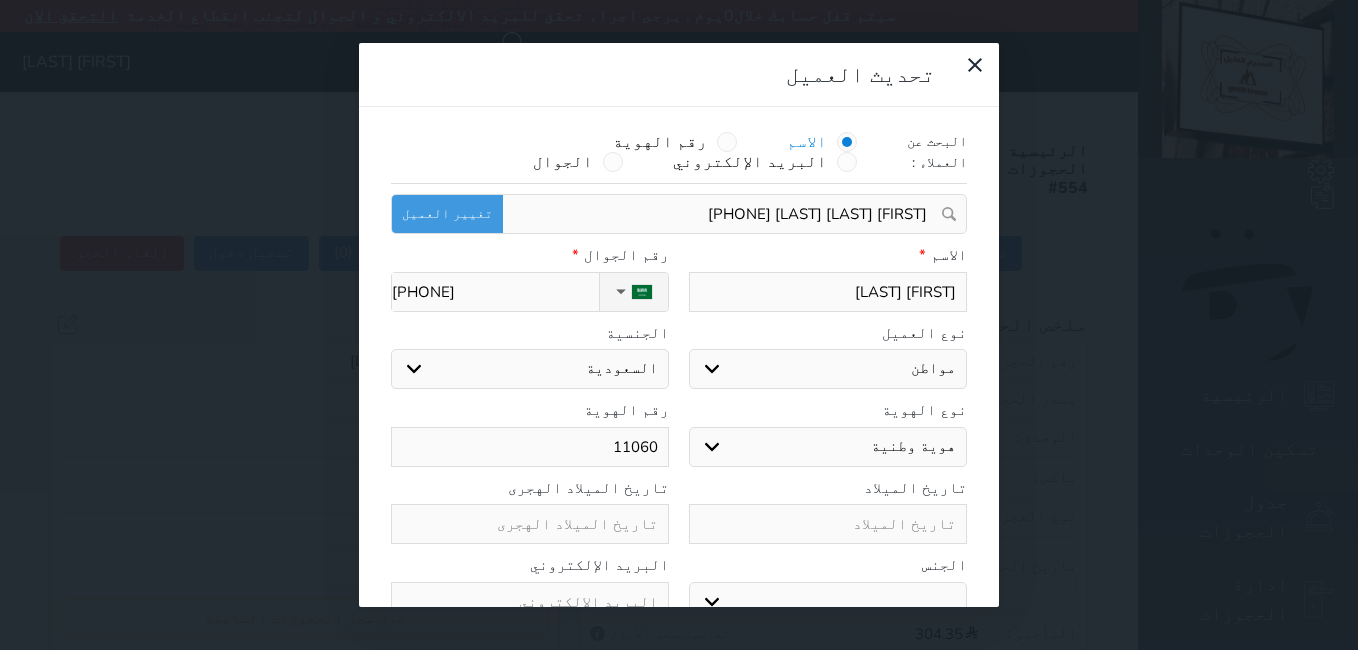 type on "[NUMBER]" 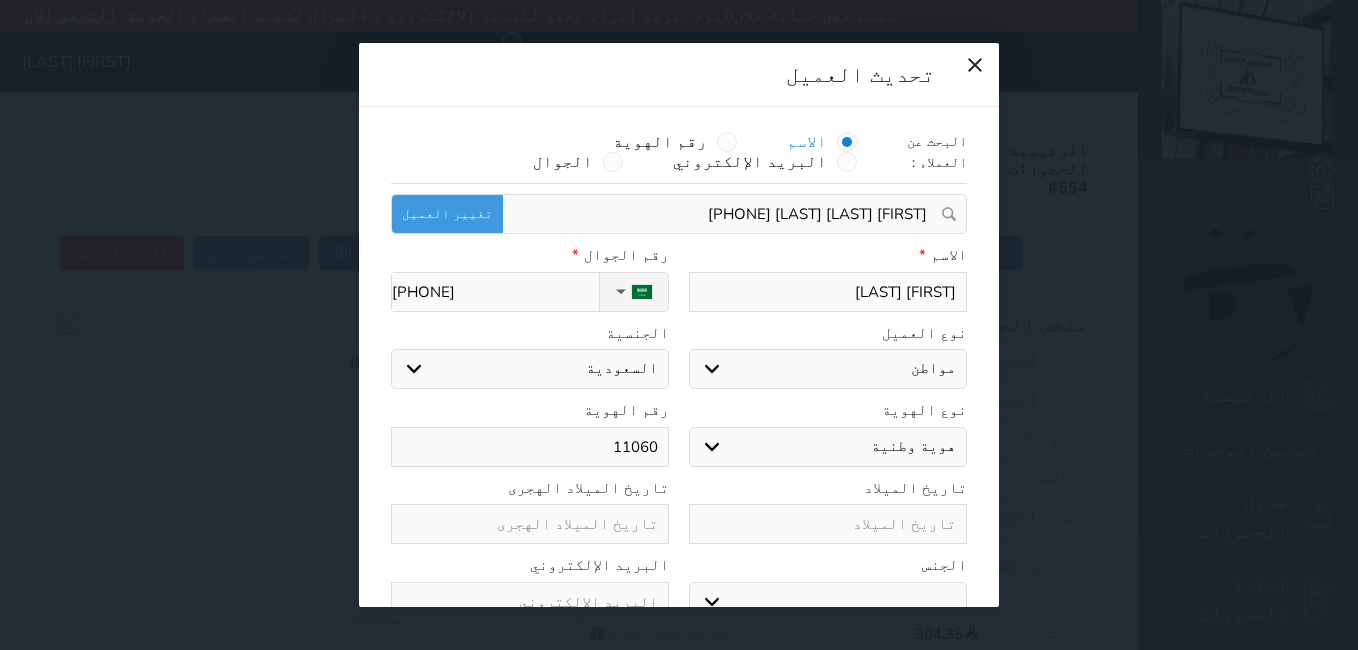 select 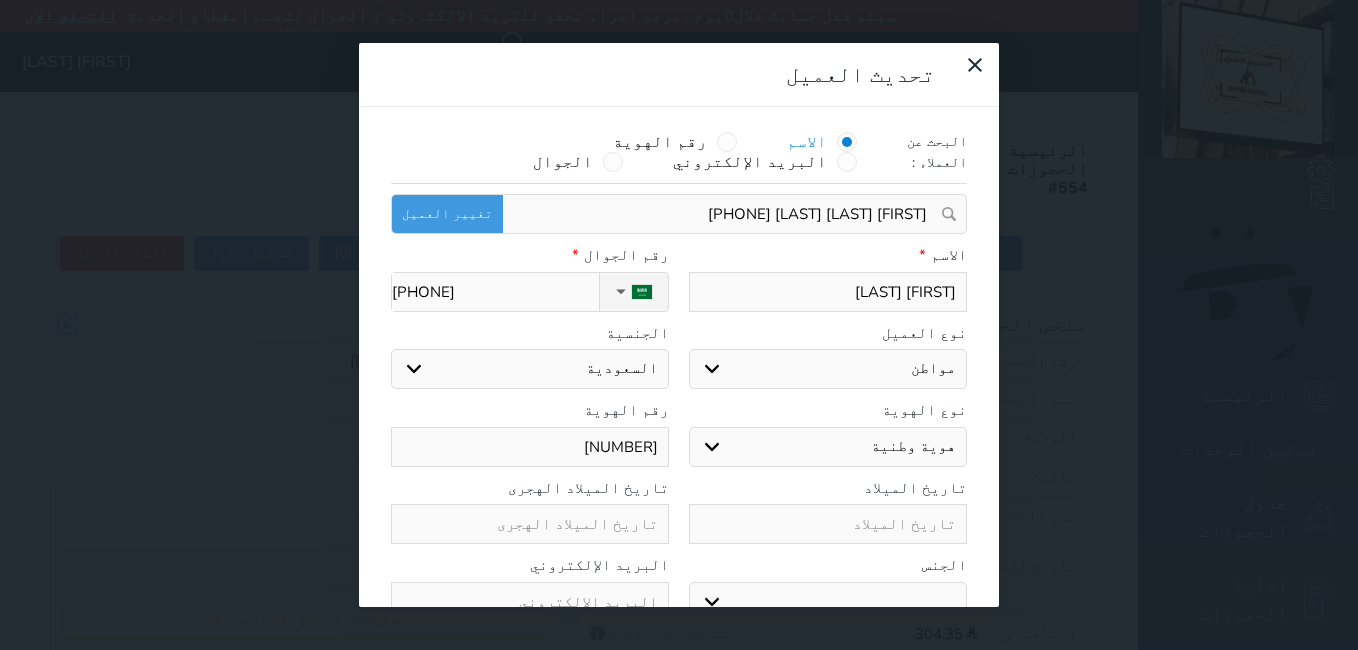 type on "1106004" 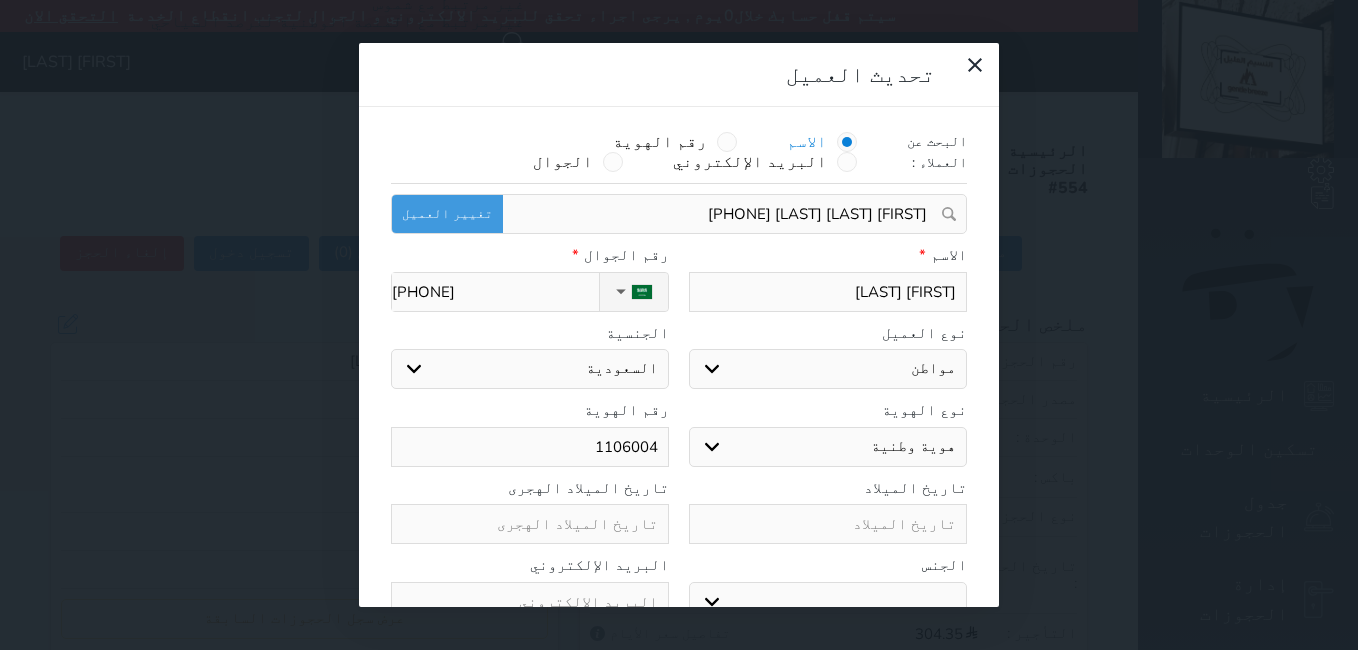 select 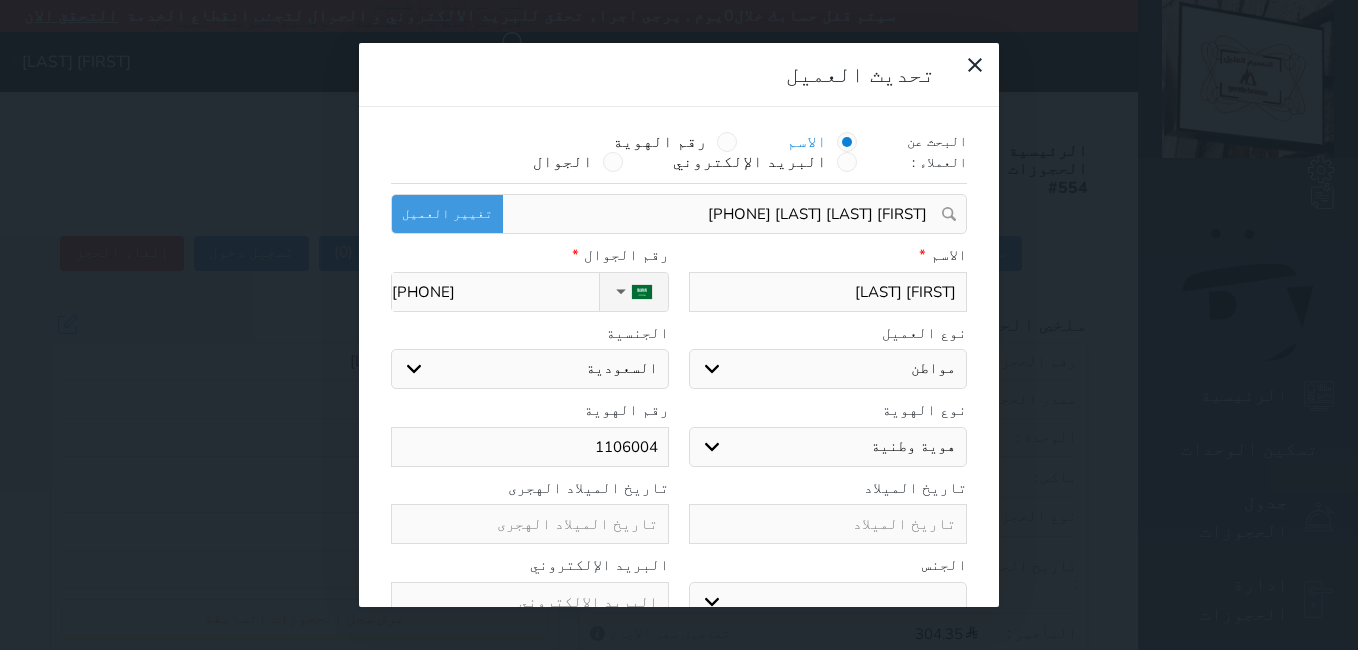 type on "[NUMBER]" 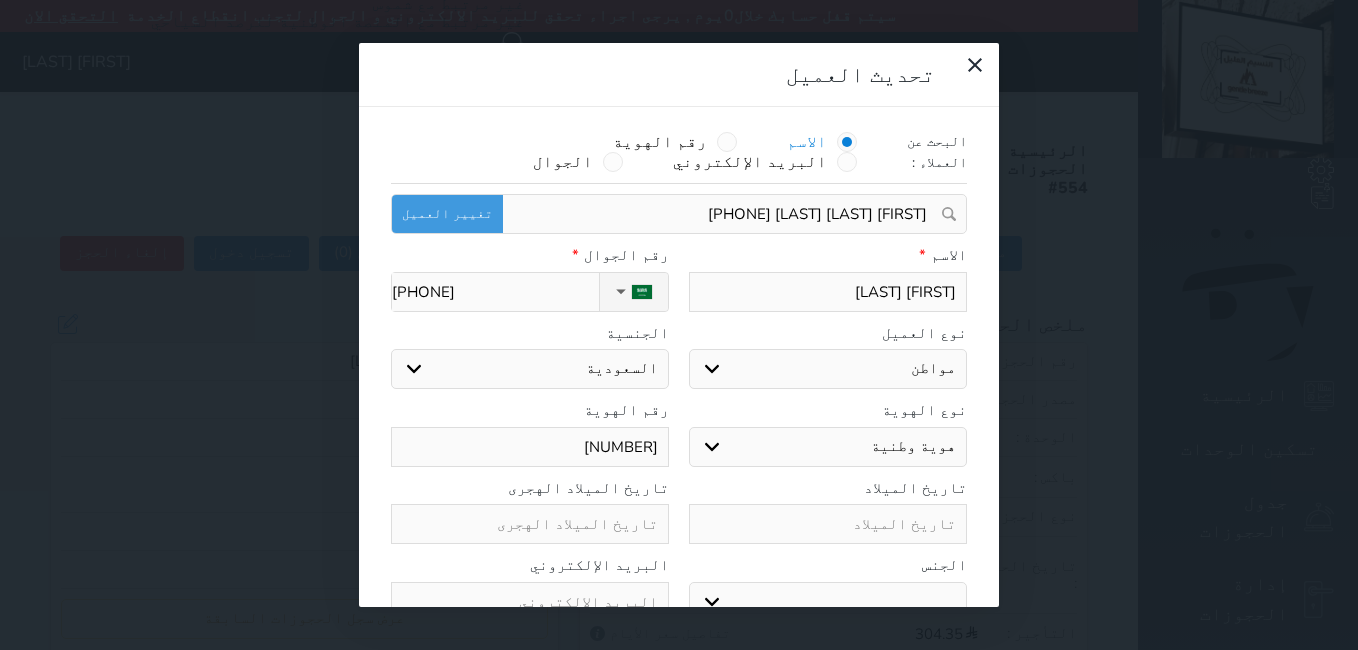 select 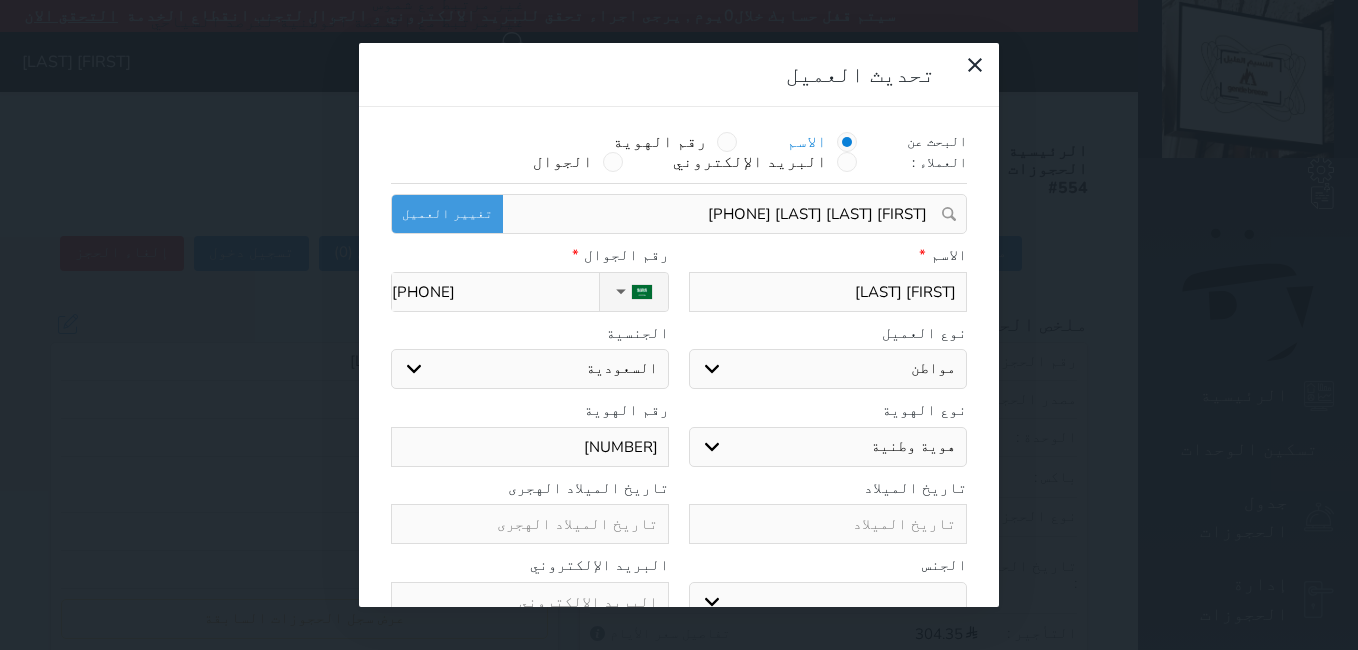 type on "[NUMBER]" 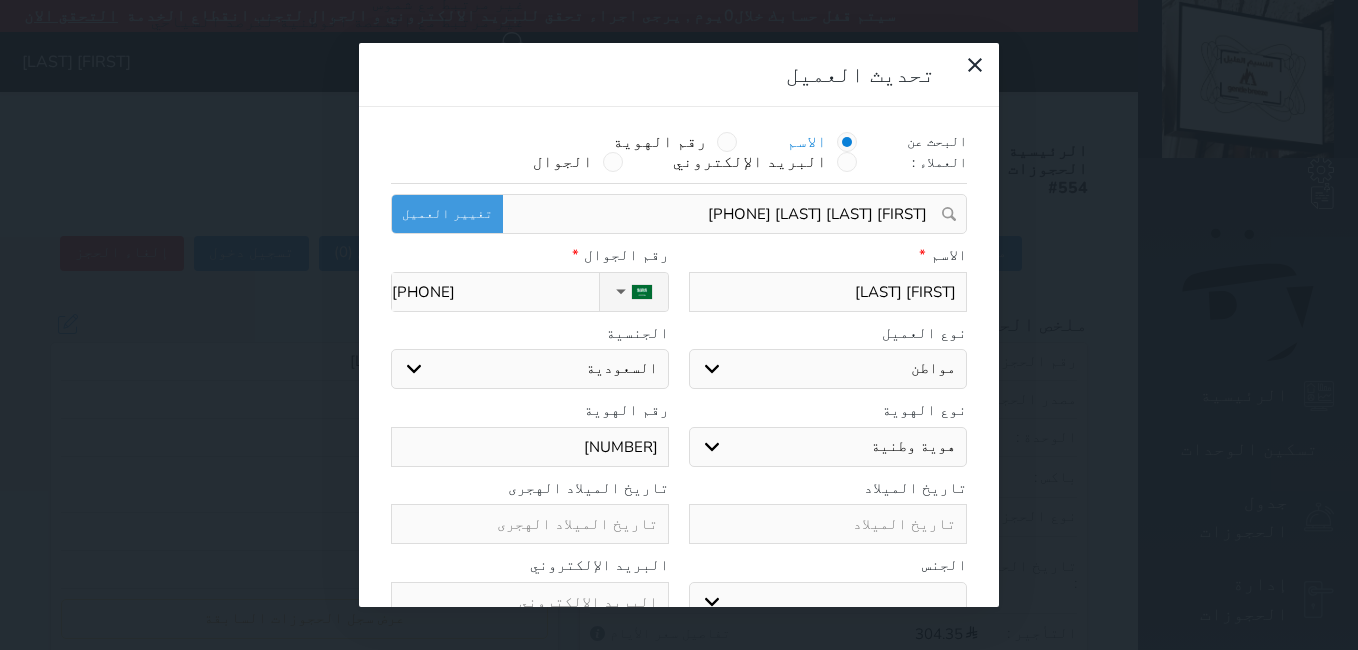 select 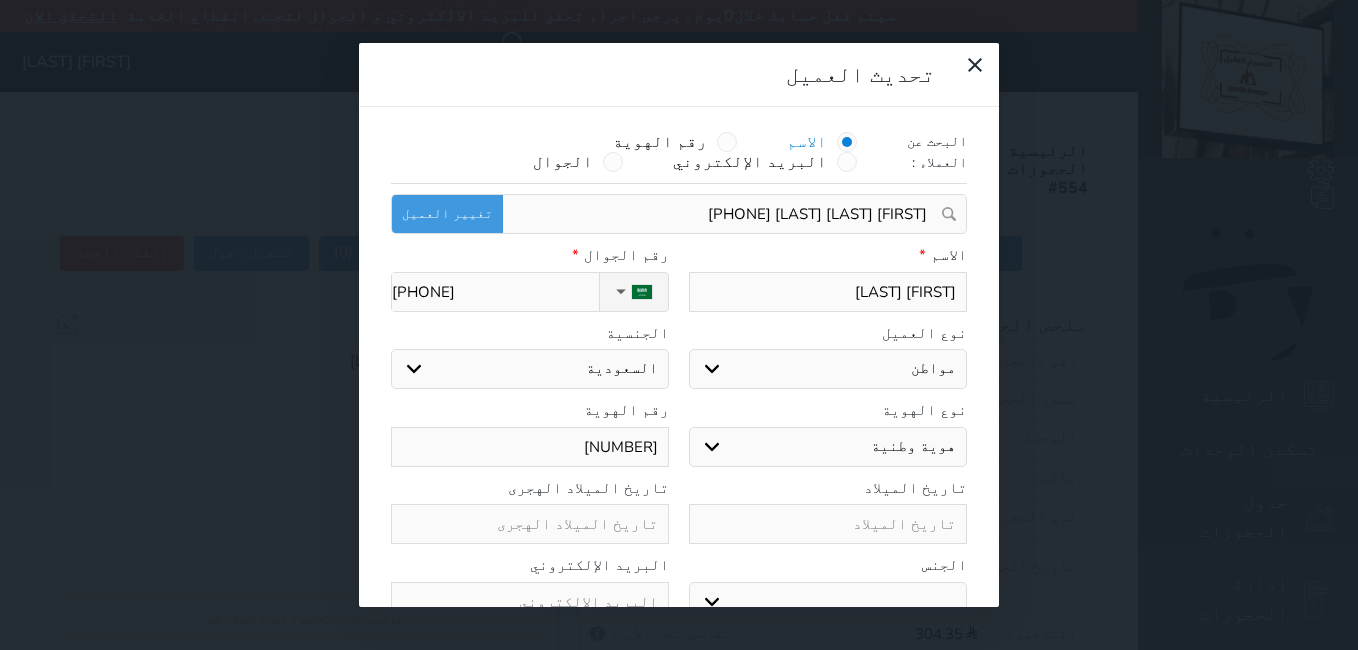type on "[NUMBER]" 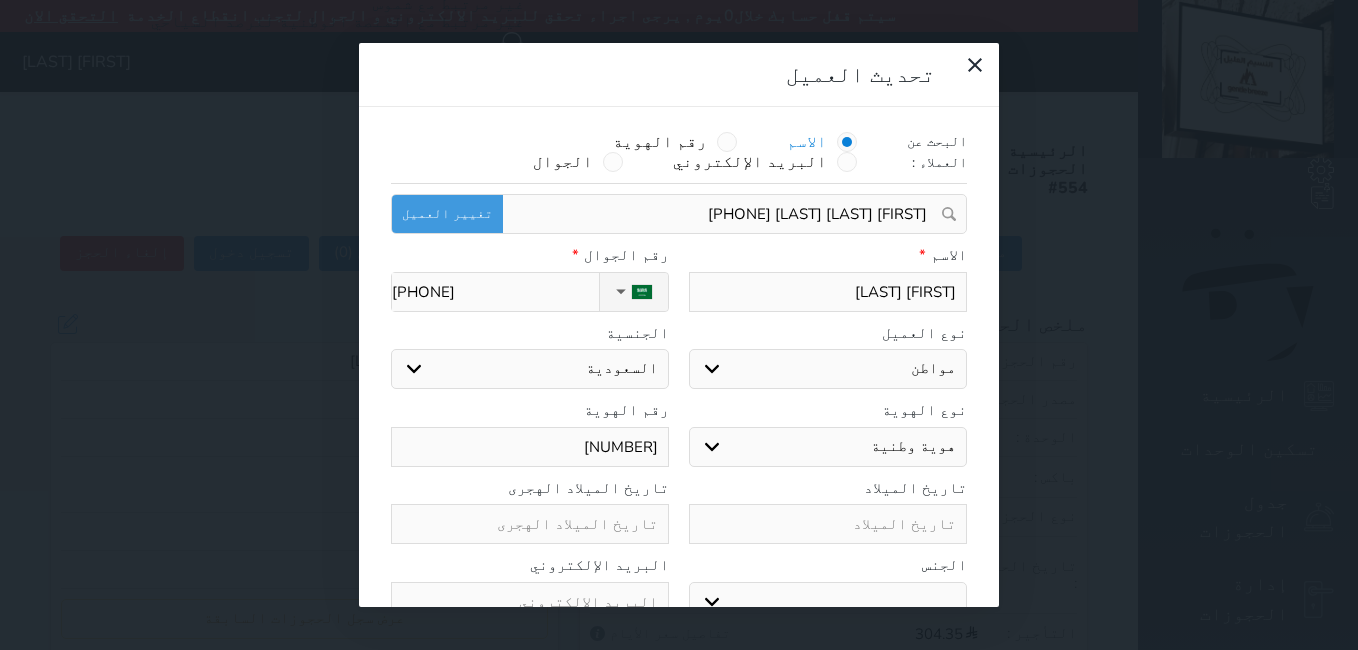select 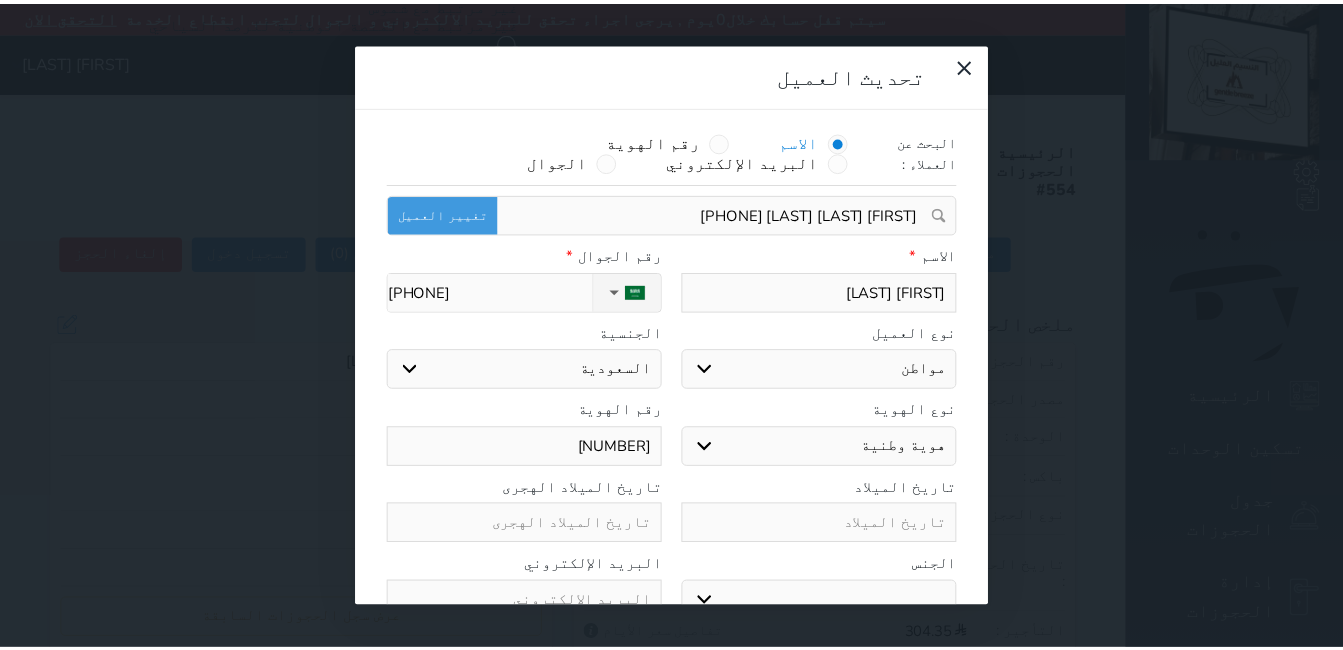 scroll, scrollTop: 45, scrollLeft: 0, axis: vertical 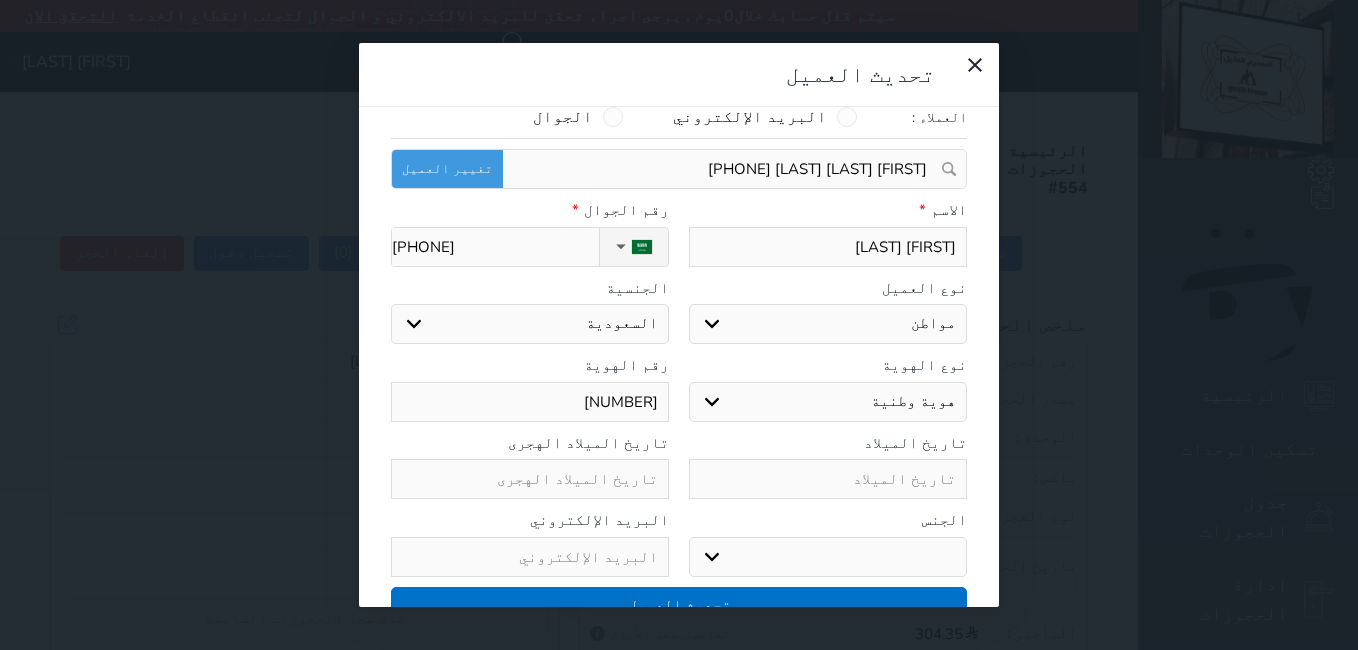 type on "[NUMBER]" 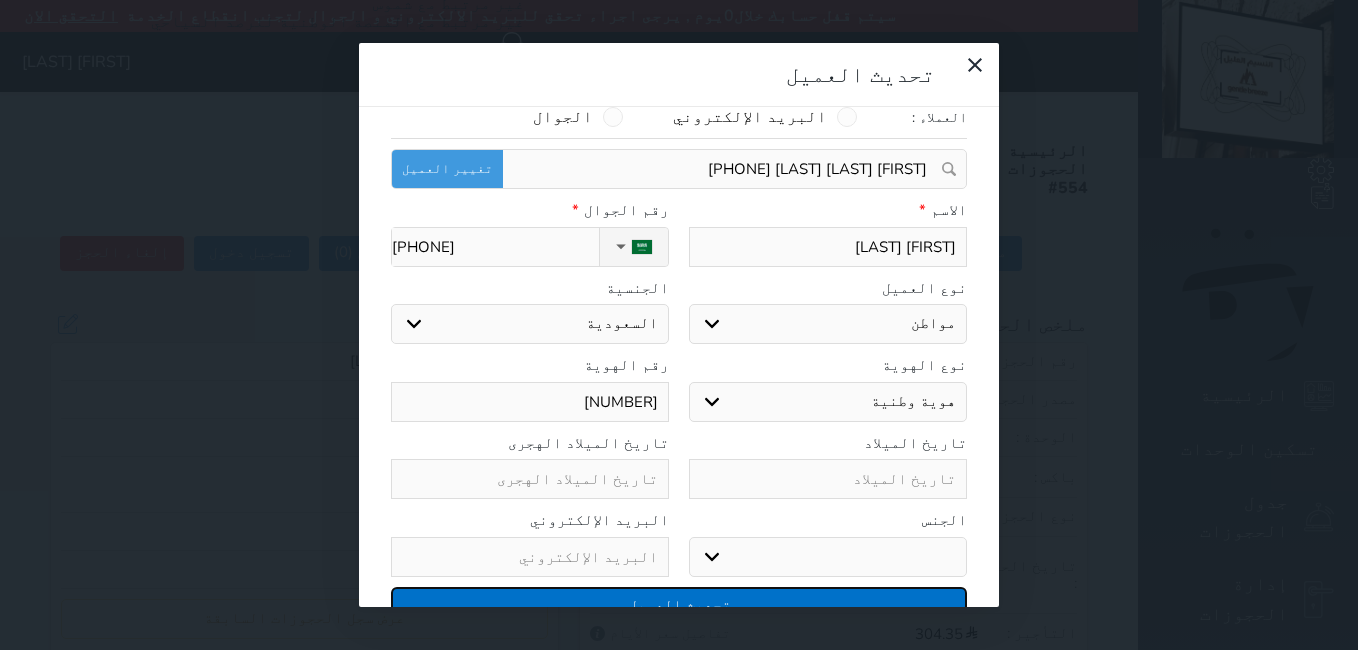 click on "تحديث العميل" at bounding box center (679, 604) 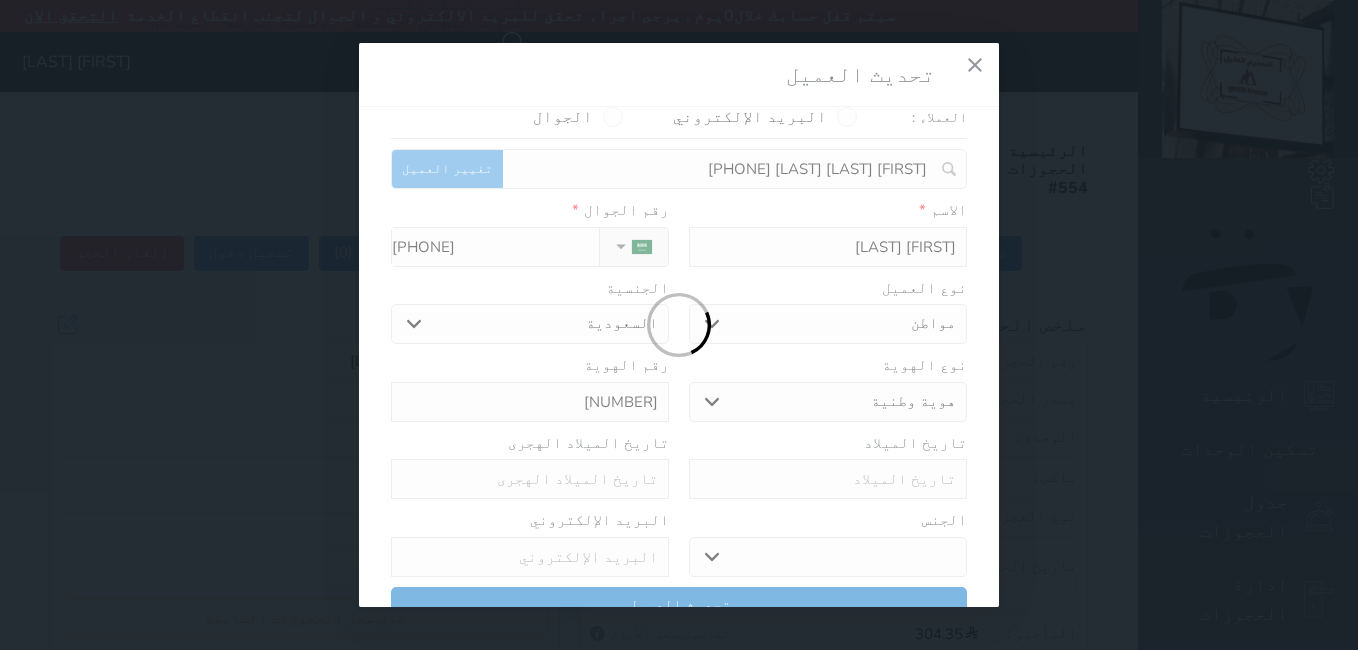 select 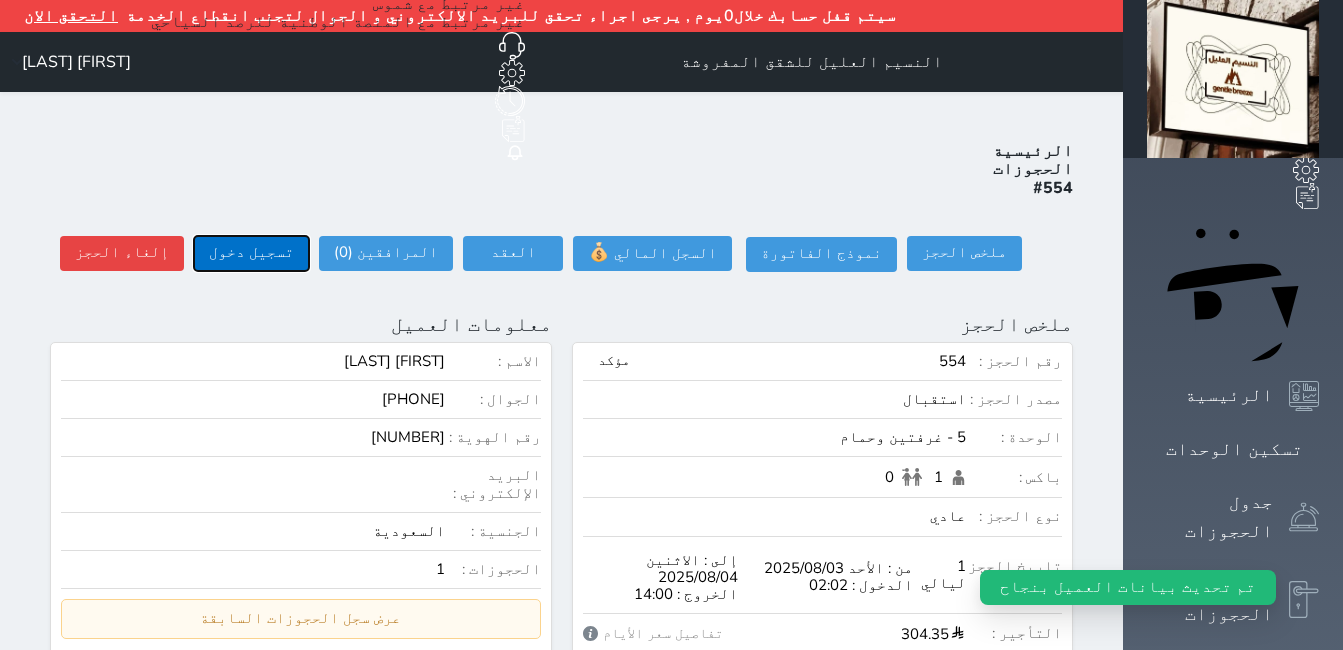 click on "تسجيل دخول" at bounding box center [251, 253] 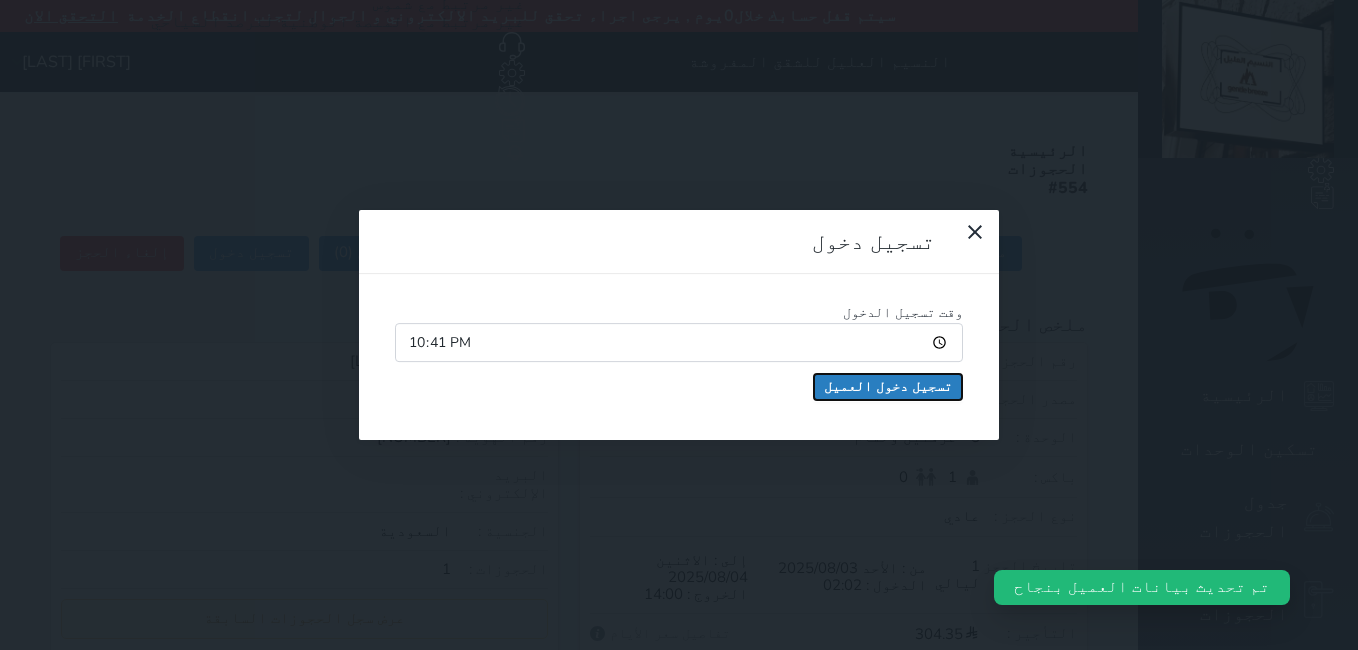 click on "تسجيل دخول العميل" at bounding box center [888, 387] 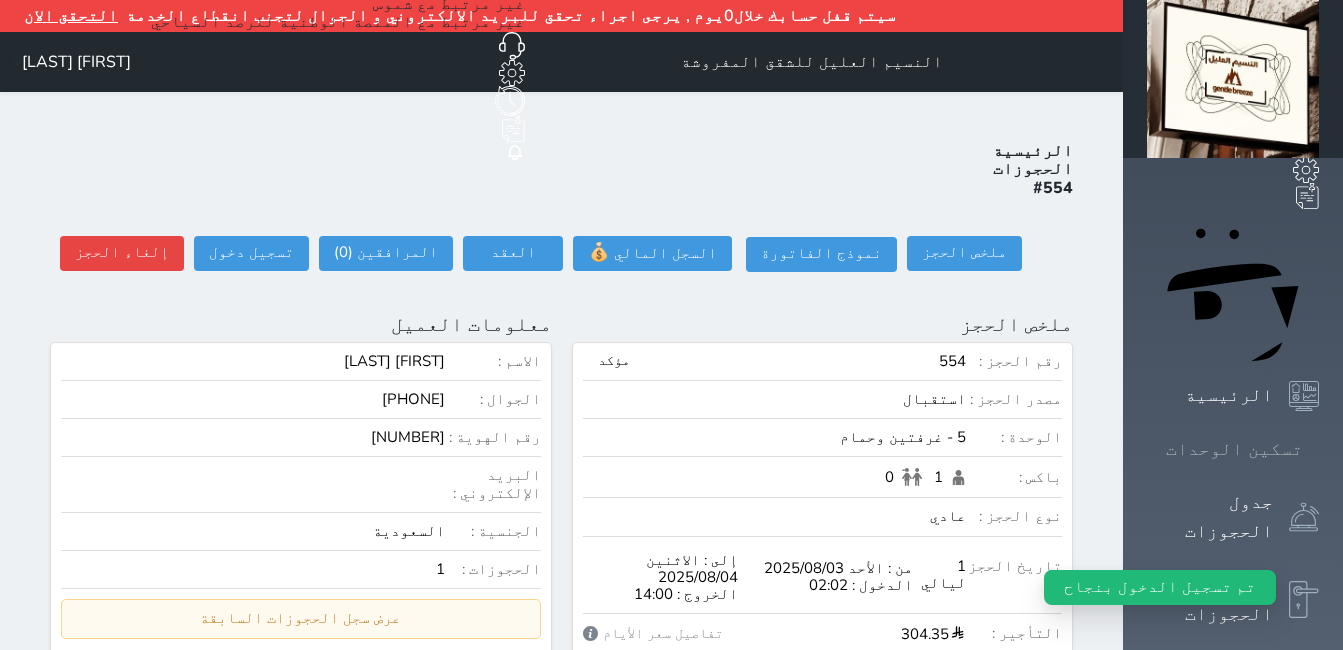 click 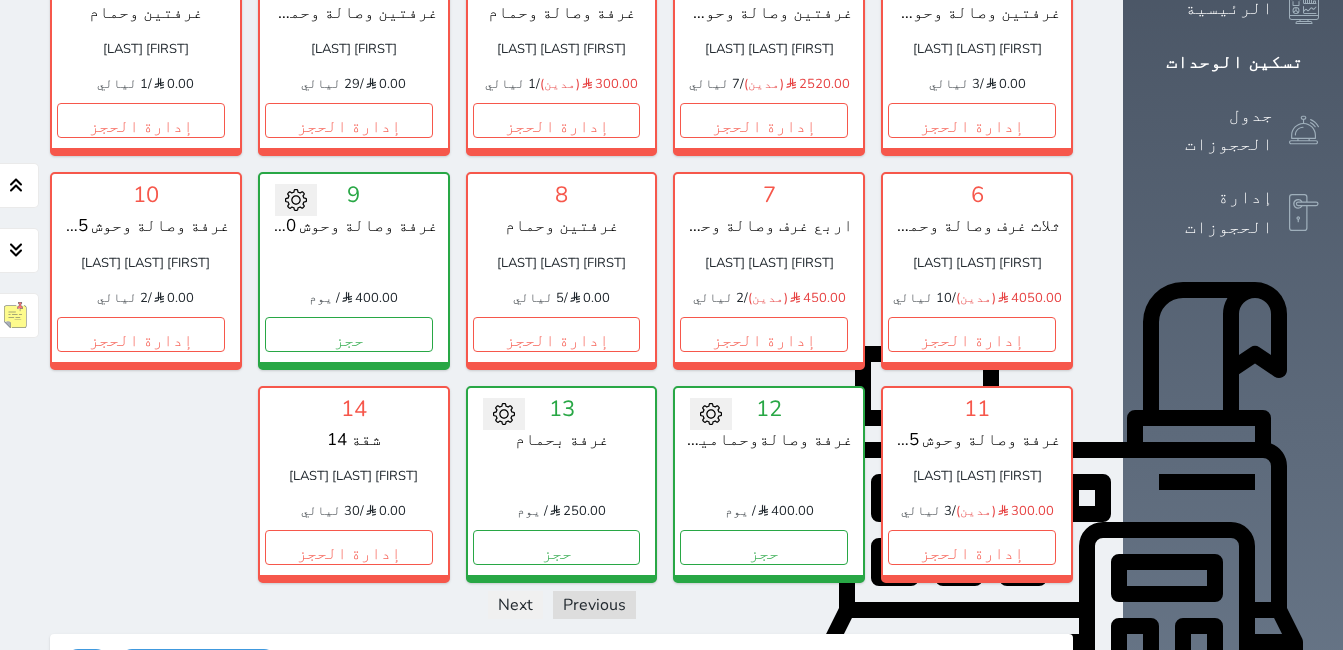 scroll, scrollTop: 410, scrollLeft: 0, axis: vertical 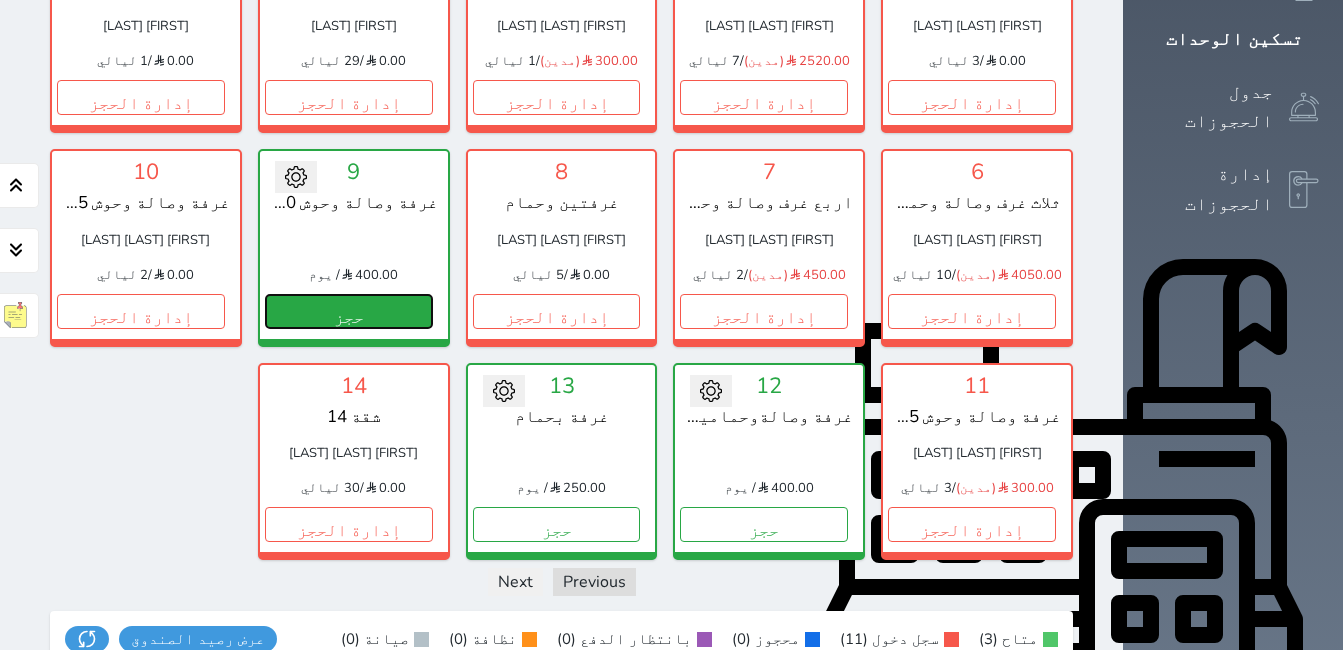 click on "حجز" at bounding box center (349, 311) 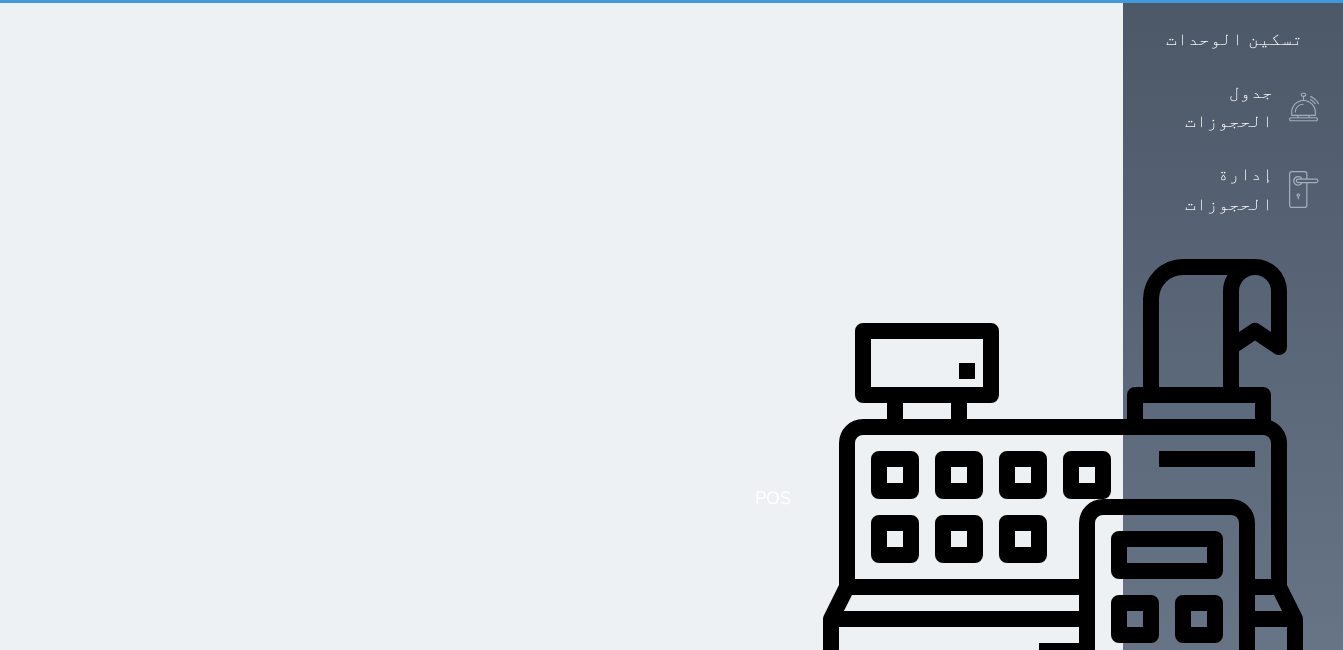 scroll, scrollTop: 37, scrollLeft: 0, axis: vertical 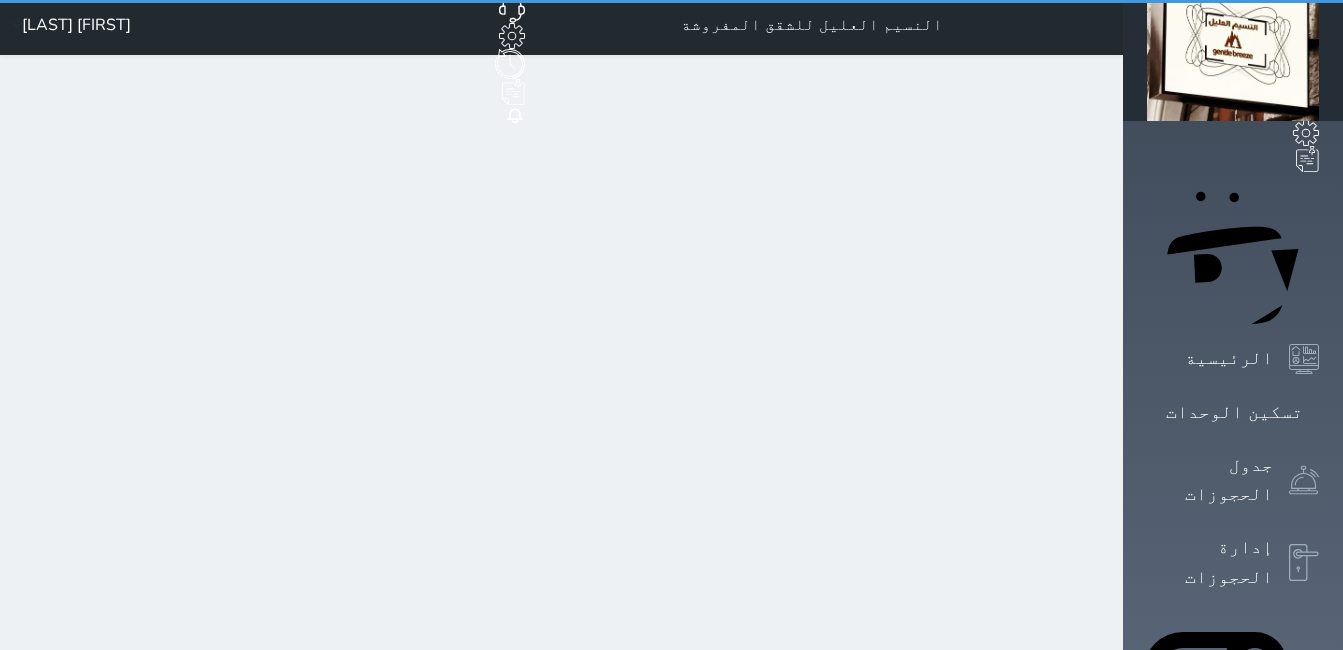 select on "1" 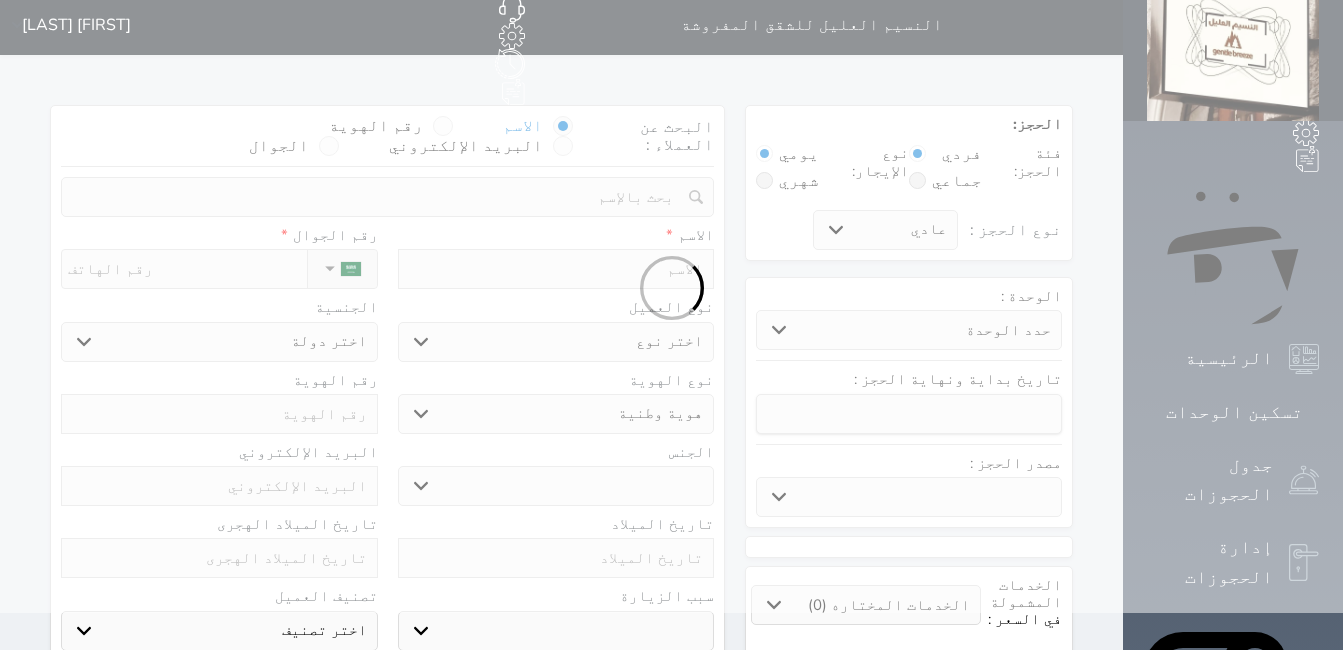scroll, scrollTop: 0, scrollLeft: 0, axis: both 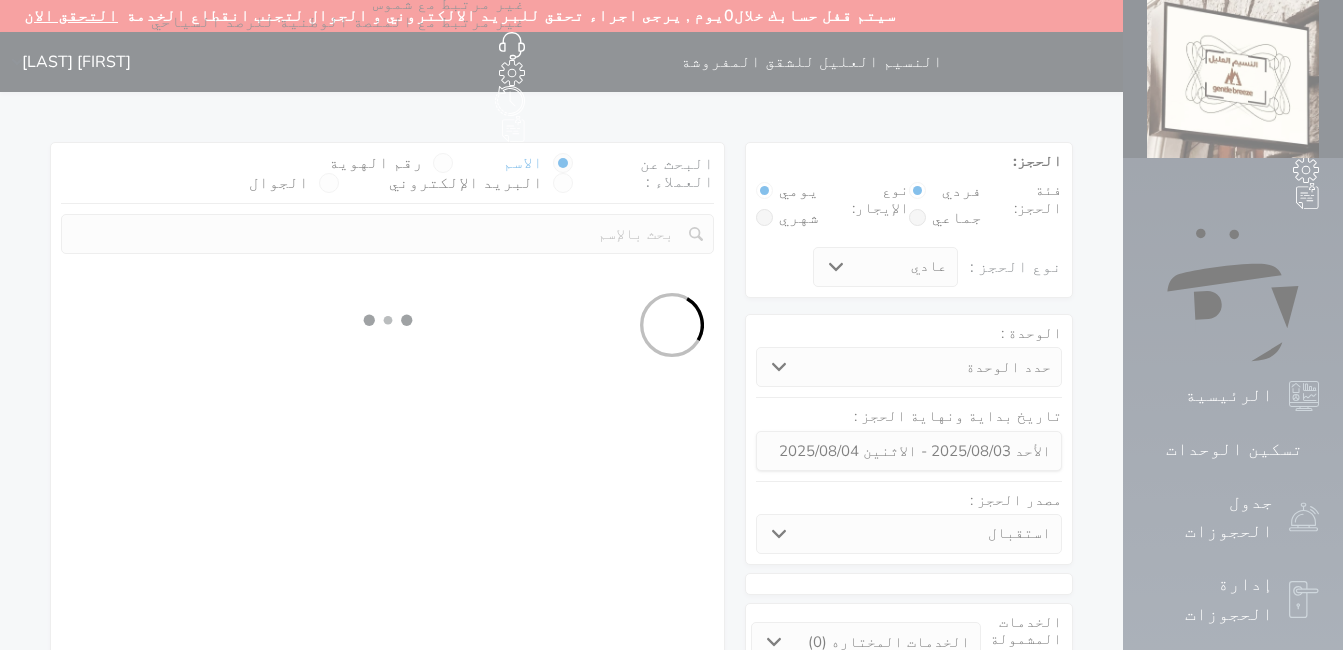 select 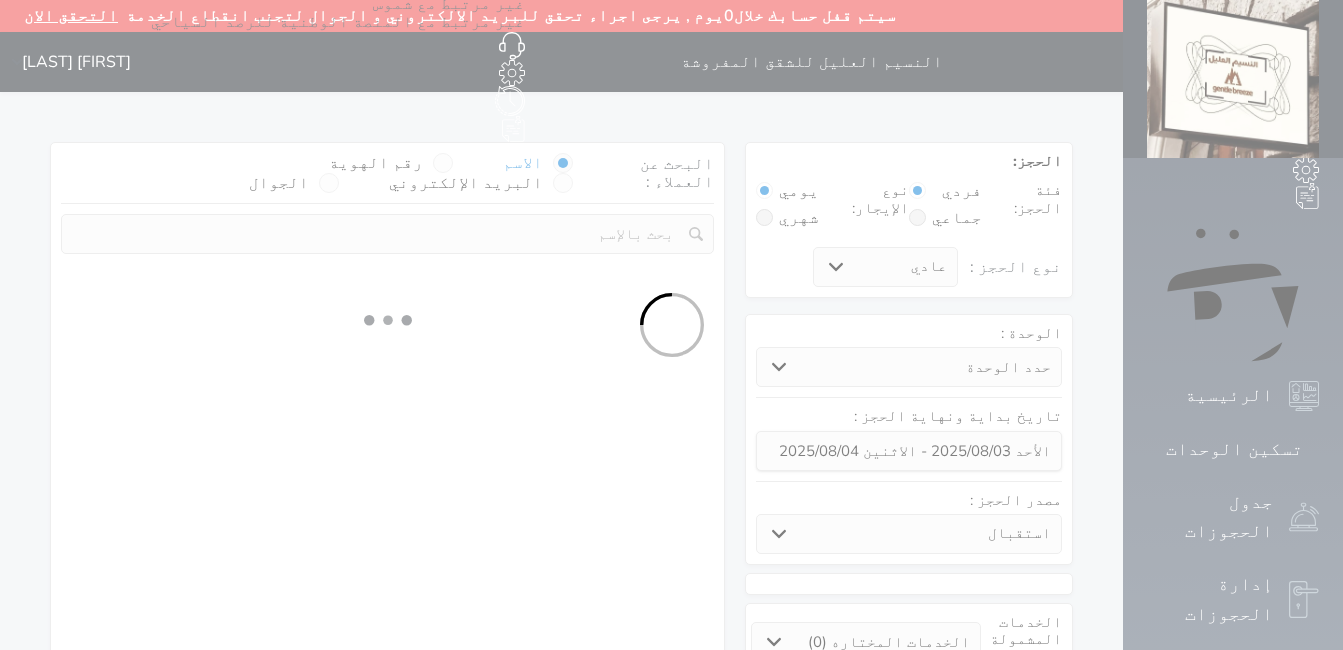 select on "1" 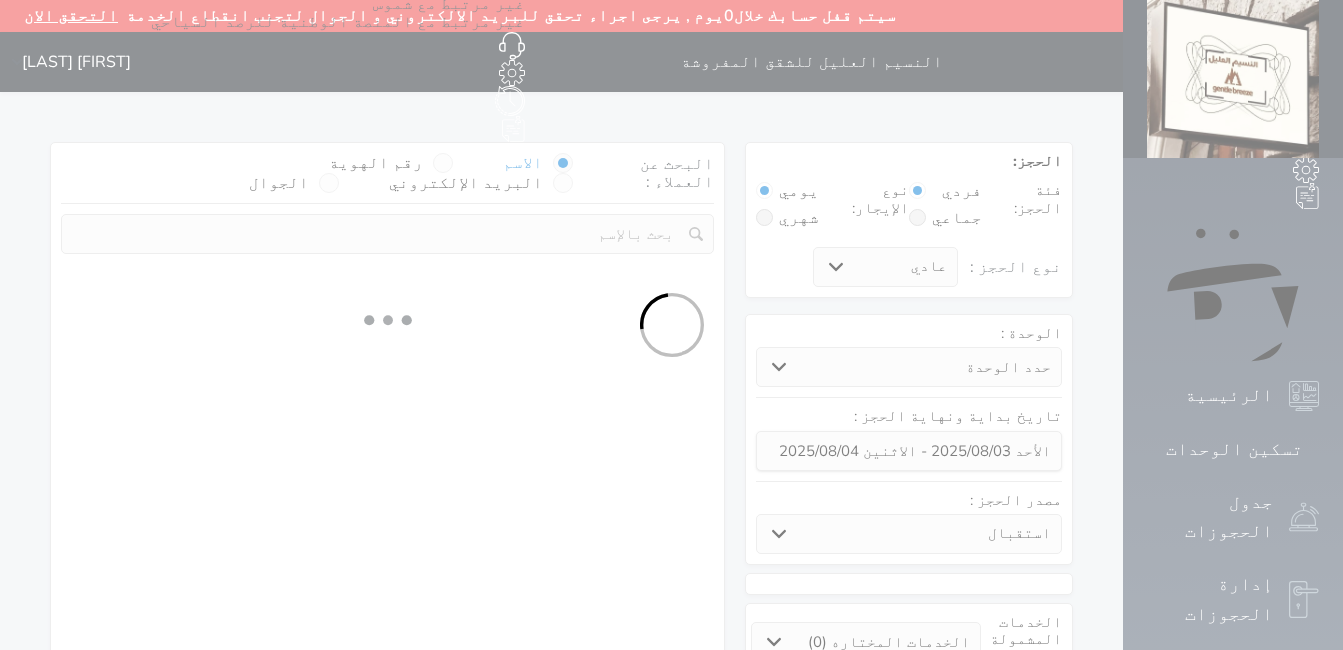 select on "113" 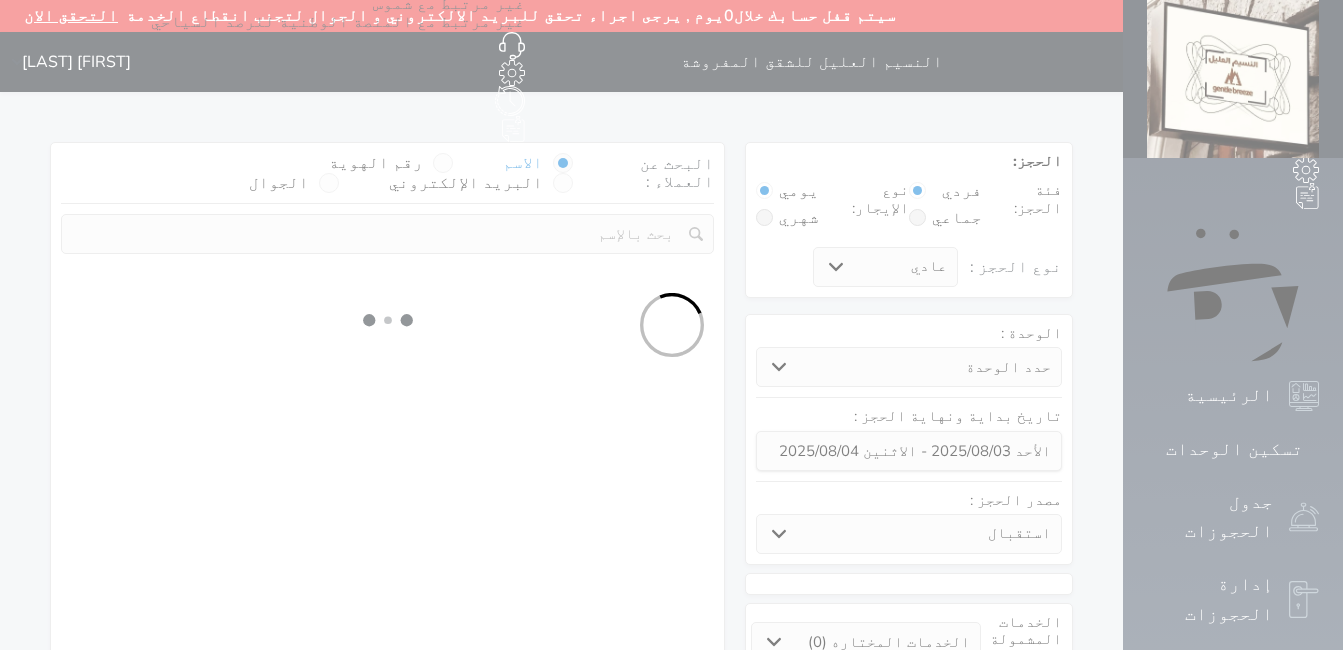 select on "1" 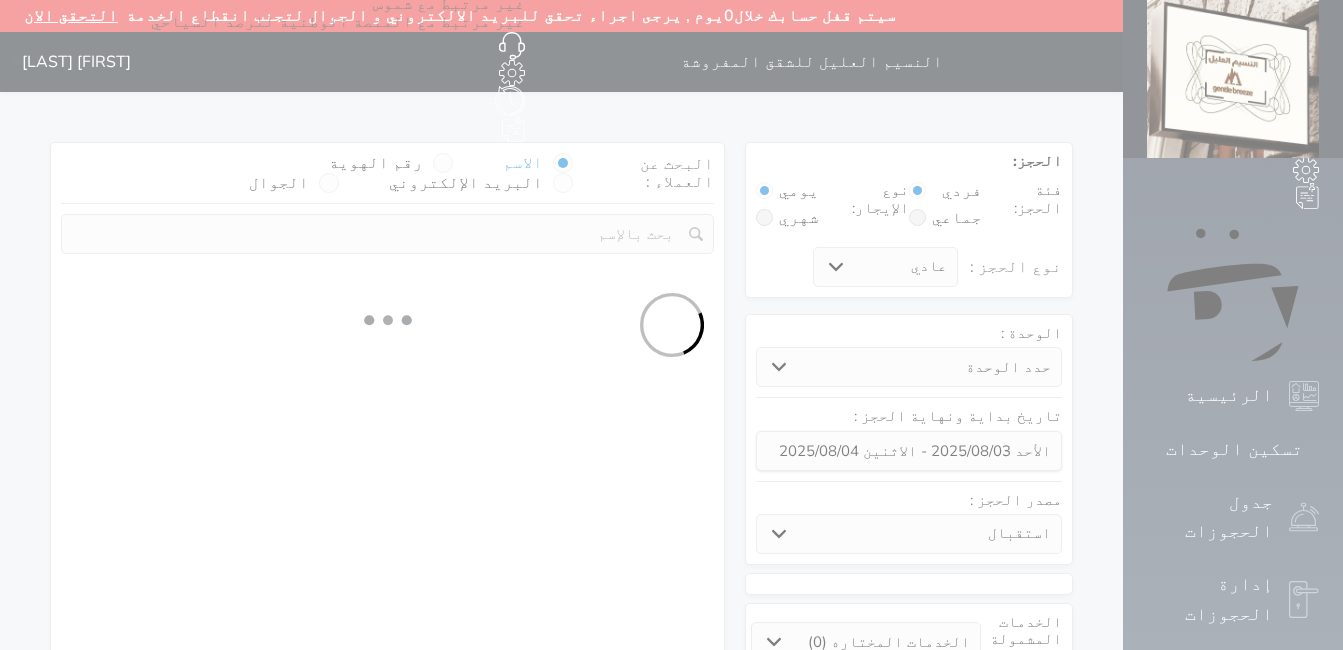 select 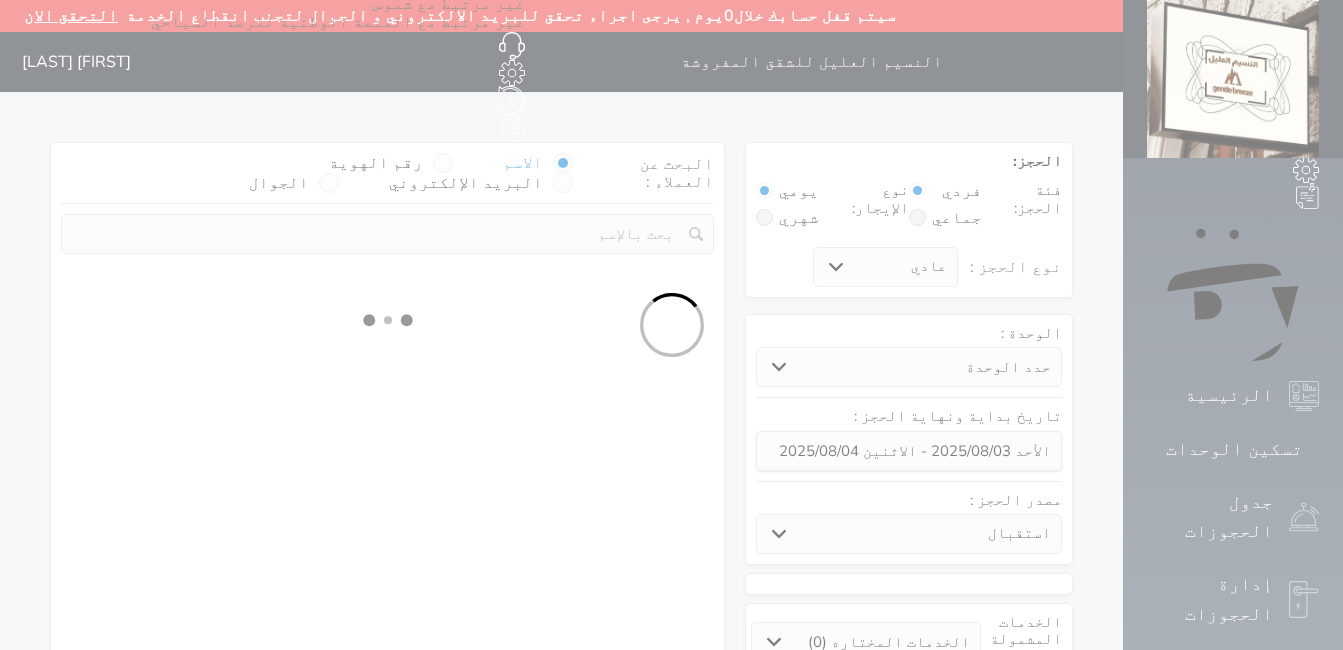 select on "7" 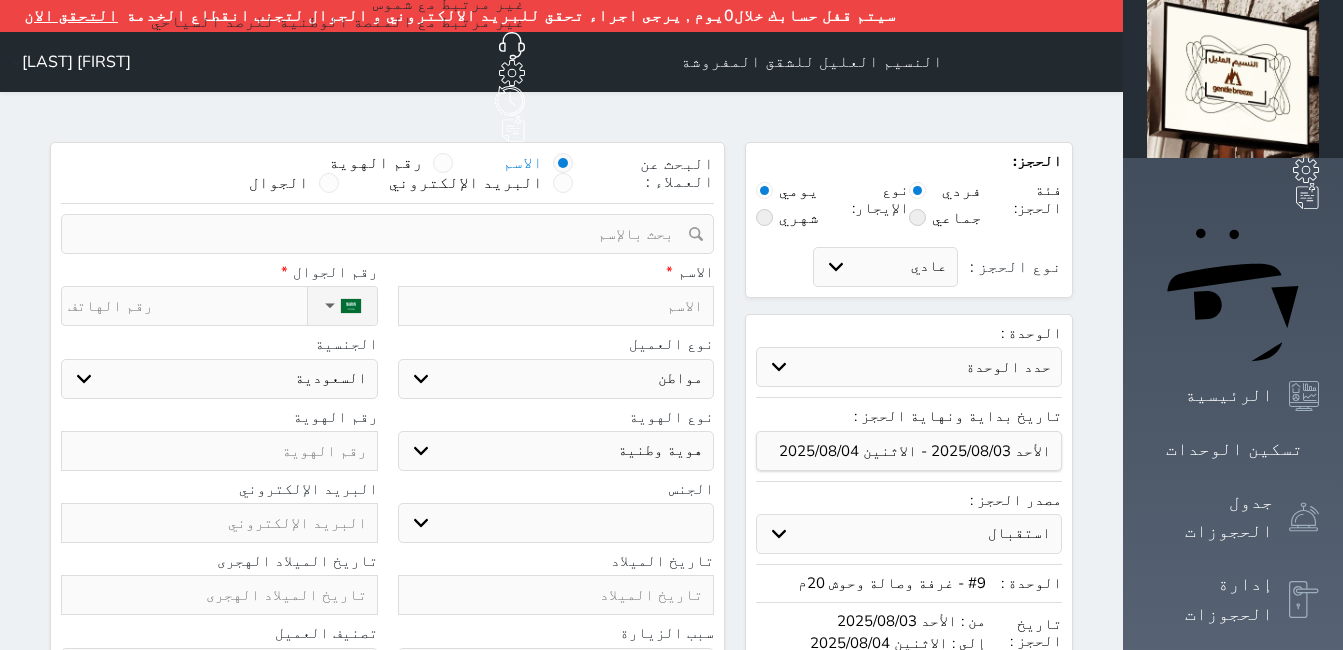 select 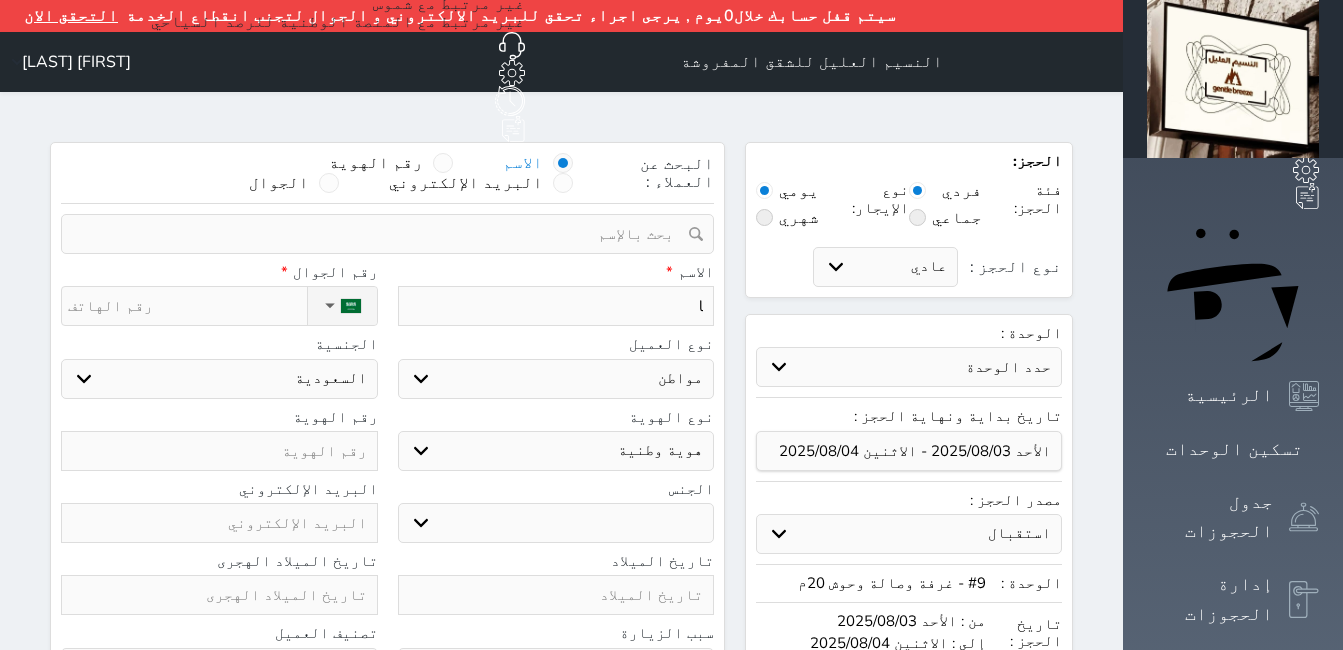 type on "la" 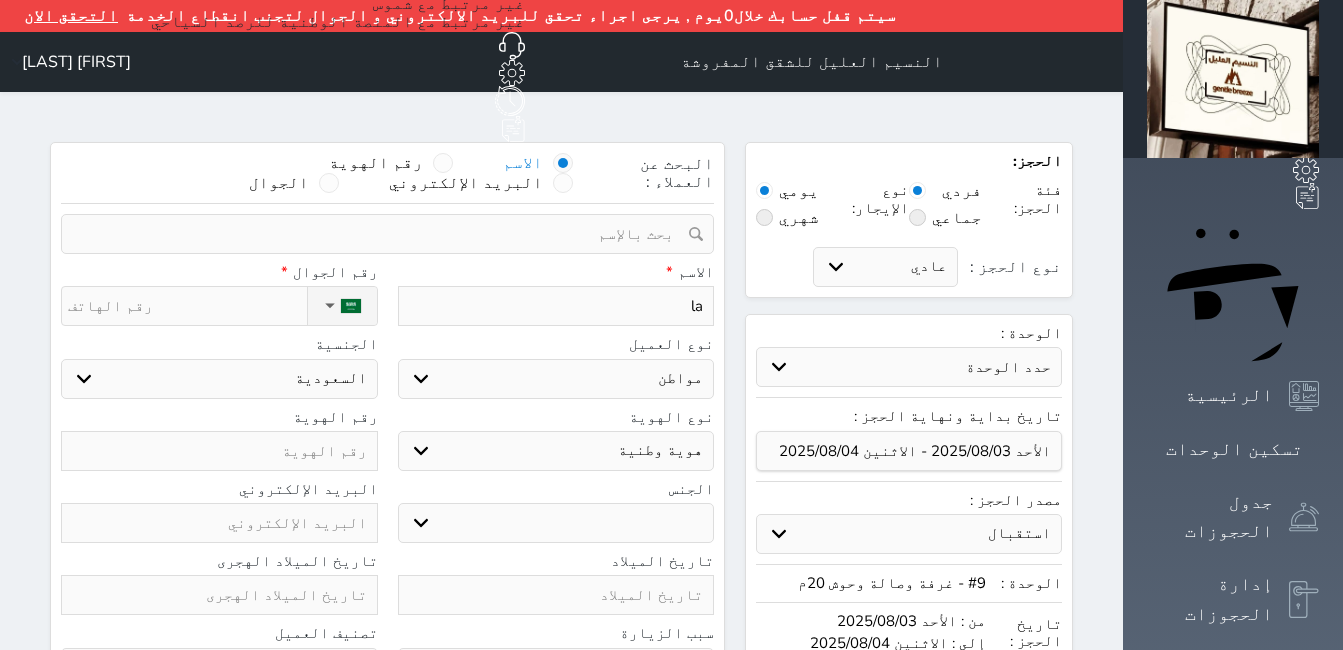 type on "lau" 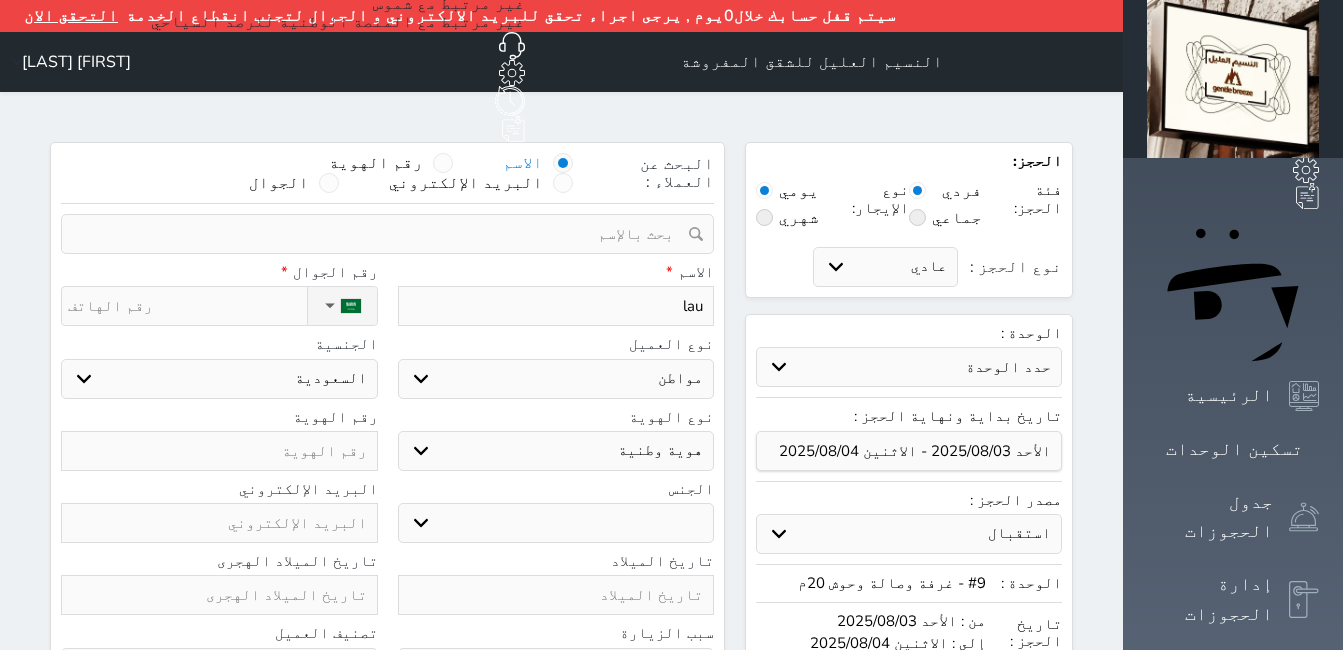 type on "laug" 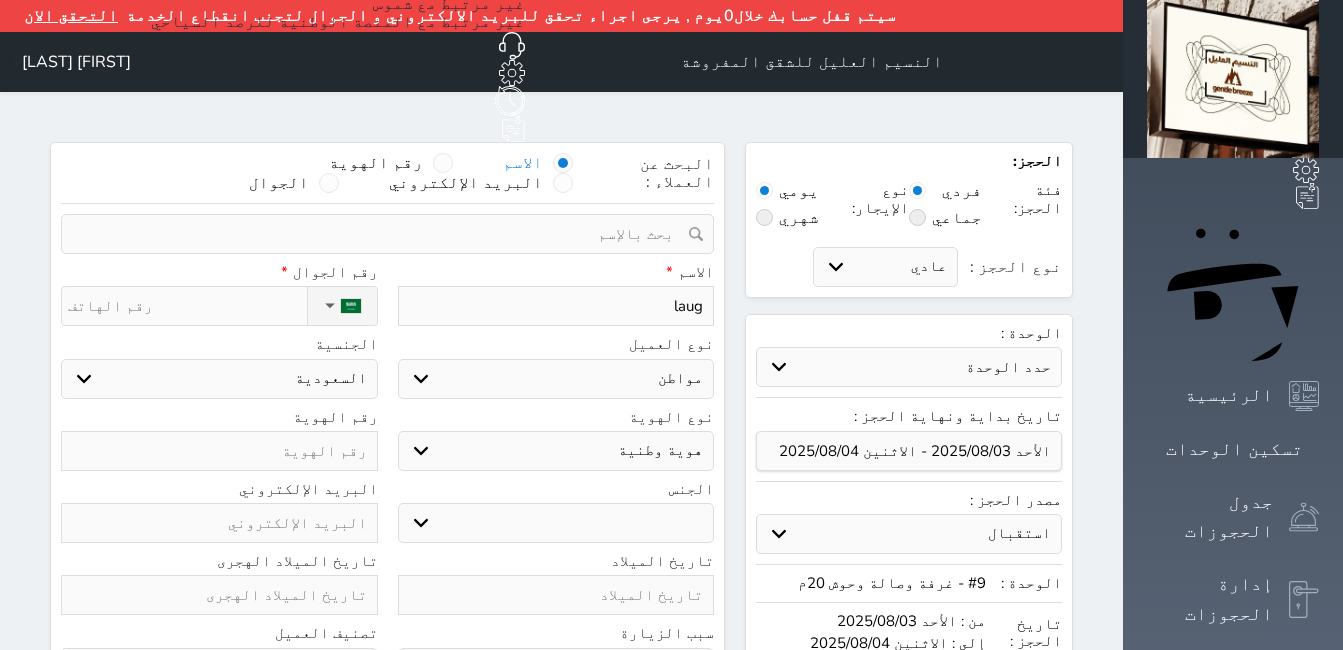 type on "laug" 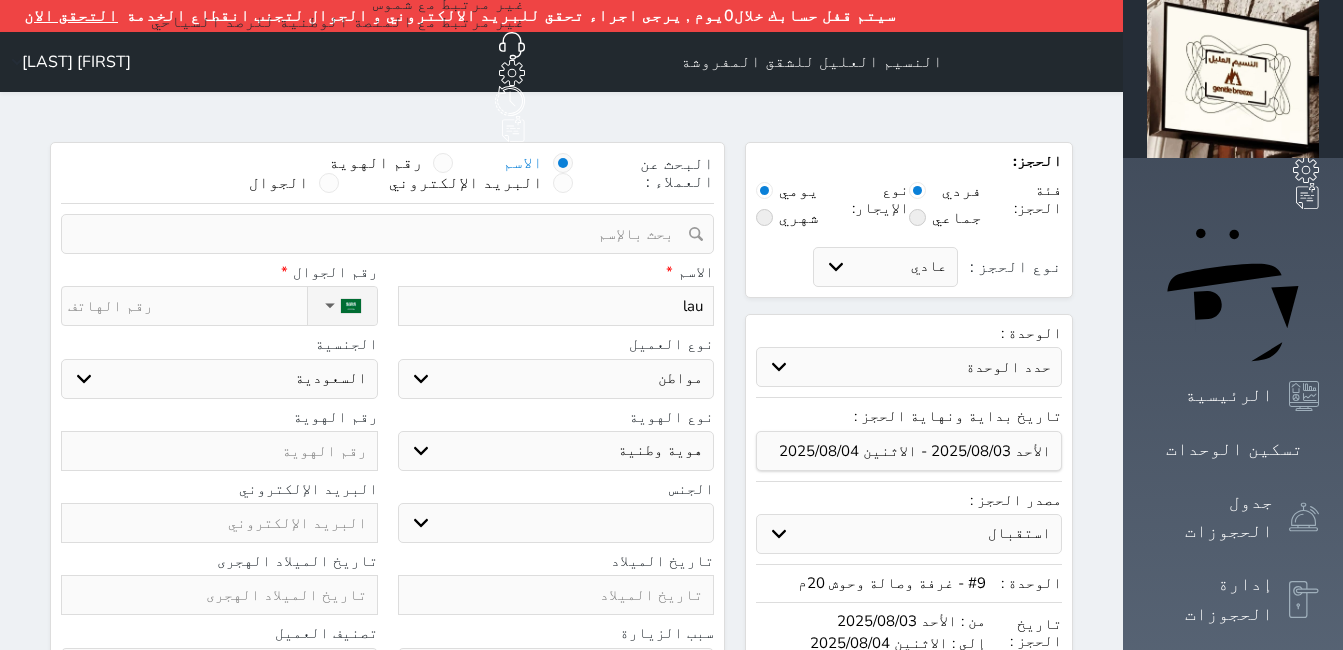 type on "la" 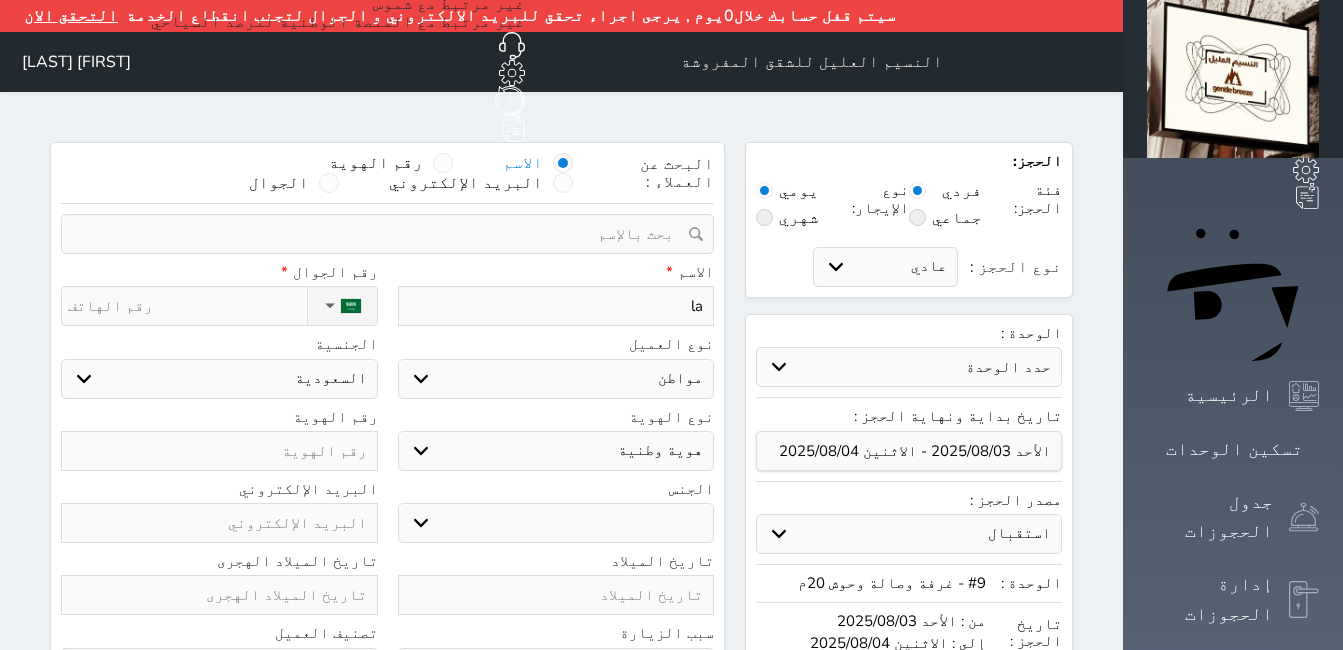 type on "l" 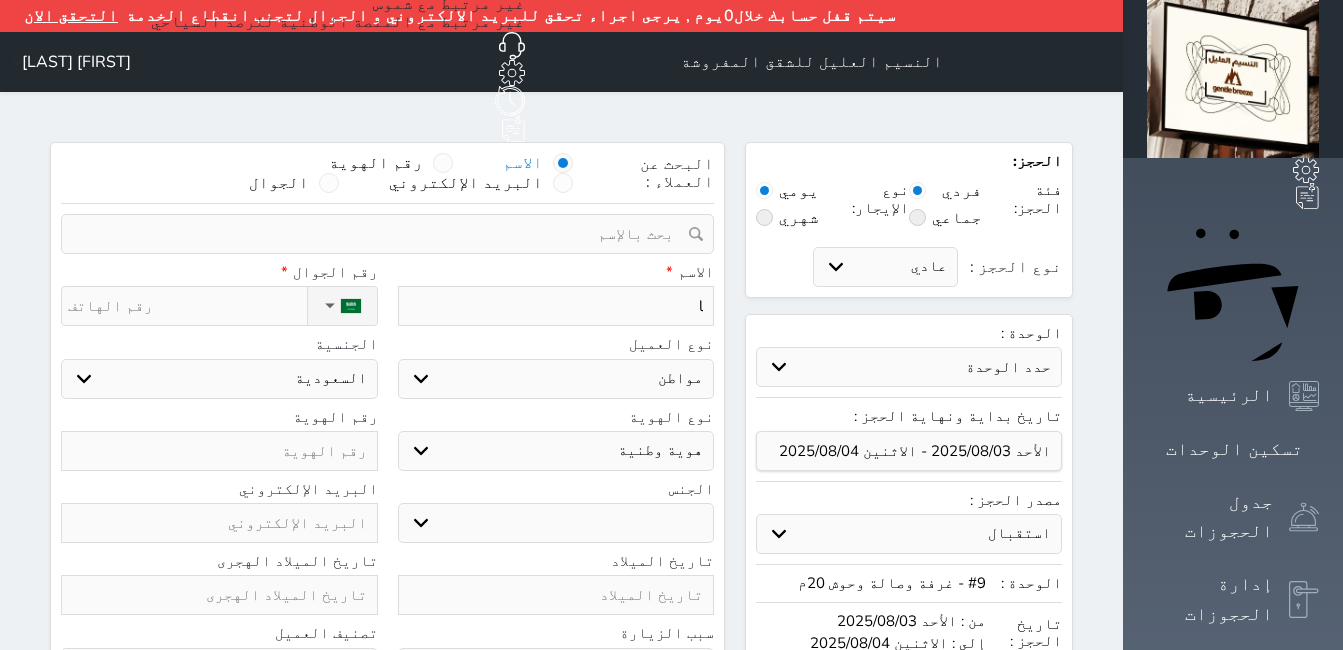 type 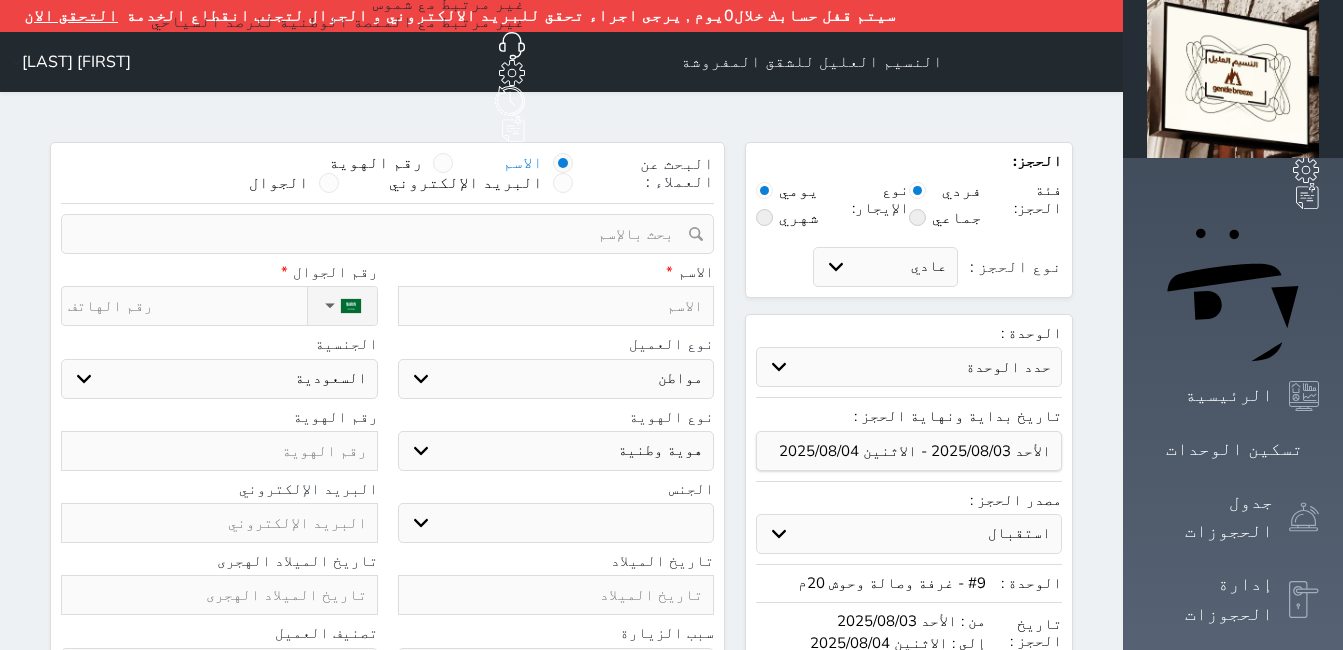 type on "م" 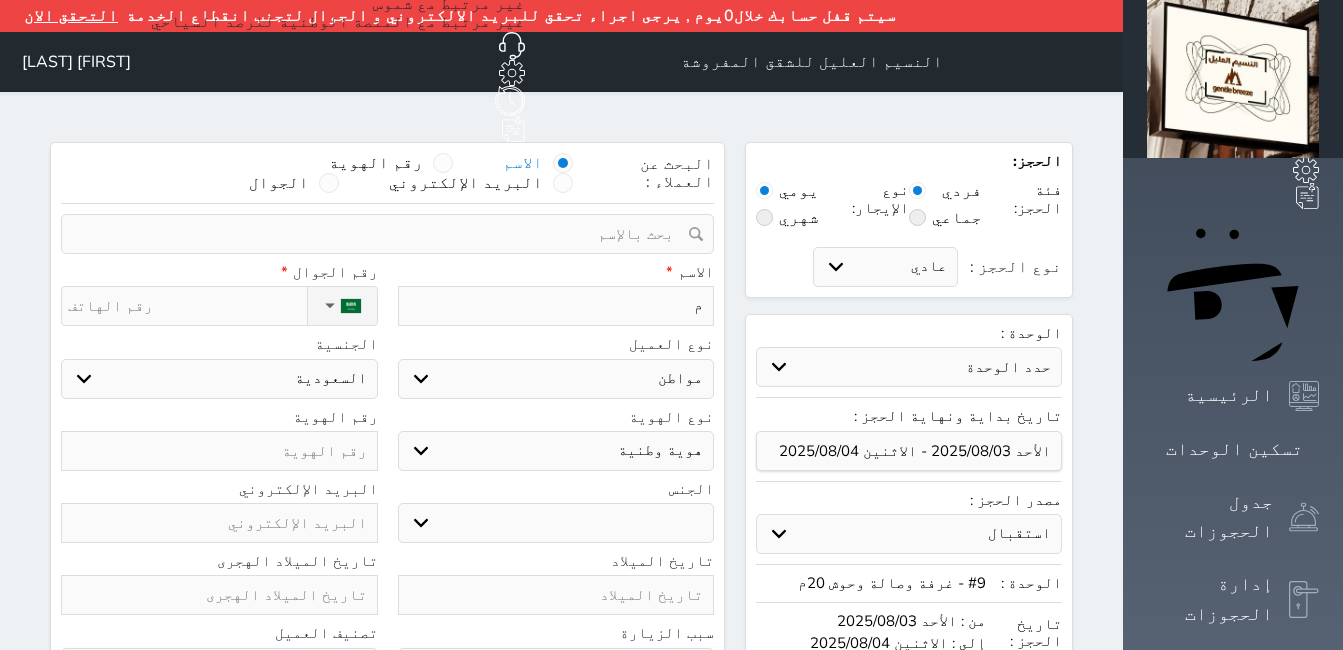 type on "مش" 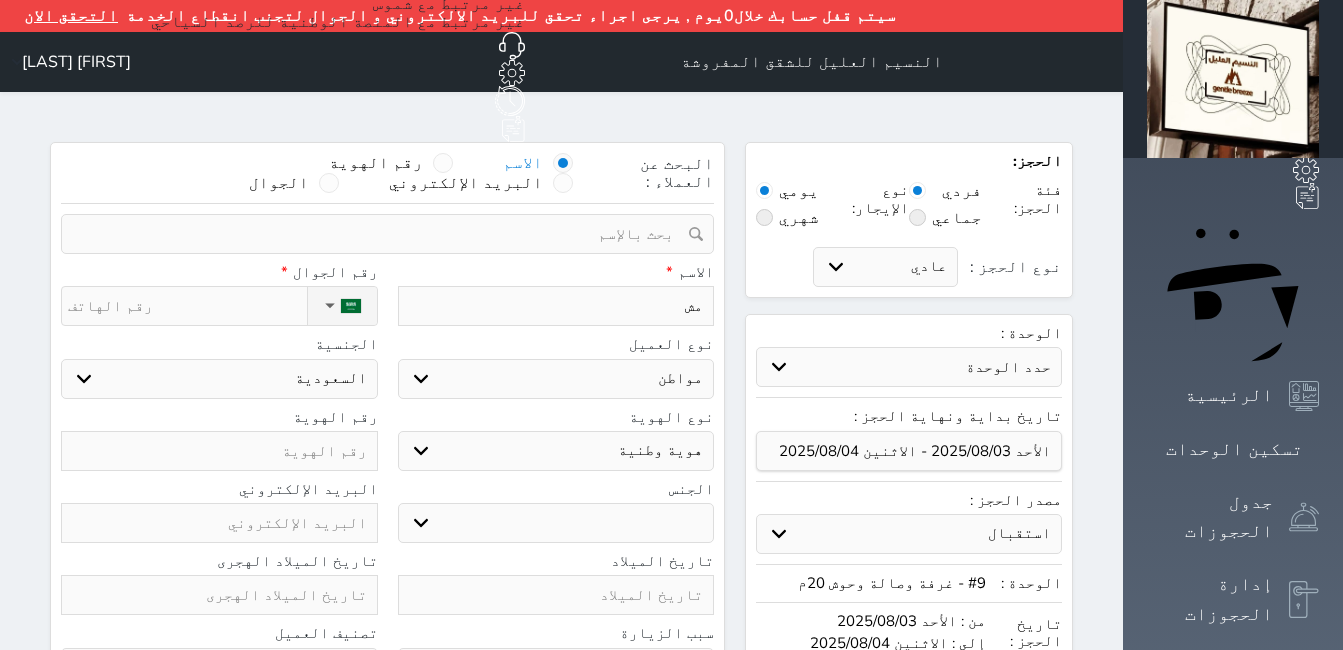 type on "مشع" 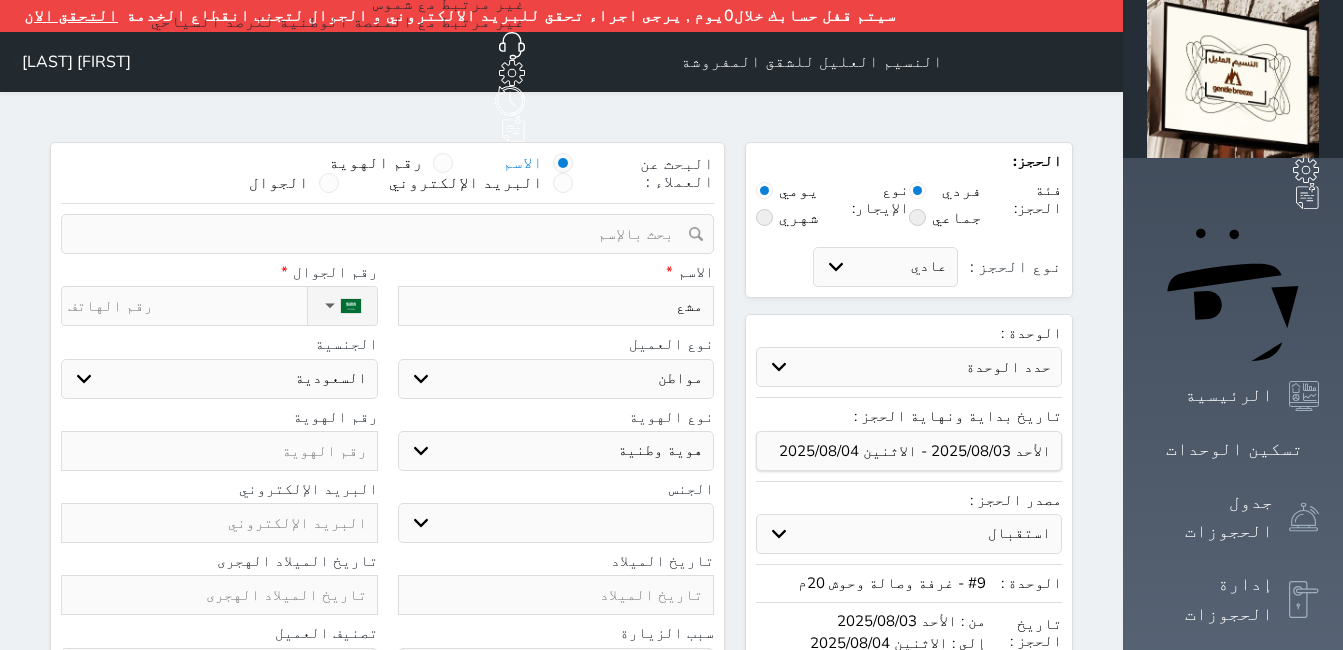 type on "مشعل" 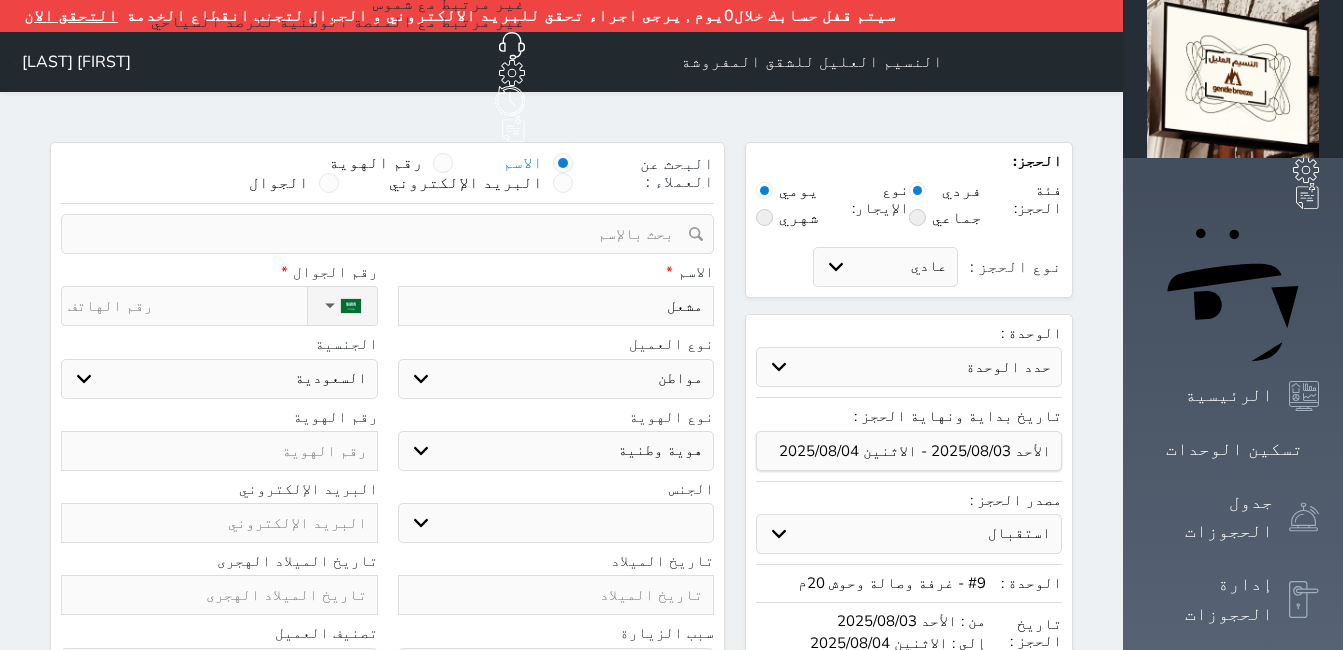 type on "مشعل" 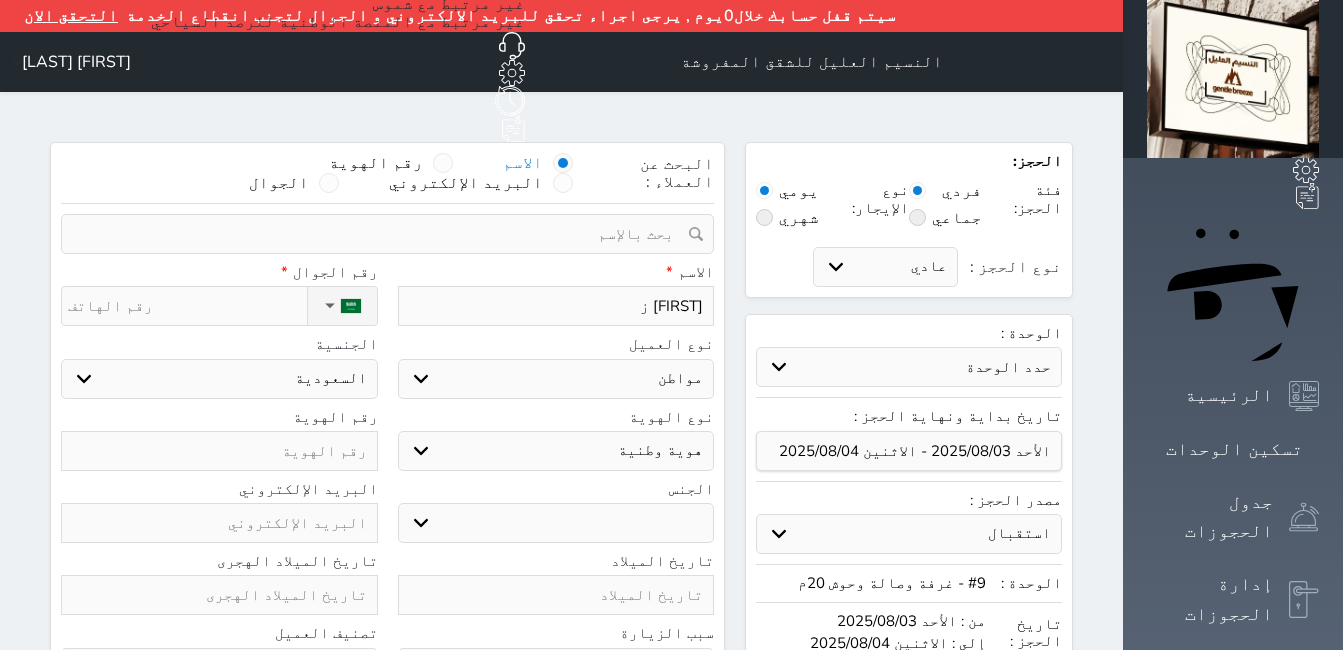 type on "[FIRST] ز" 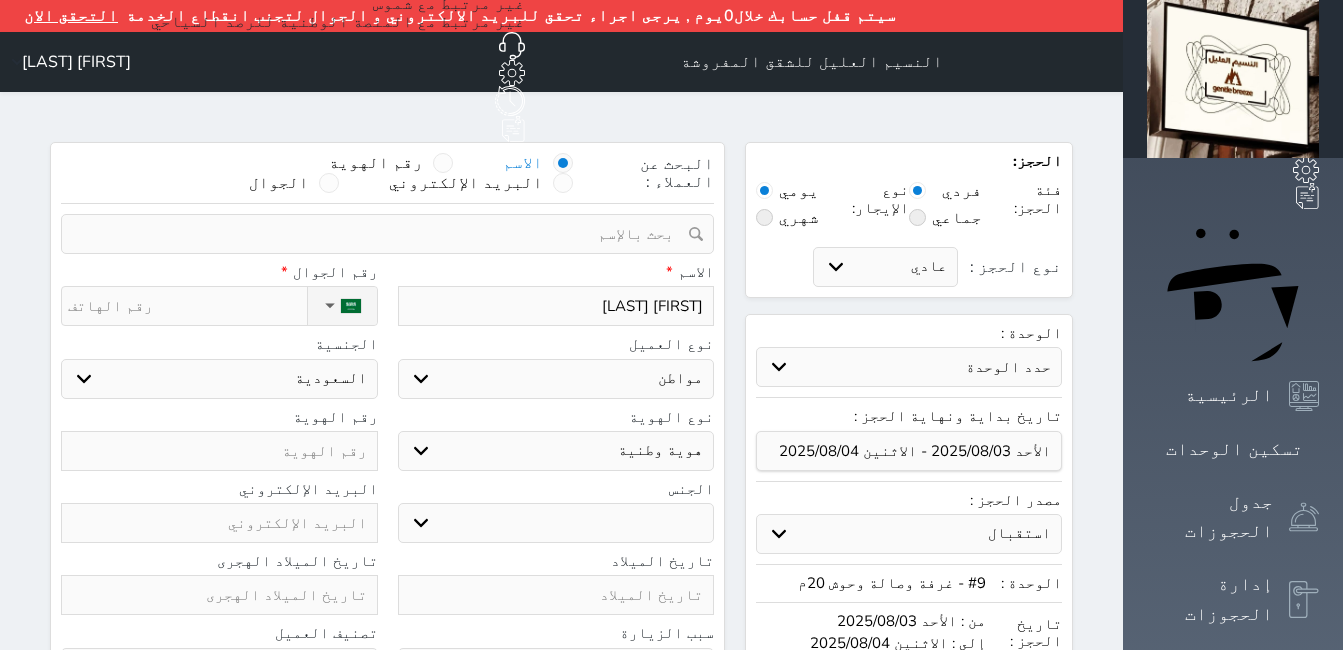 type on "[FIRST] [LAST]" 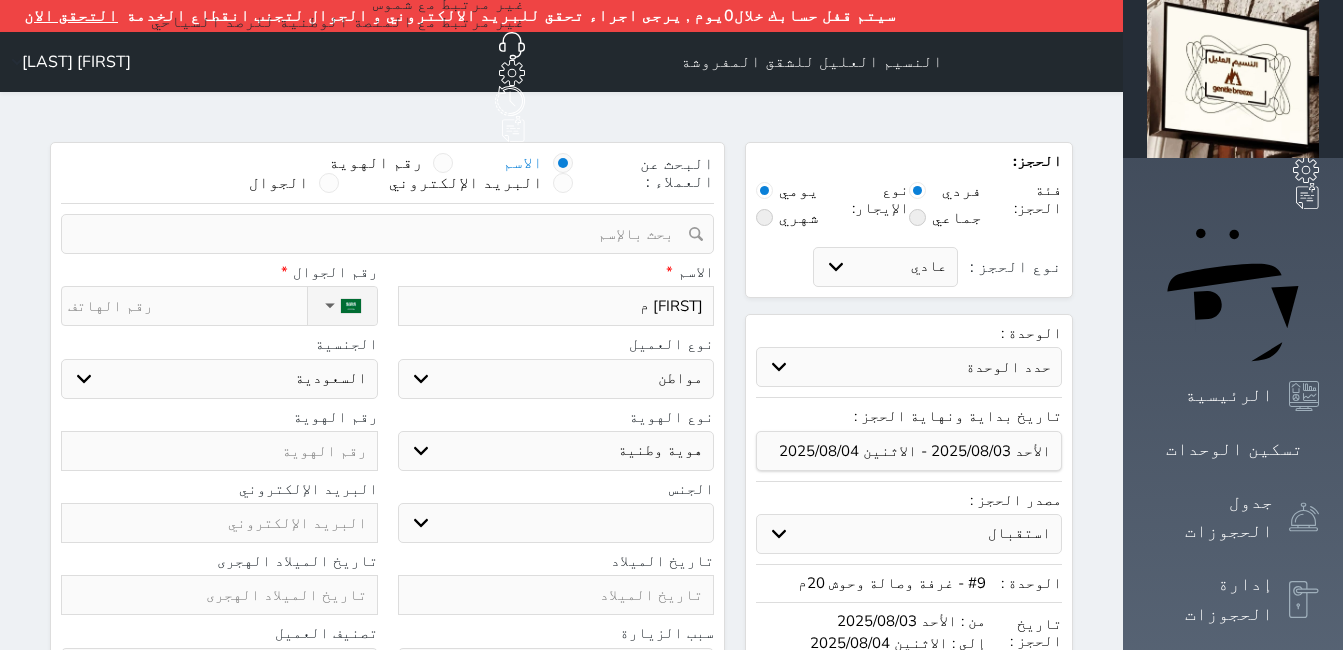 type on "[FIRST] [MIDDLE]" 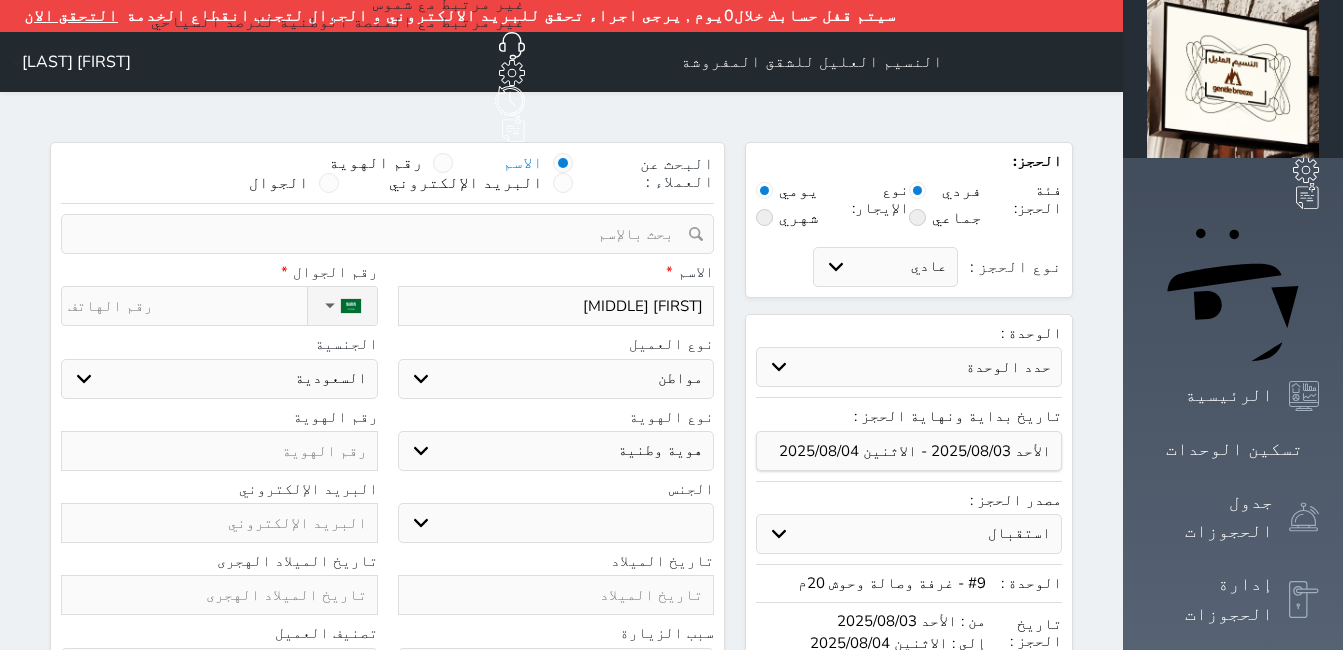 type on "[FIRST] مني" 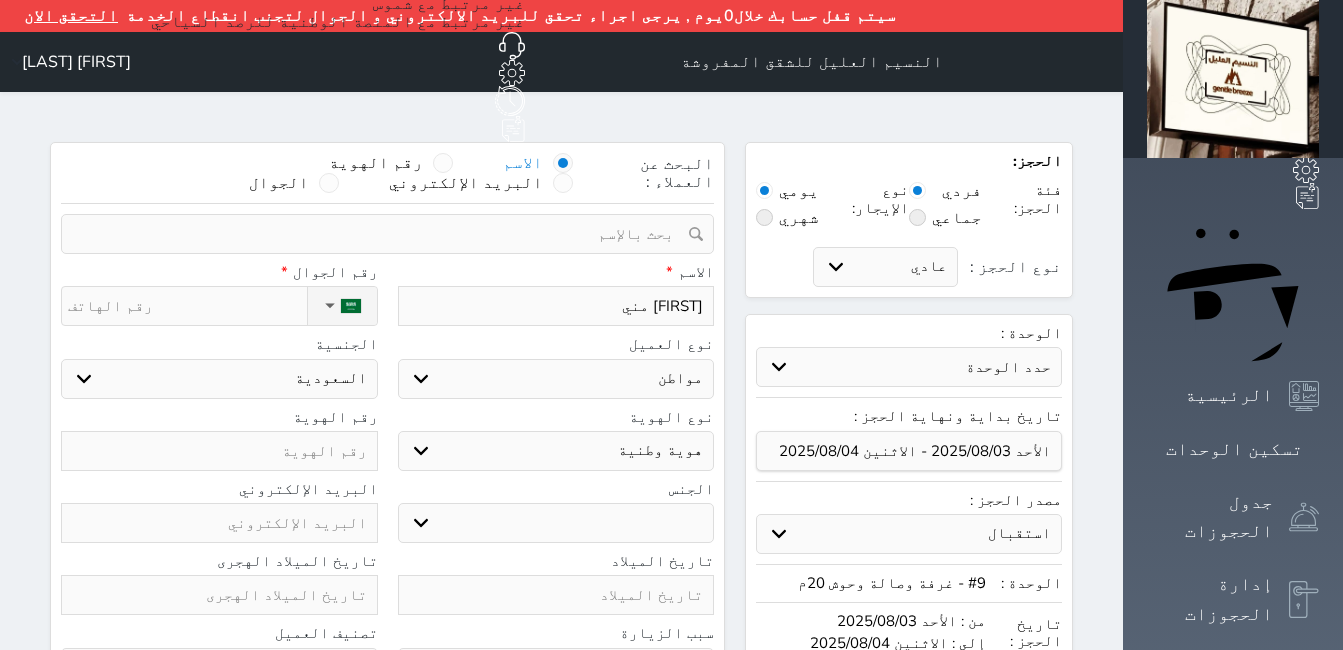 type on "[FIRST] [LAST]" 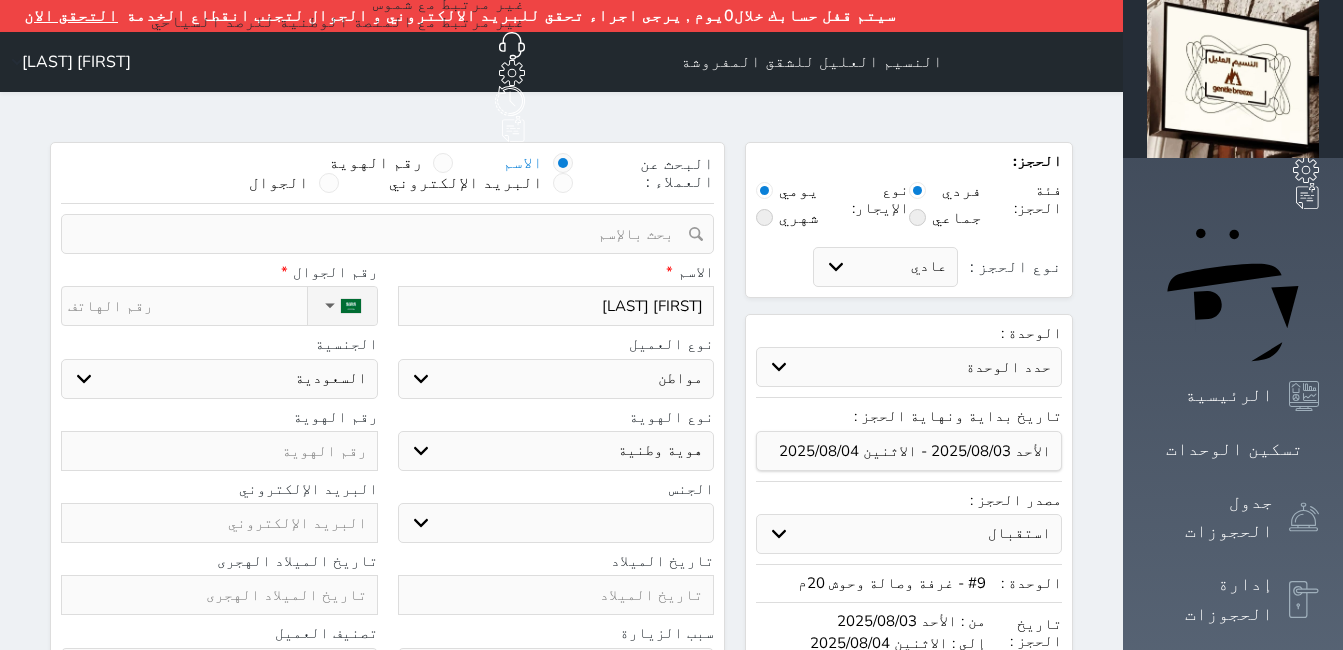 type on "[FIRST] [LAST]" 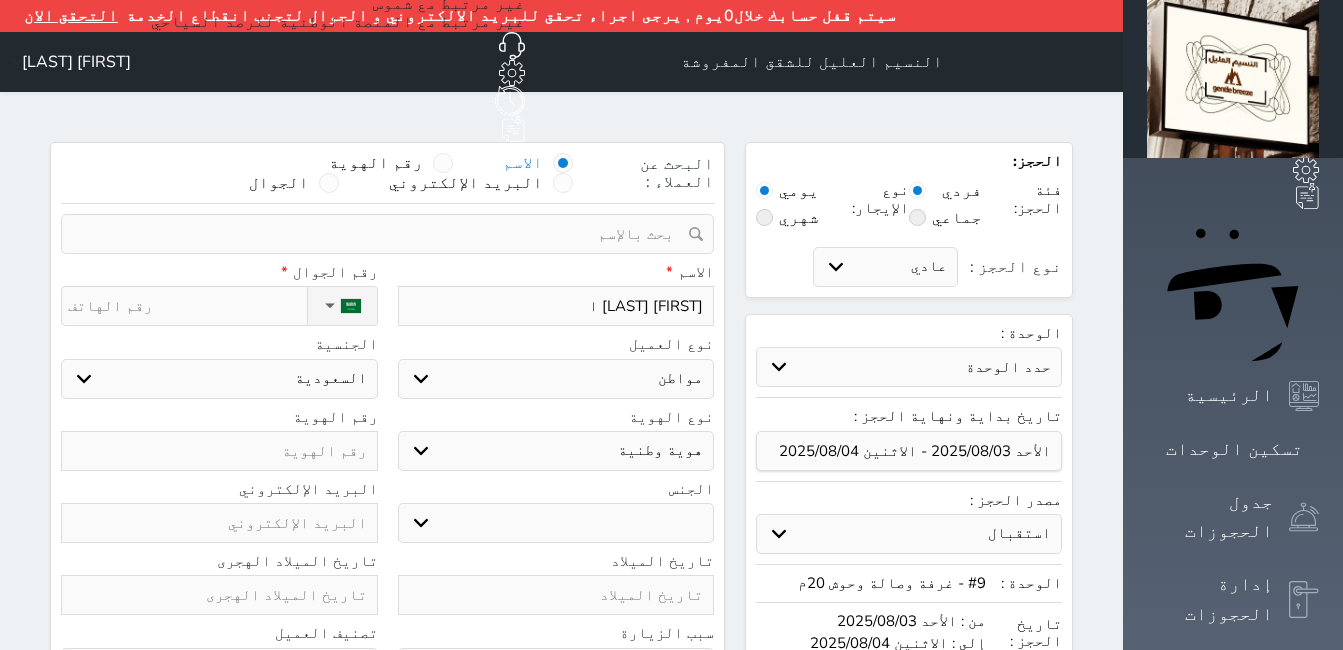type on "[FIRST] [LAST] ال" 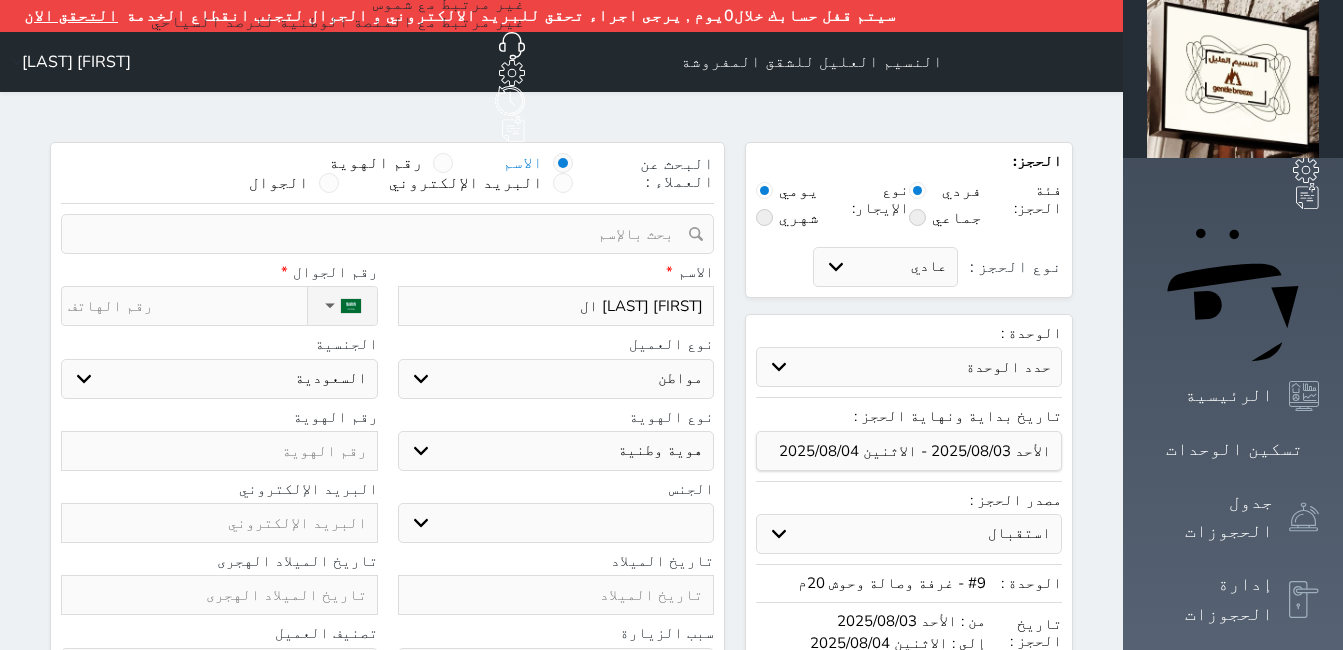 type on "[FIRST] [MIDDLE] [LAST]" 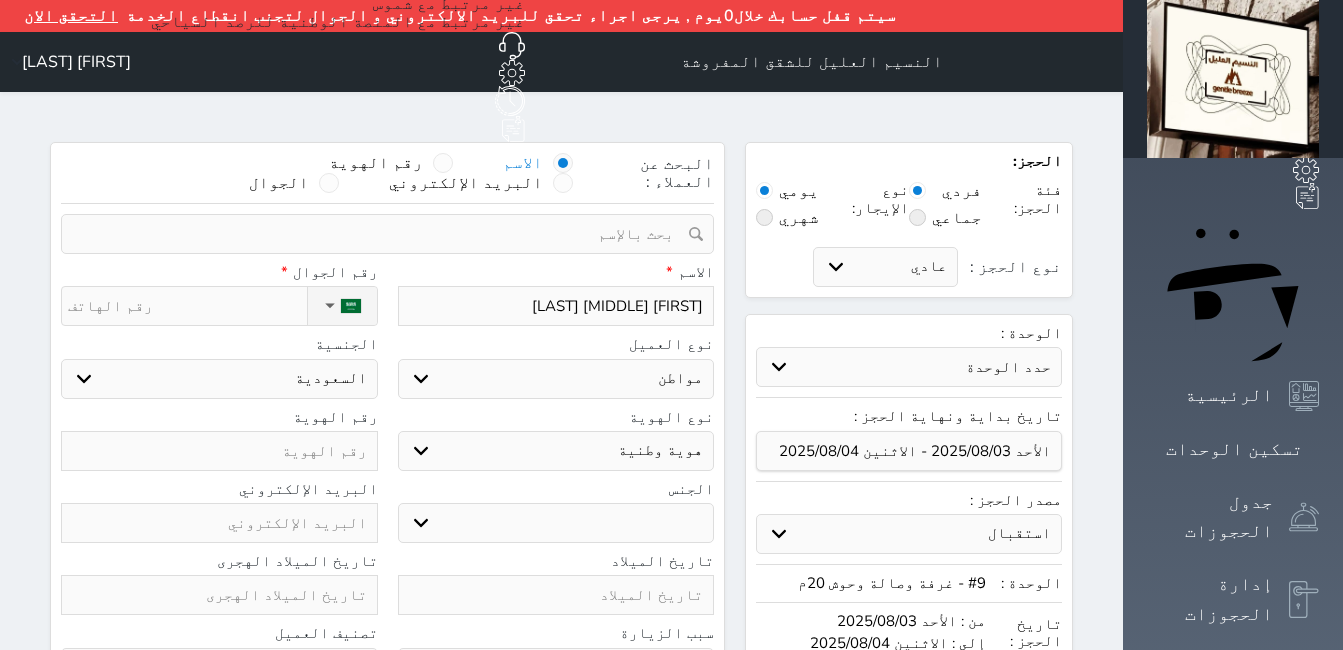 type on "[FIRST] [LAST] [LAST]" 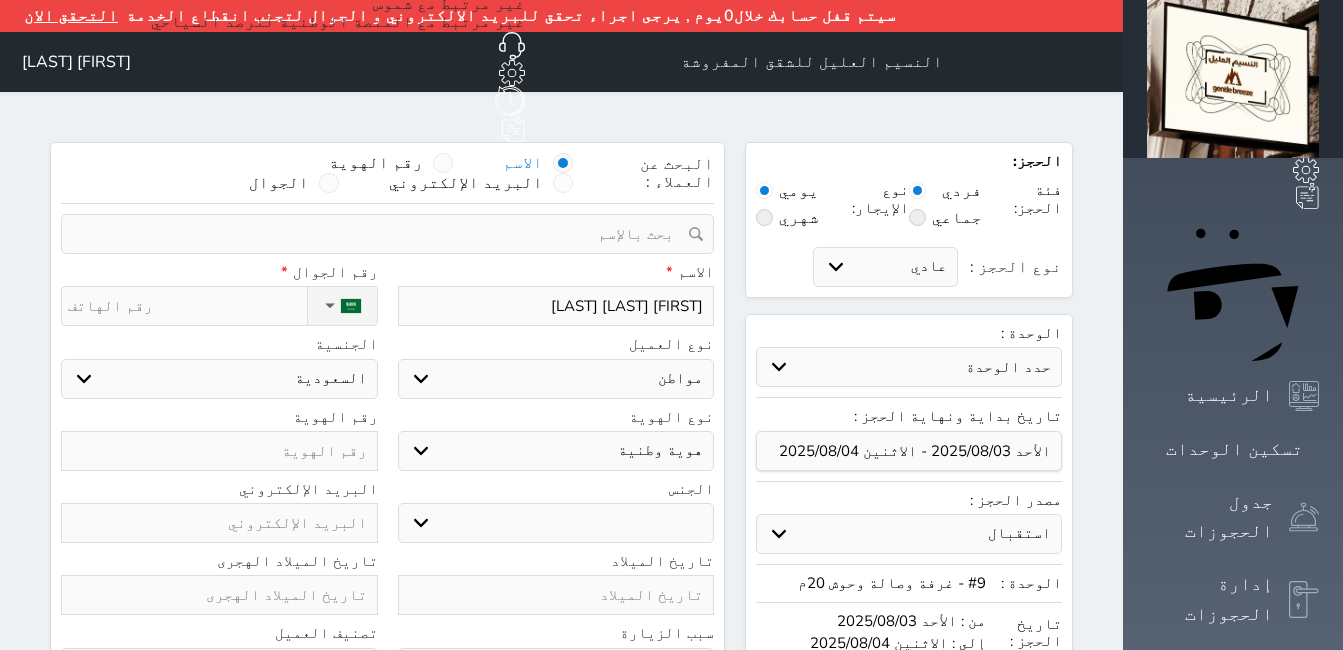 type on "[FIRST] [LAST] [LAST]" 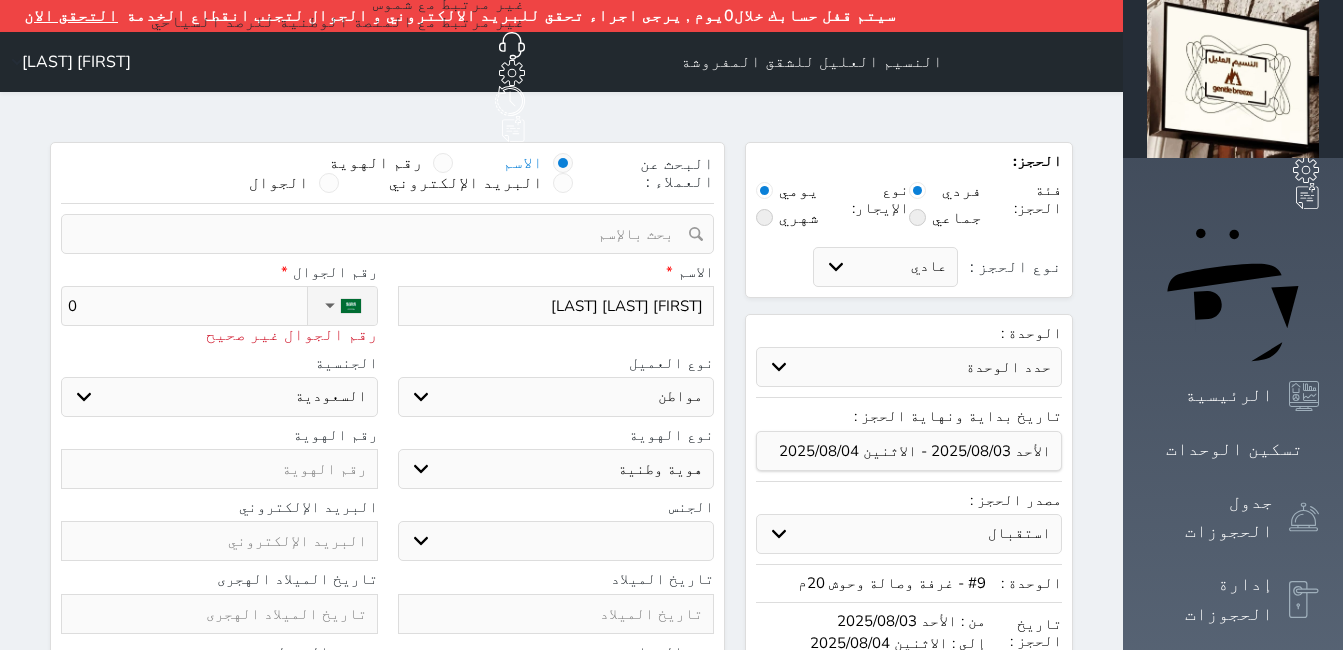 type on "05" 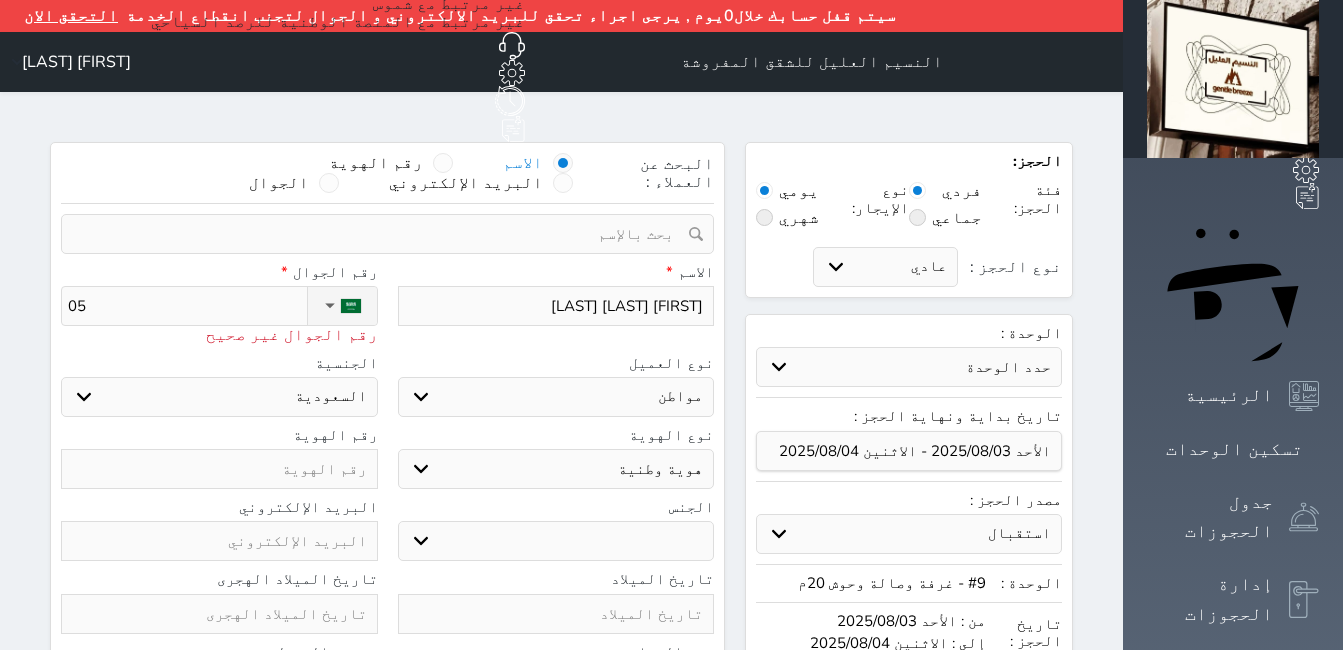 type on "054" 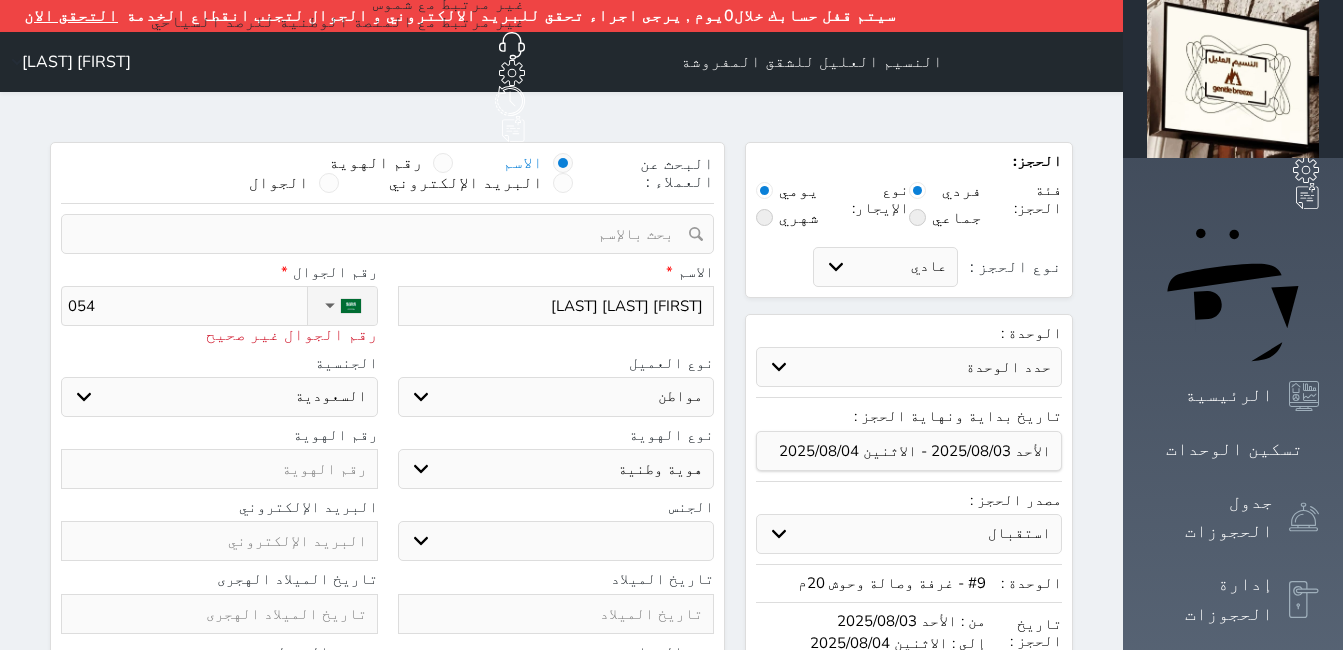 type on "0543" 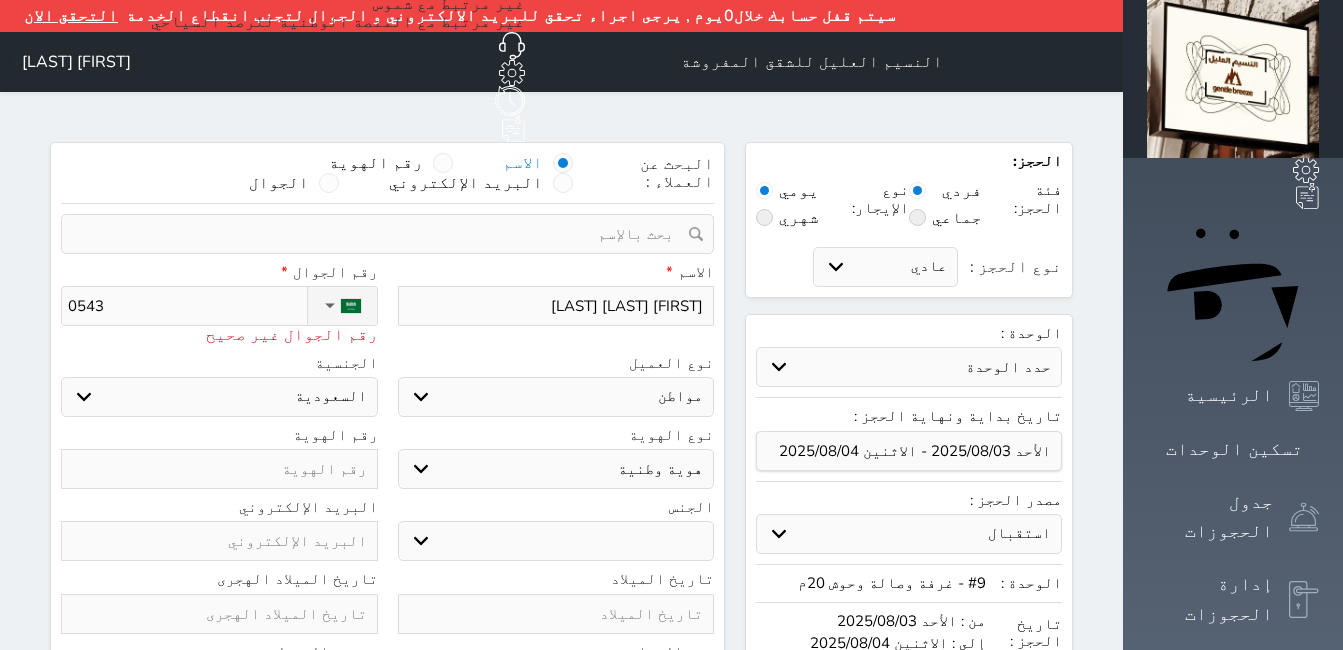 select 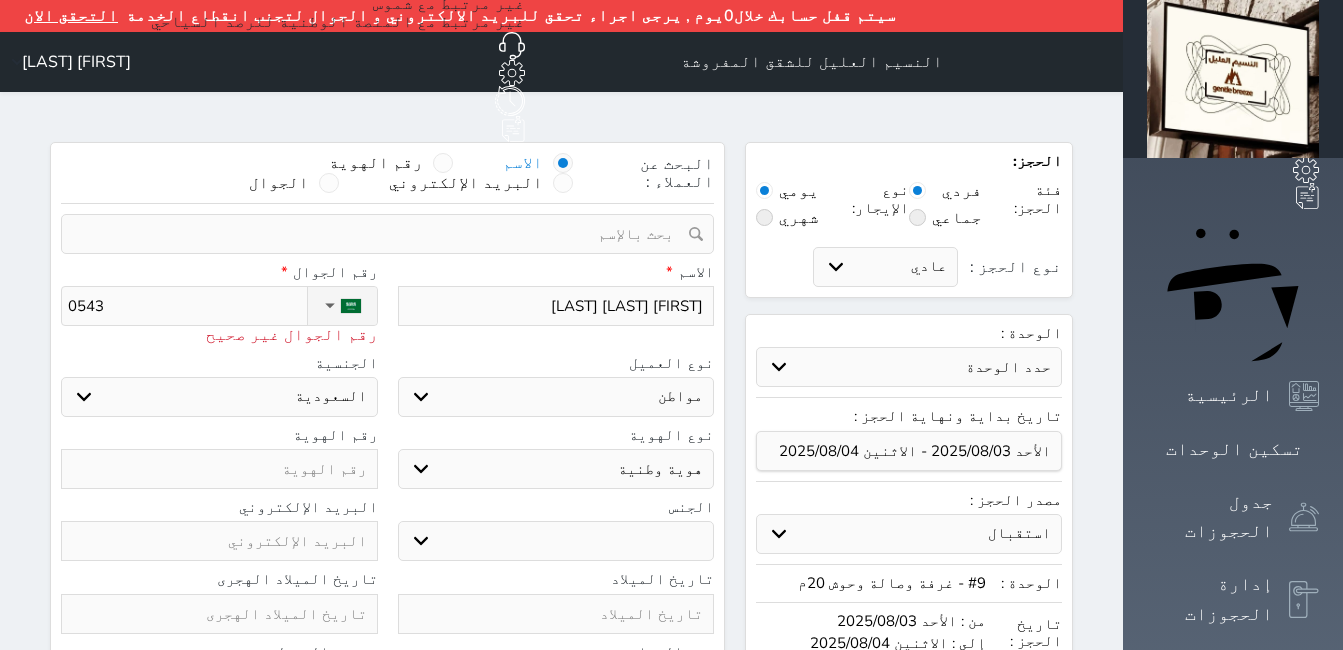 type on "[PHONE_FRAGMENT]" 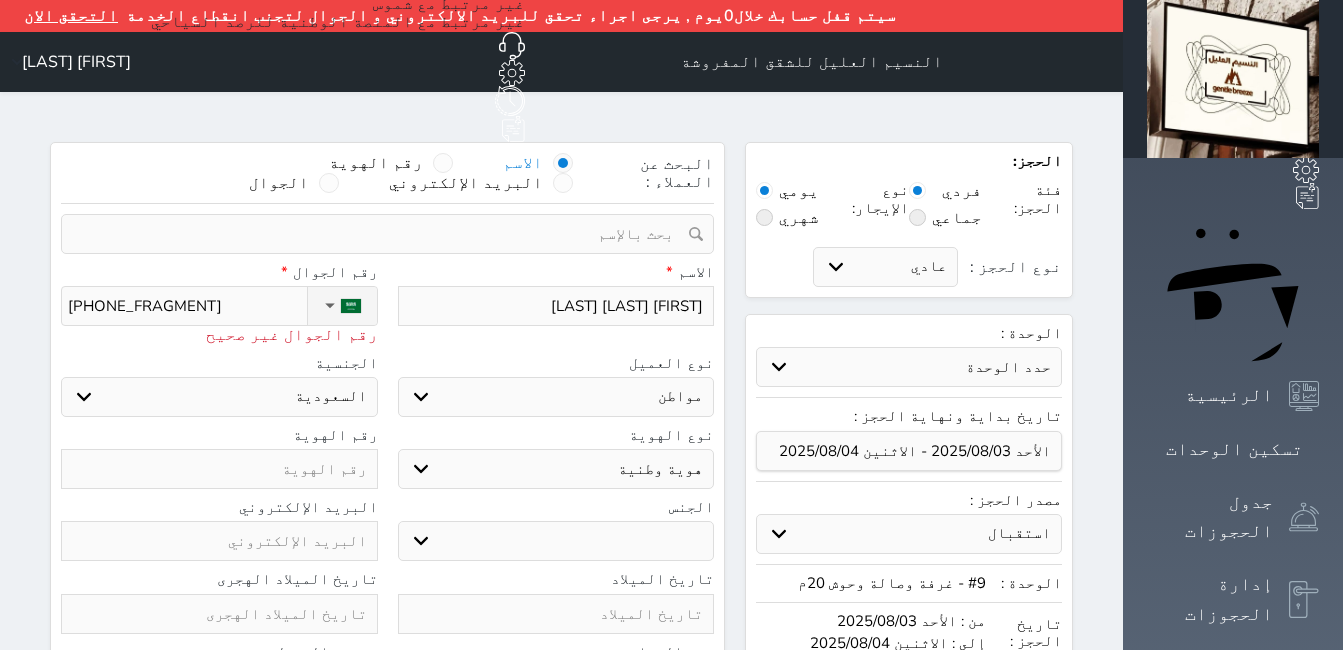 type on "[PHONE]" 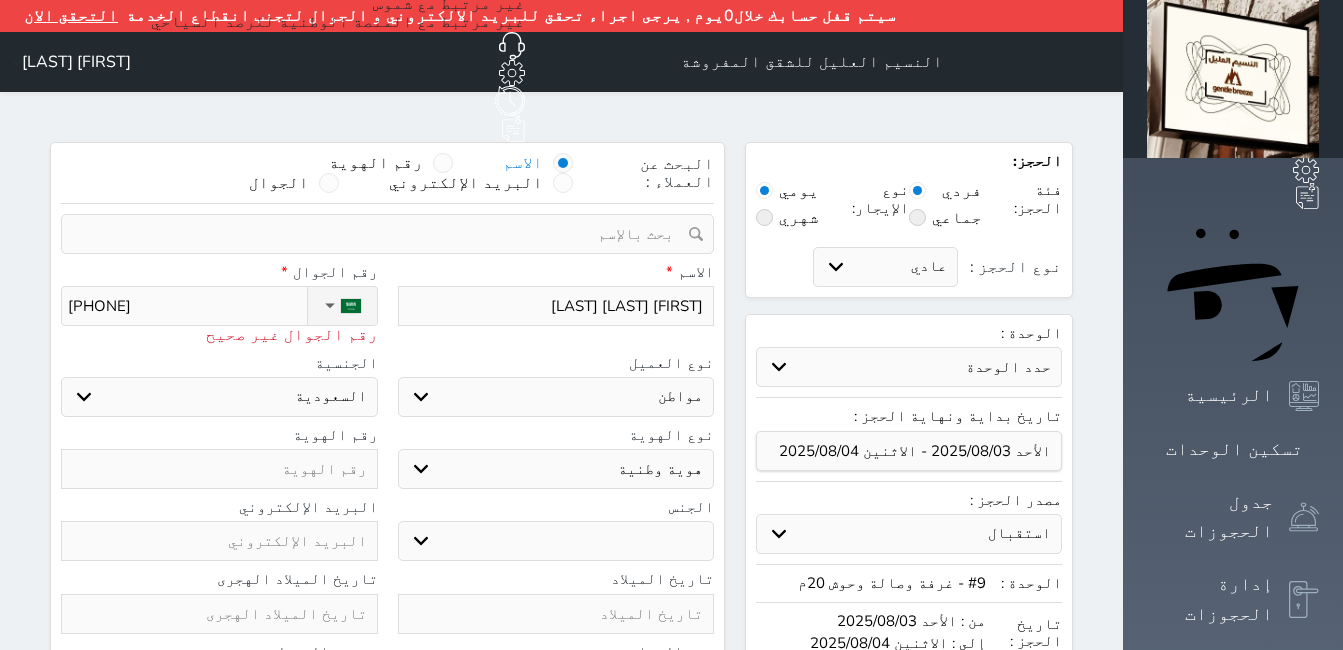 type on "[NUMBER]" 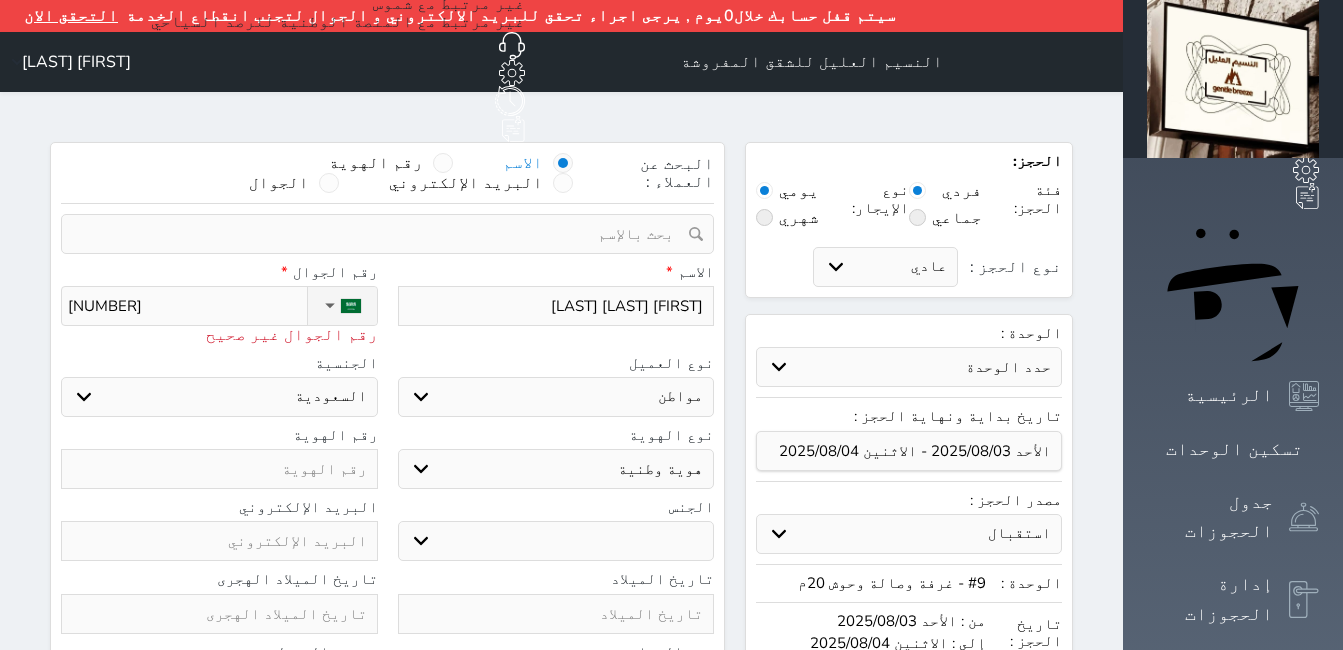 type on "[PHONE_FRAGMENT]" 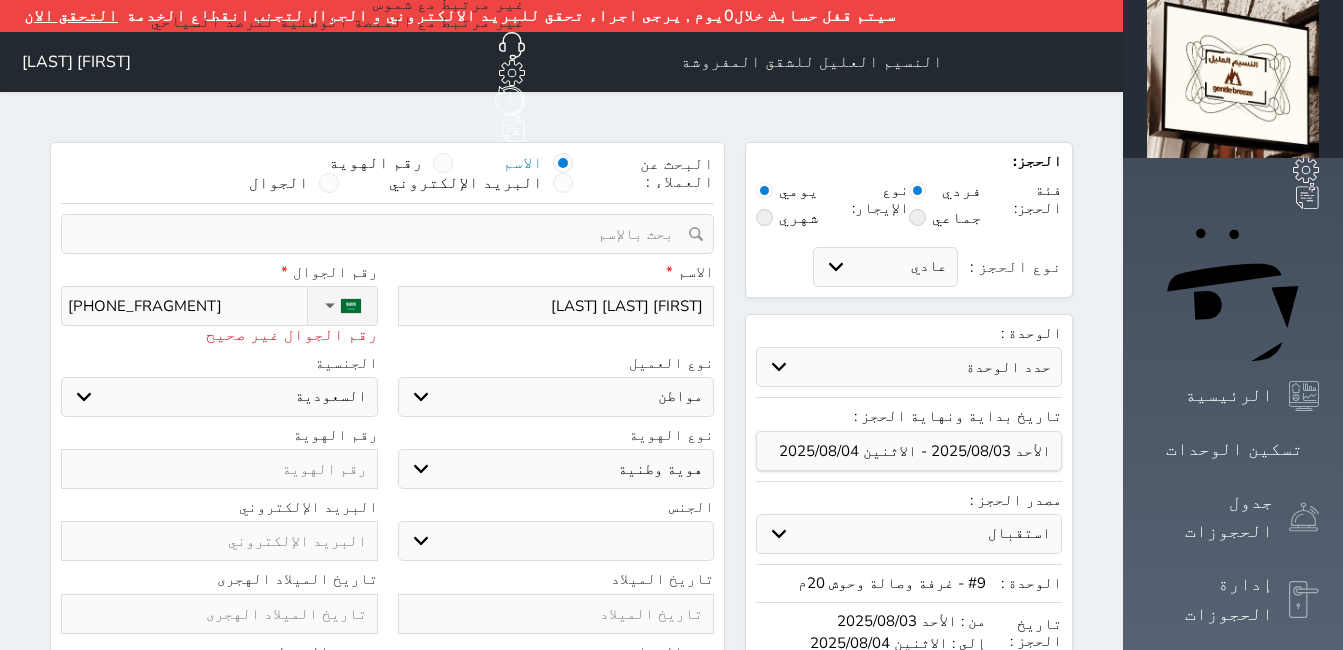 type on "[PHONE]" 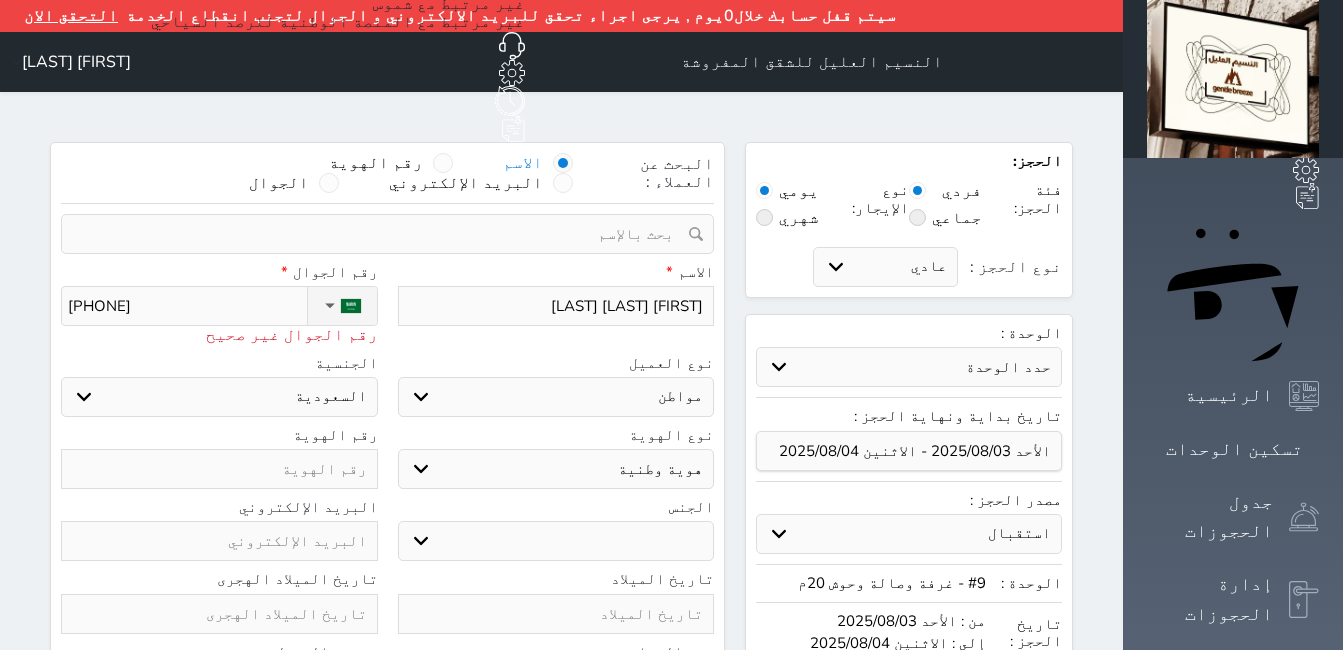 type on "[PHONE]" 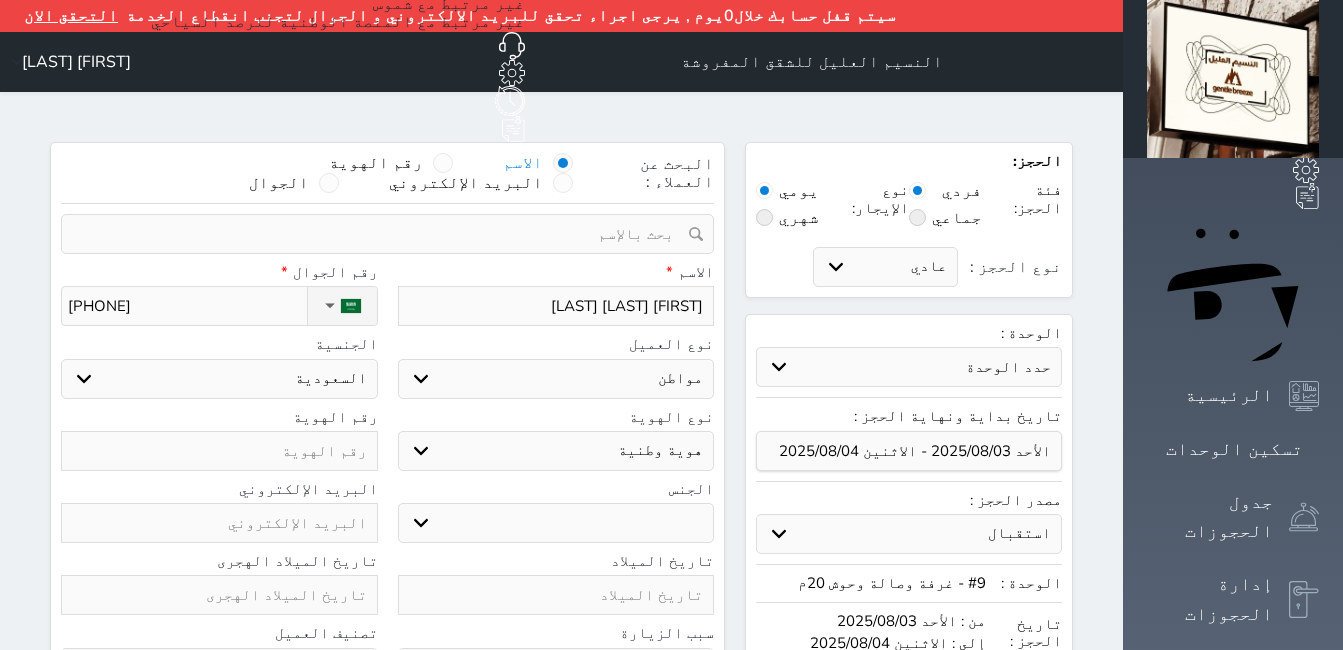 type on "[PHONE]" 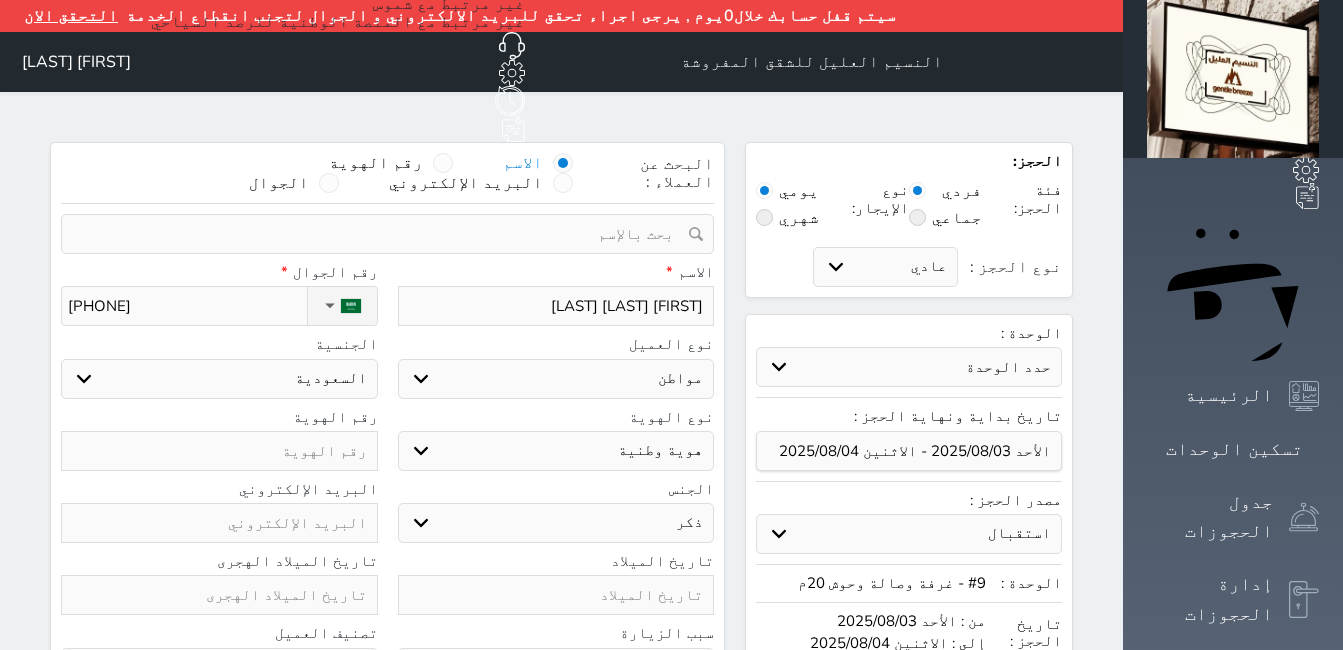 click on "ذكر   انثى" at bounding box center [556, 523] 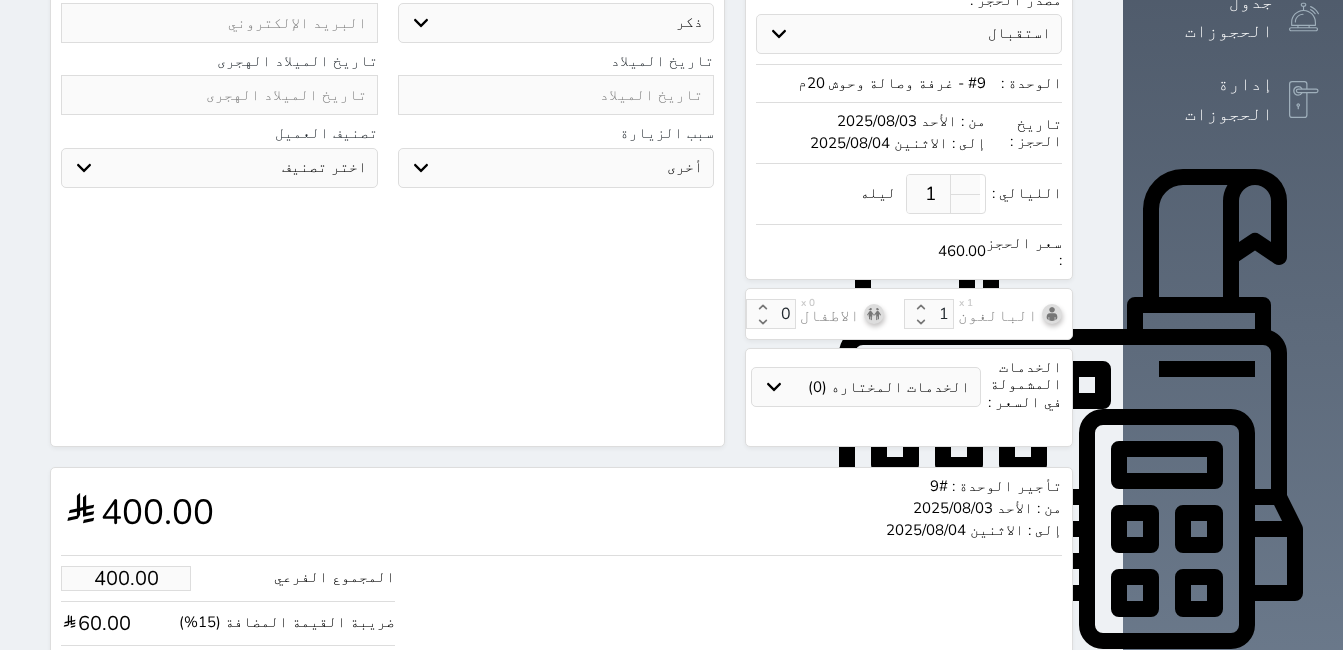 scroll, scrollTop: 565, scrollLeft: 0, axis: vertical 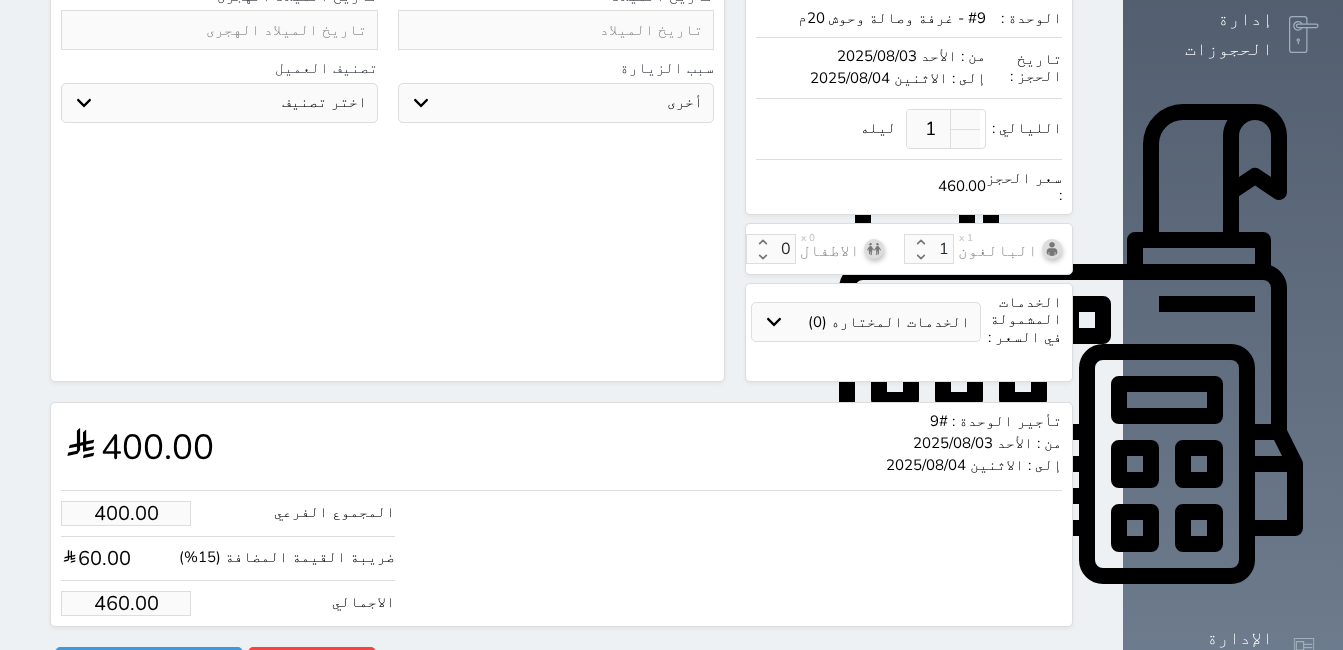 type on "1006001014" 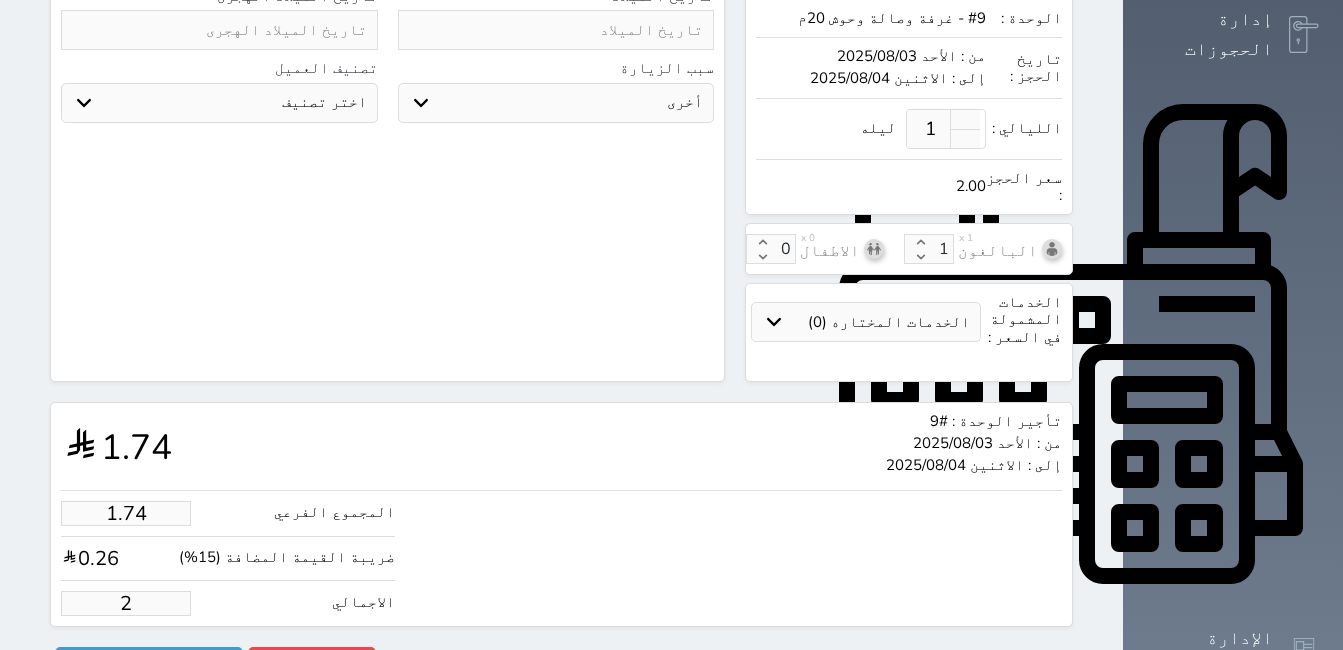 type on "17.39" 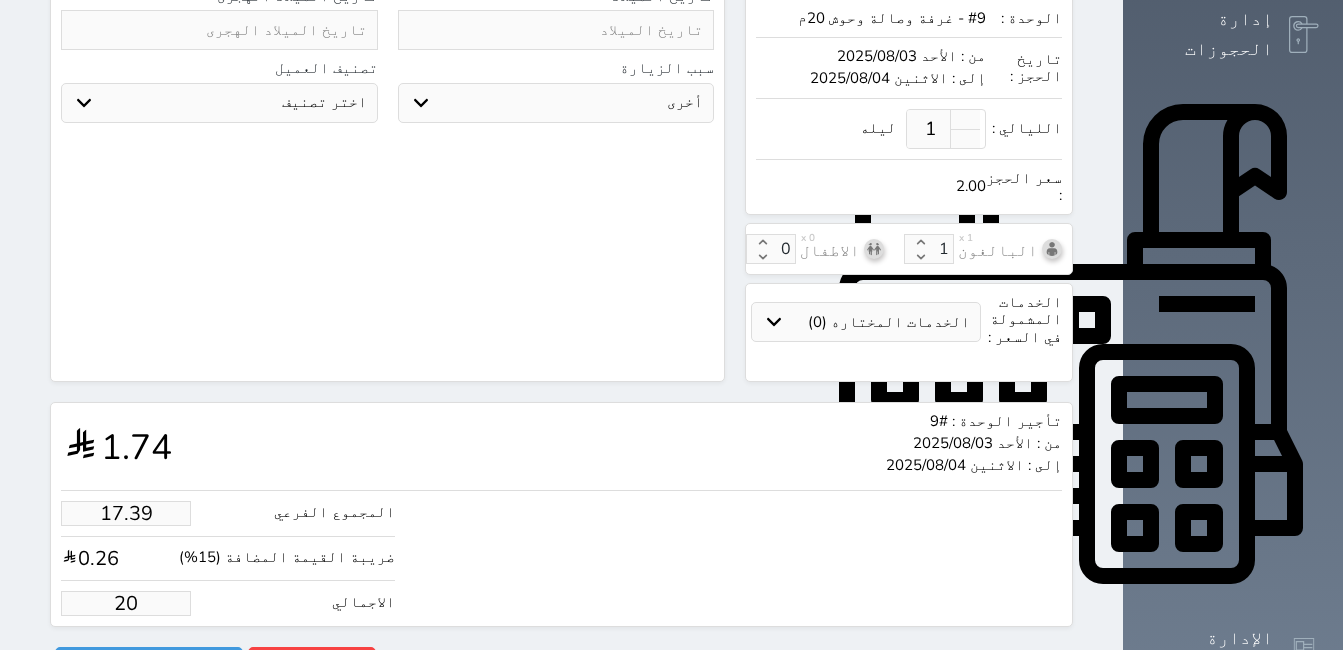 type on "173.91" 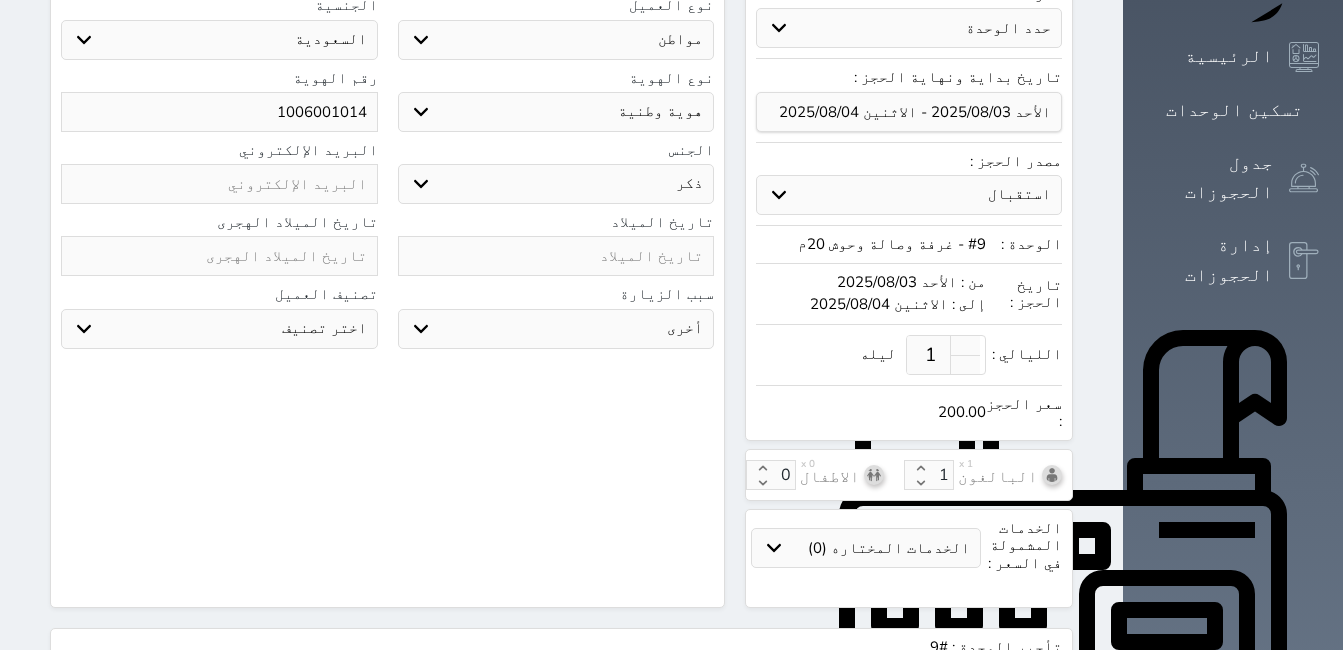 scroll, scrollTop: 265, scrollLeft: 0, axis: vertical 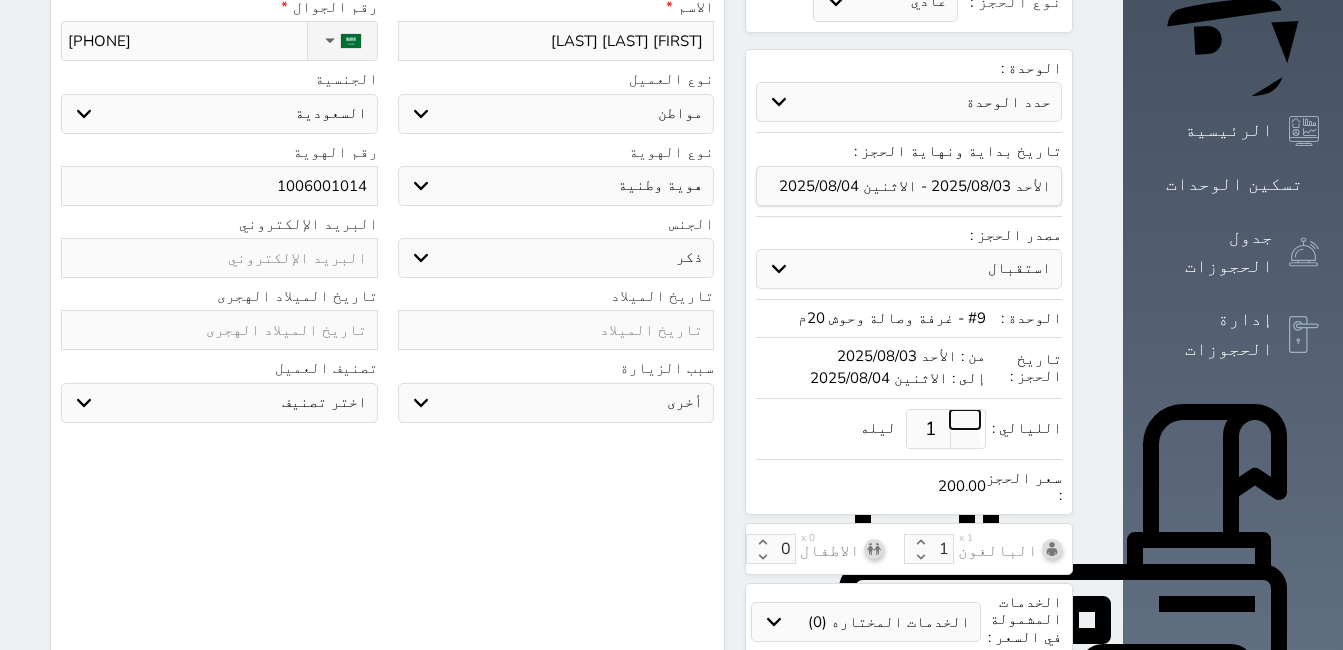 type on "200.00" 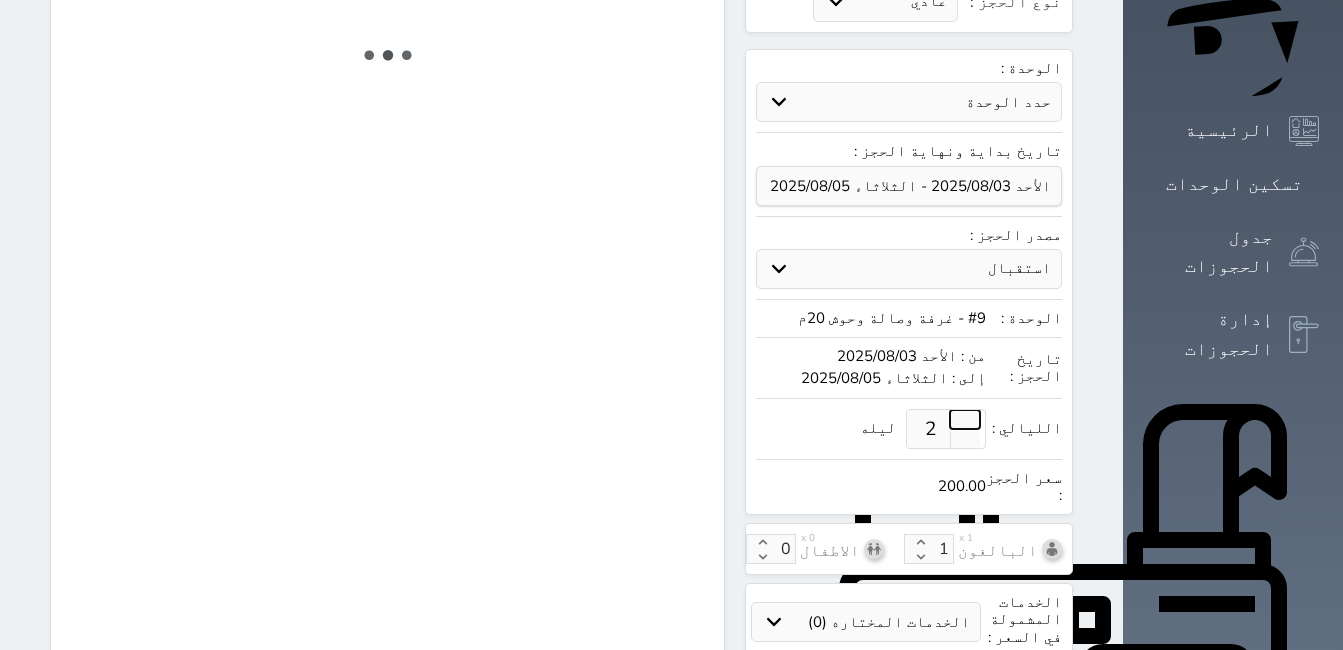 select on "1" 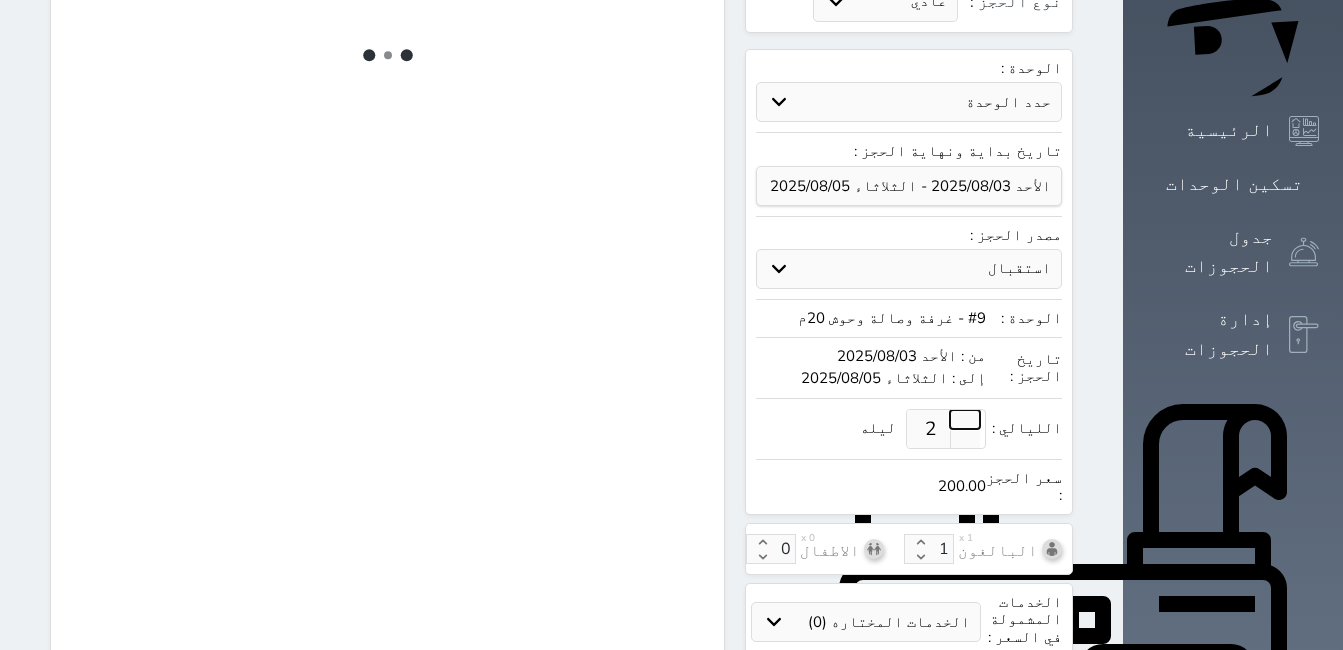 select on "113" 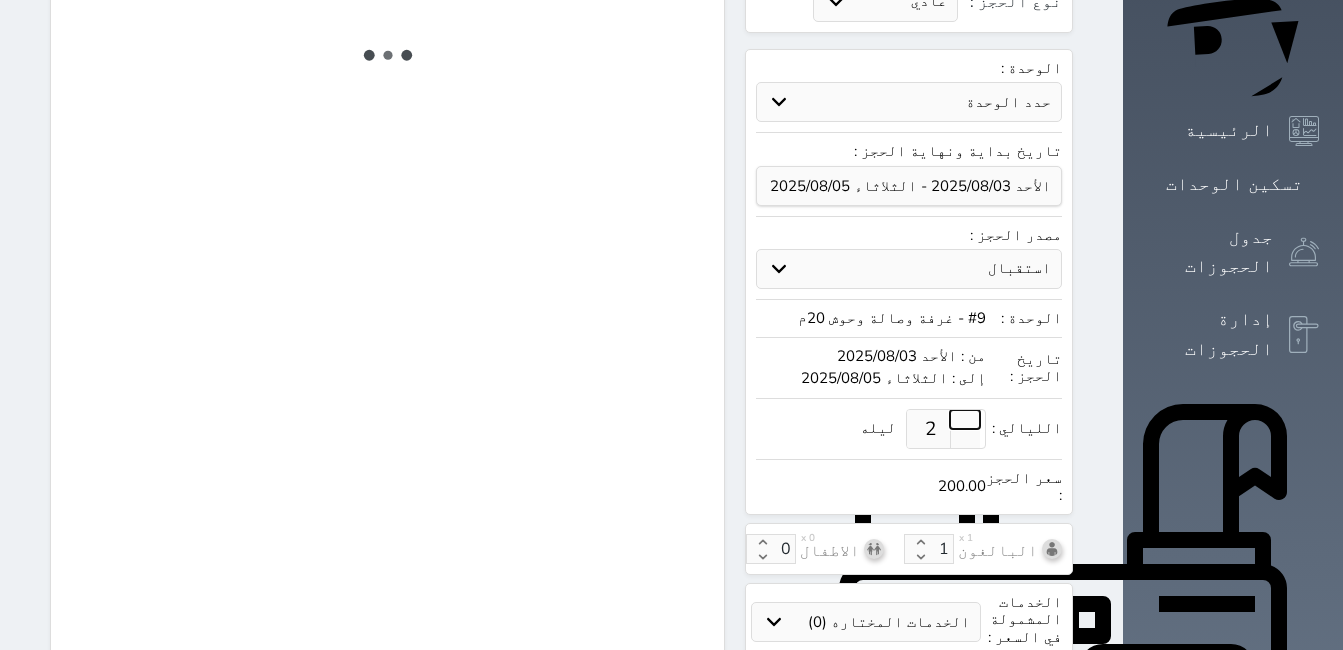 select on "1" 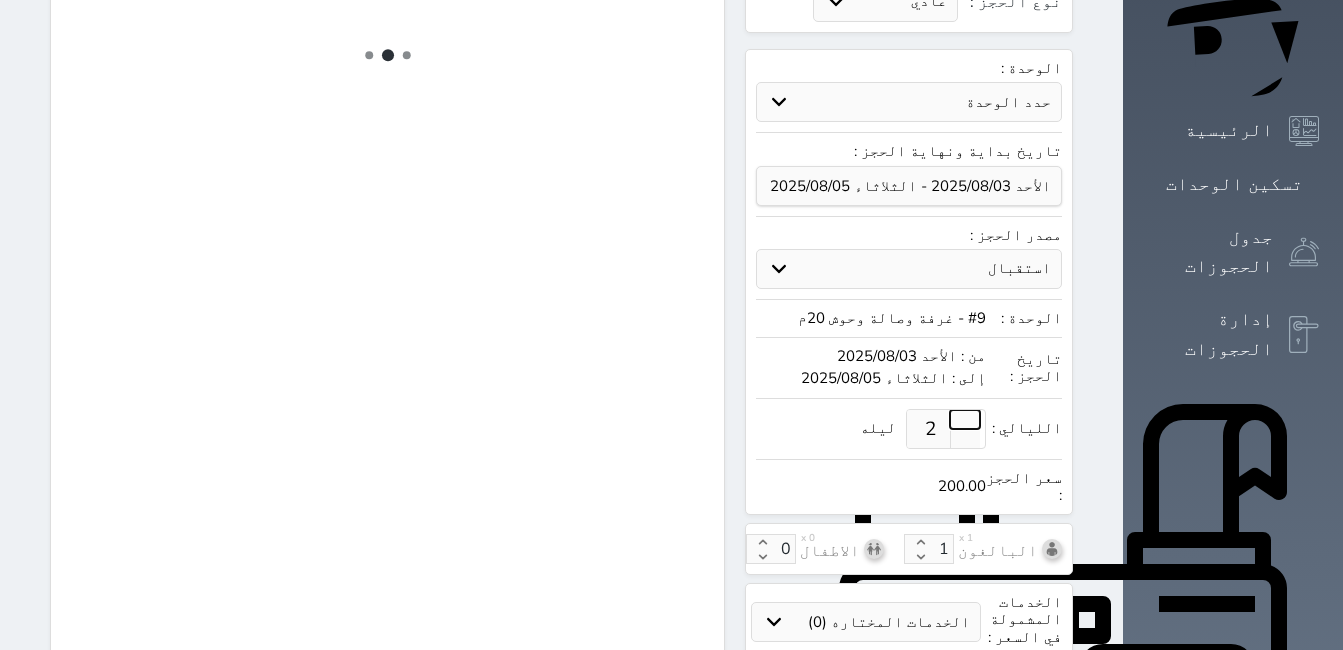 select on "7" 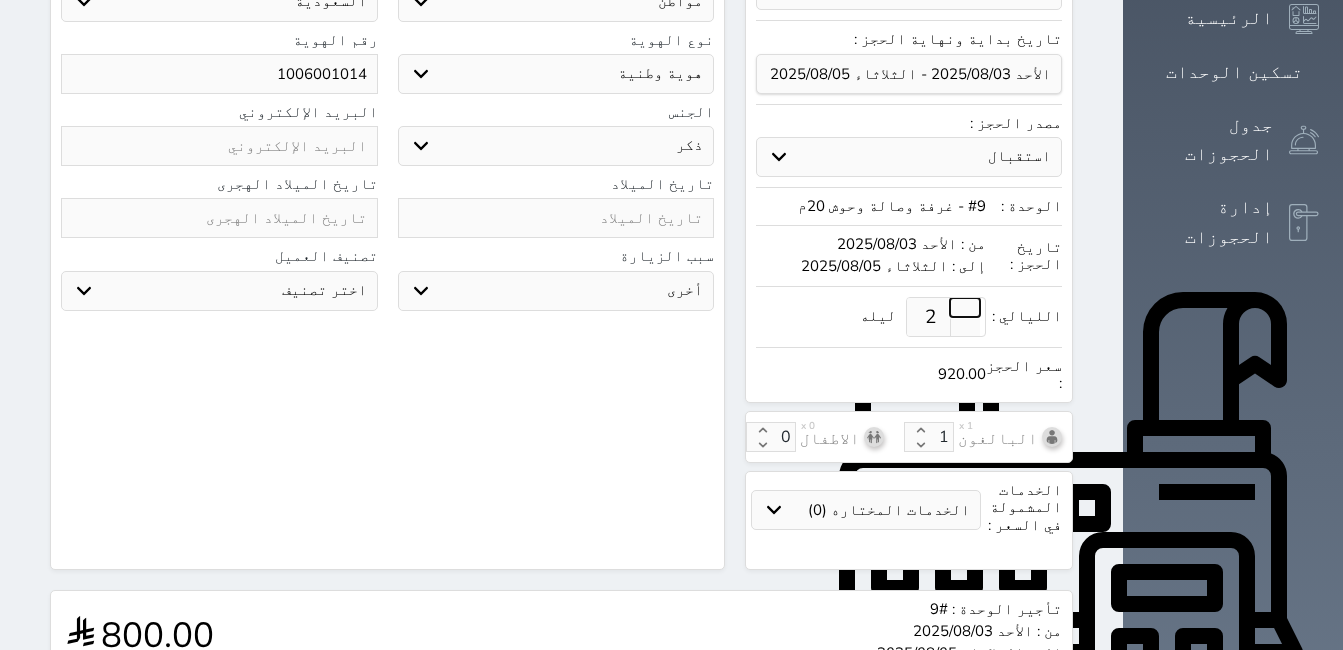 scroll, scrollTop: 565, scrollLeft: 0, axis: vertical 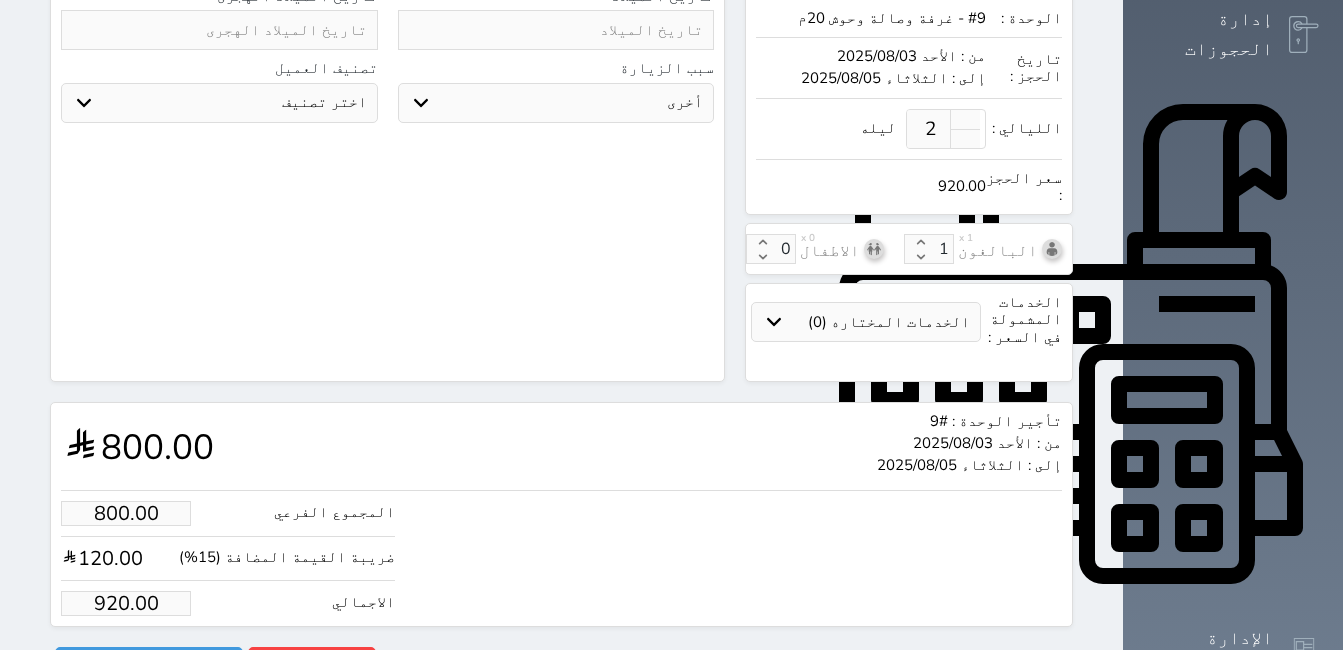drag, startPoint x: 128, startPoint y: 555, endPoint x: 32, endPoint y: 556, distance: 96.00521 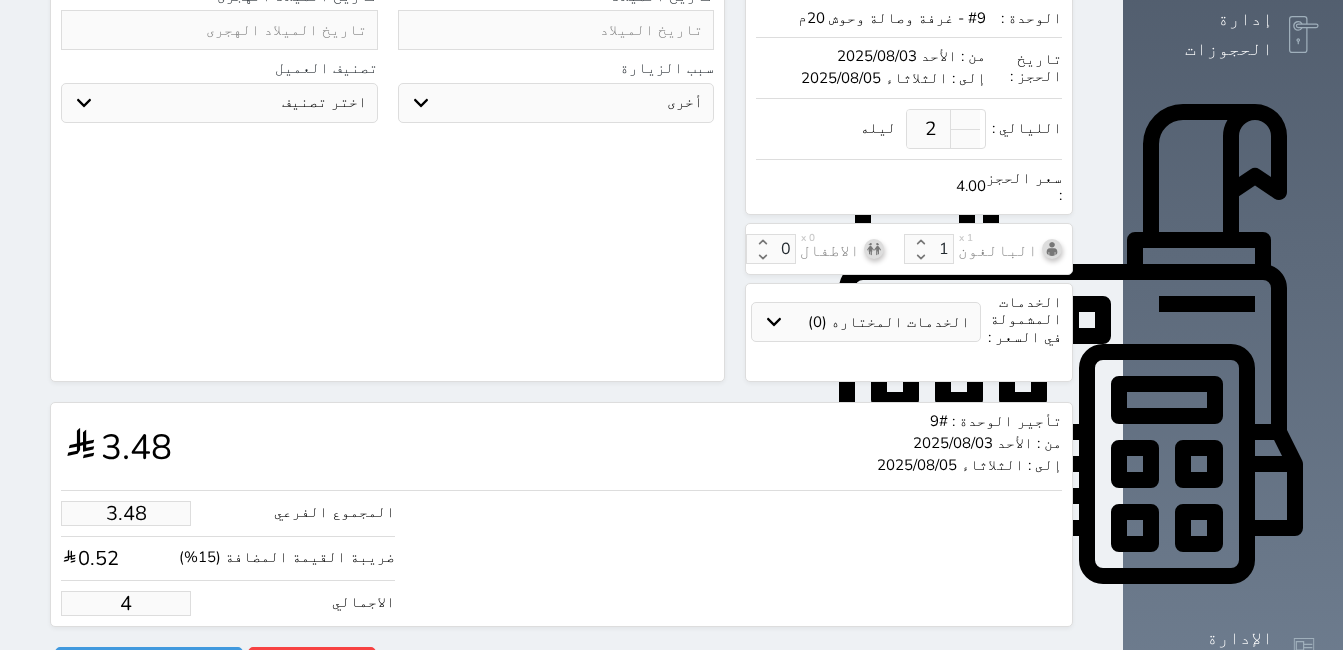 type on "34.78" 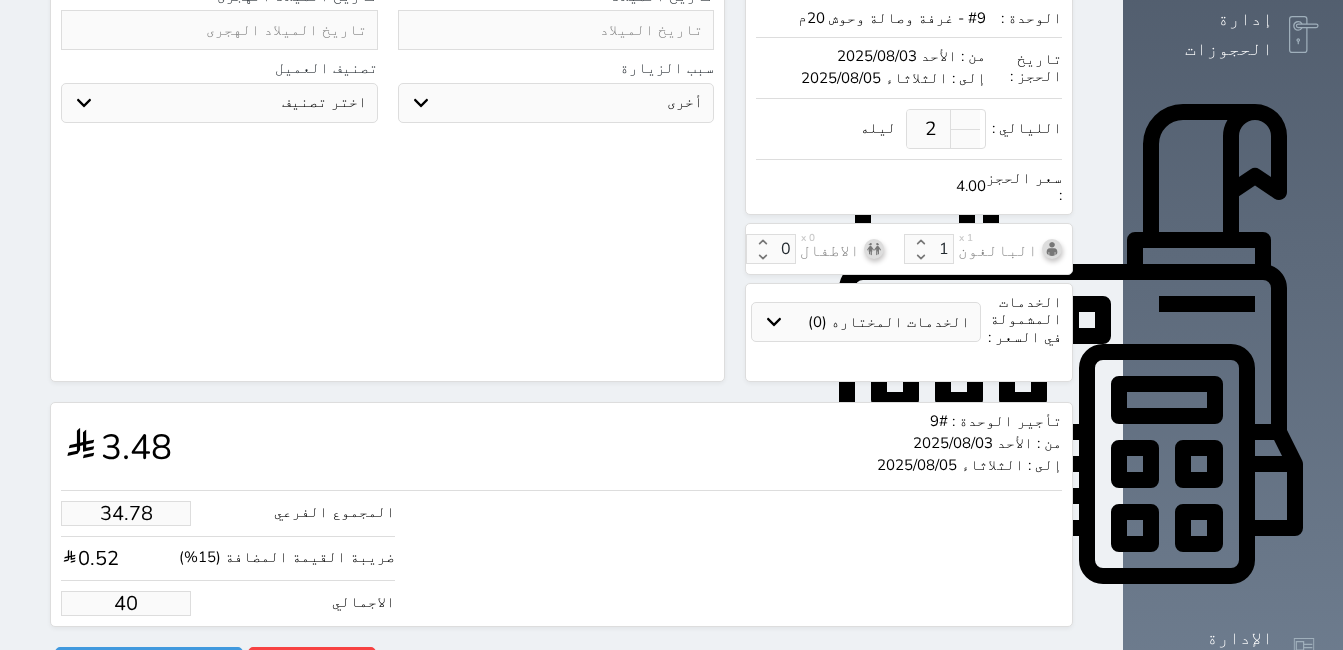 type on "347.83" 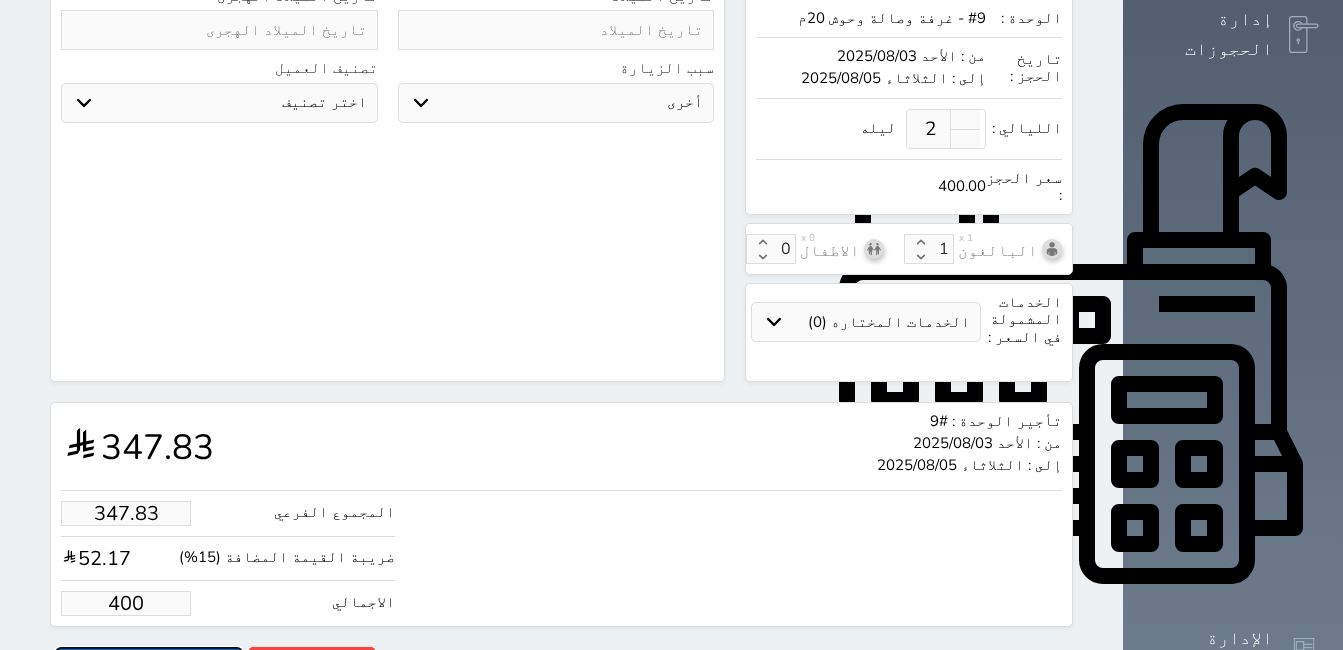 type on "400.00" 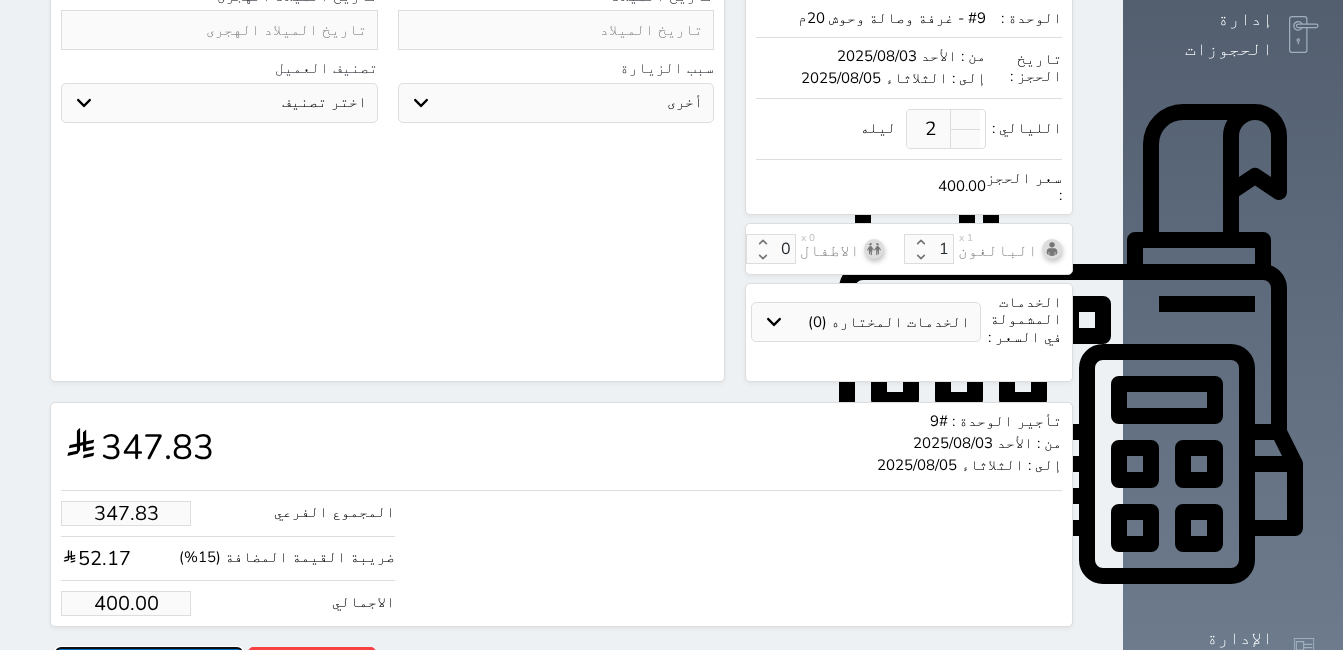 click on "حجز" at bounding box center (149, 664) 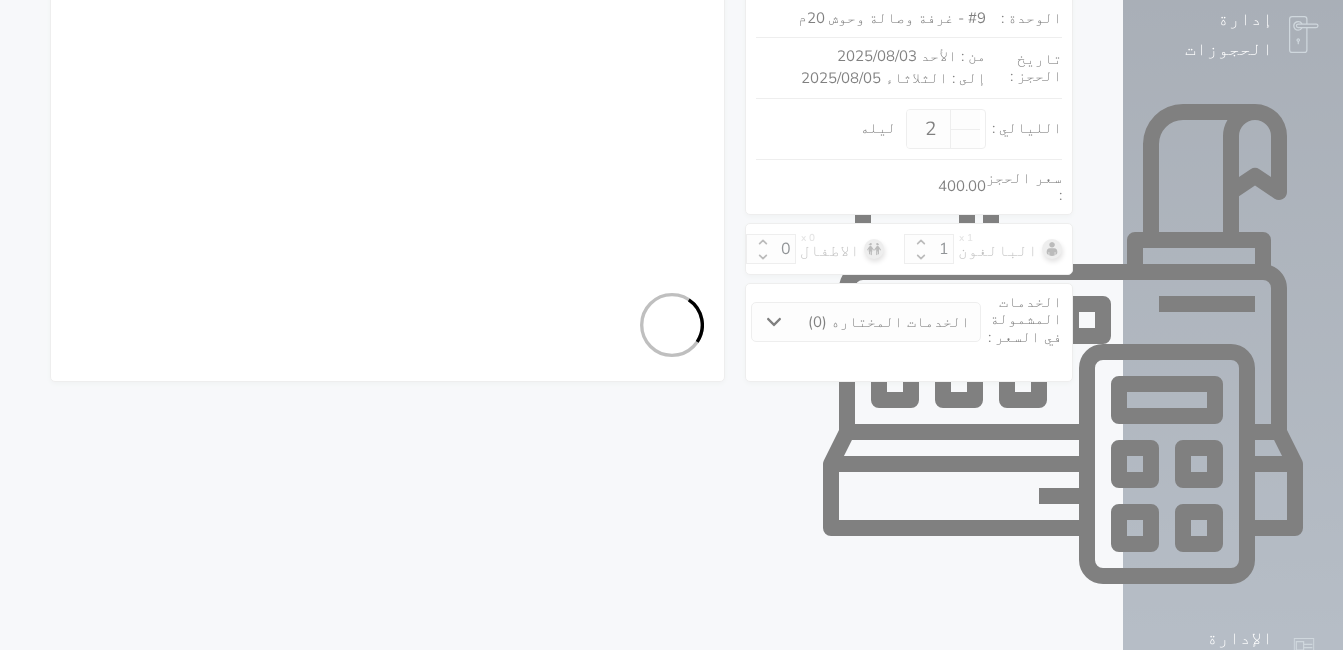 scroll, scrollTop: 536, scrollLeft: 0, axis: vertical 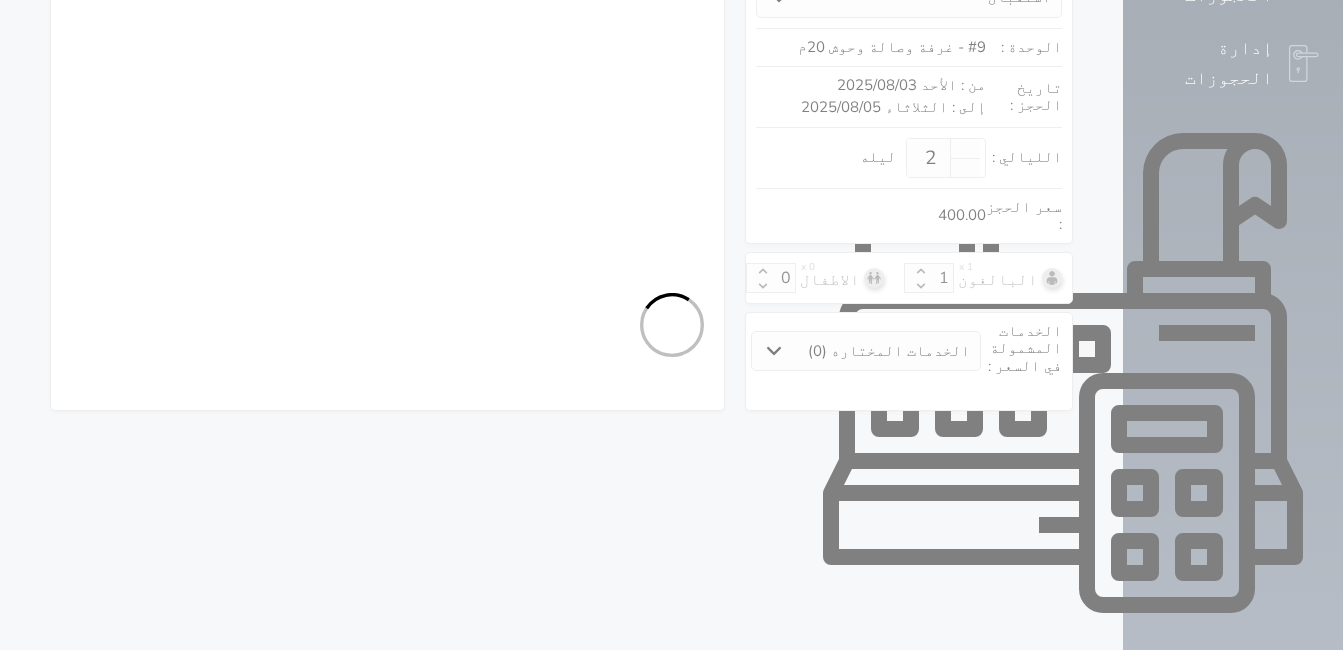 select on "1" 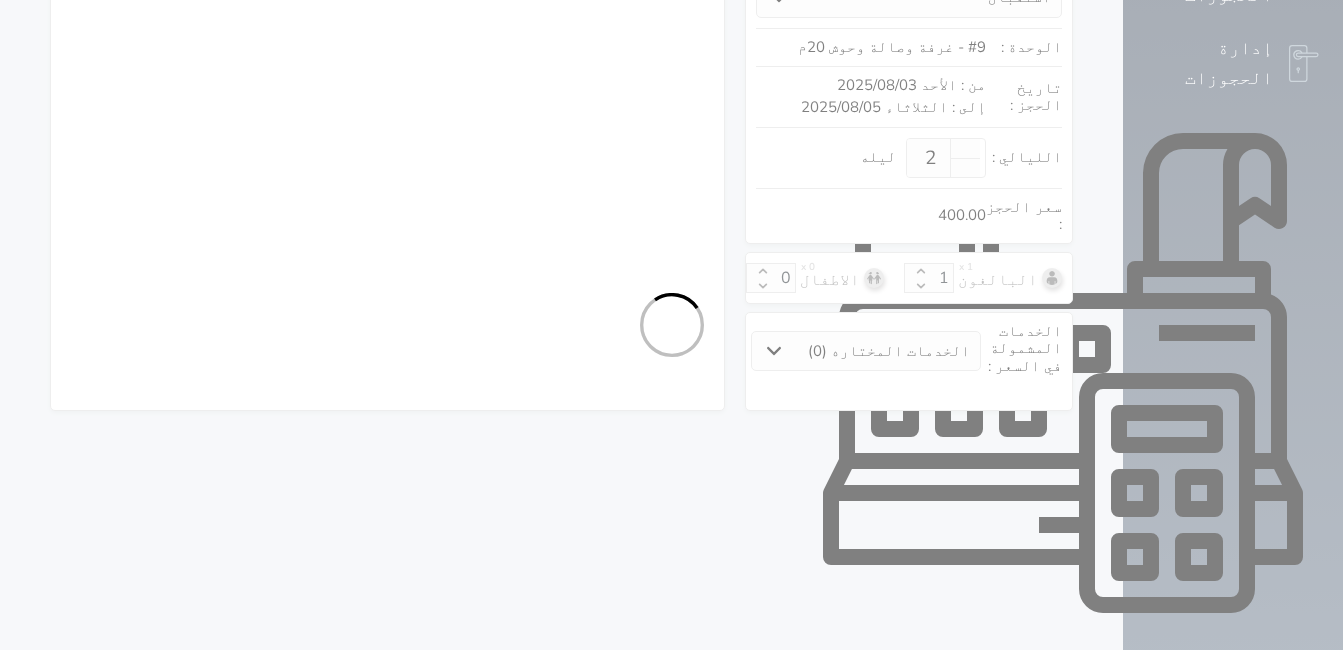 select on "113" 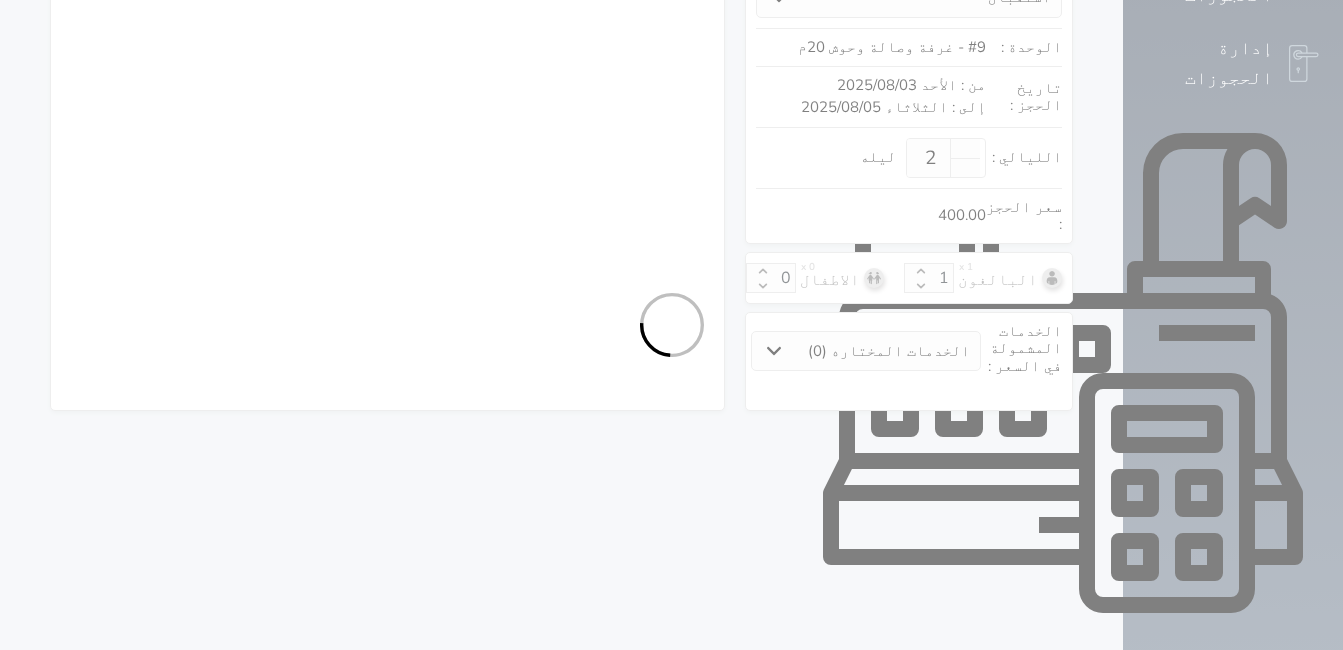 select on "1" 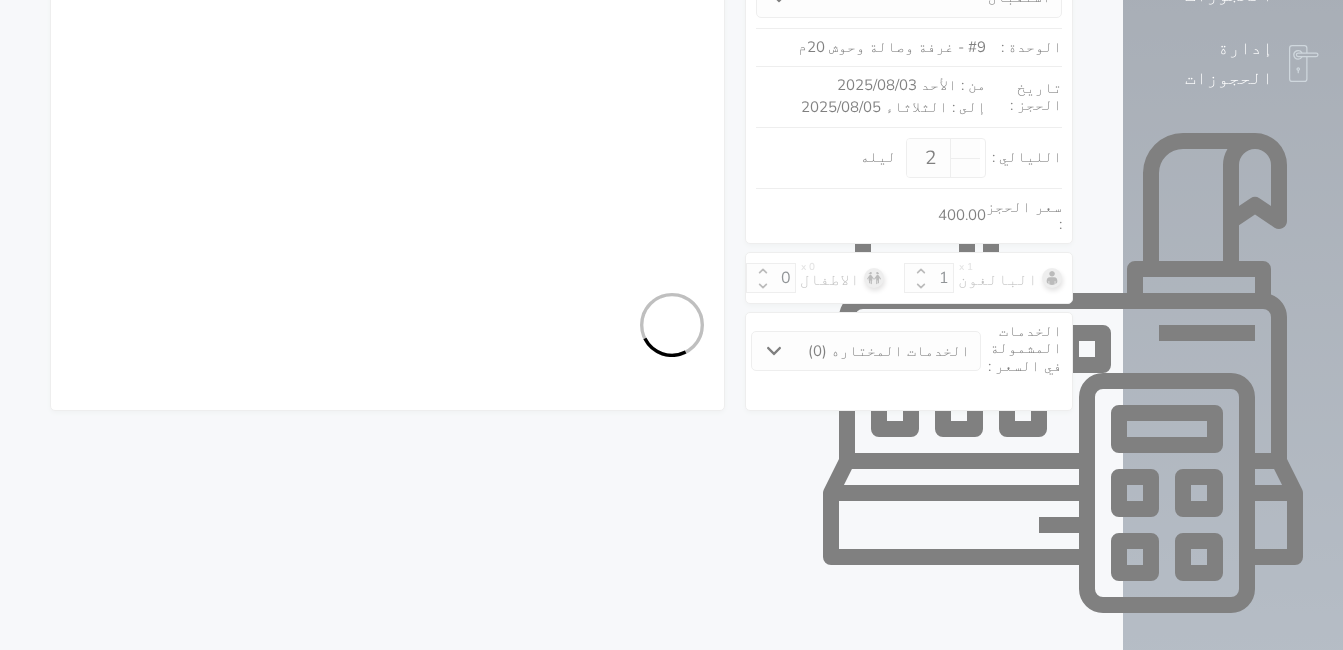 select on "7" 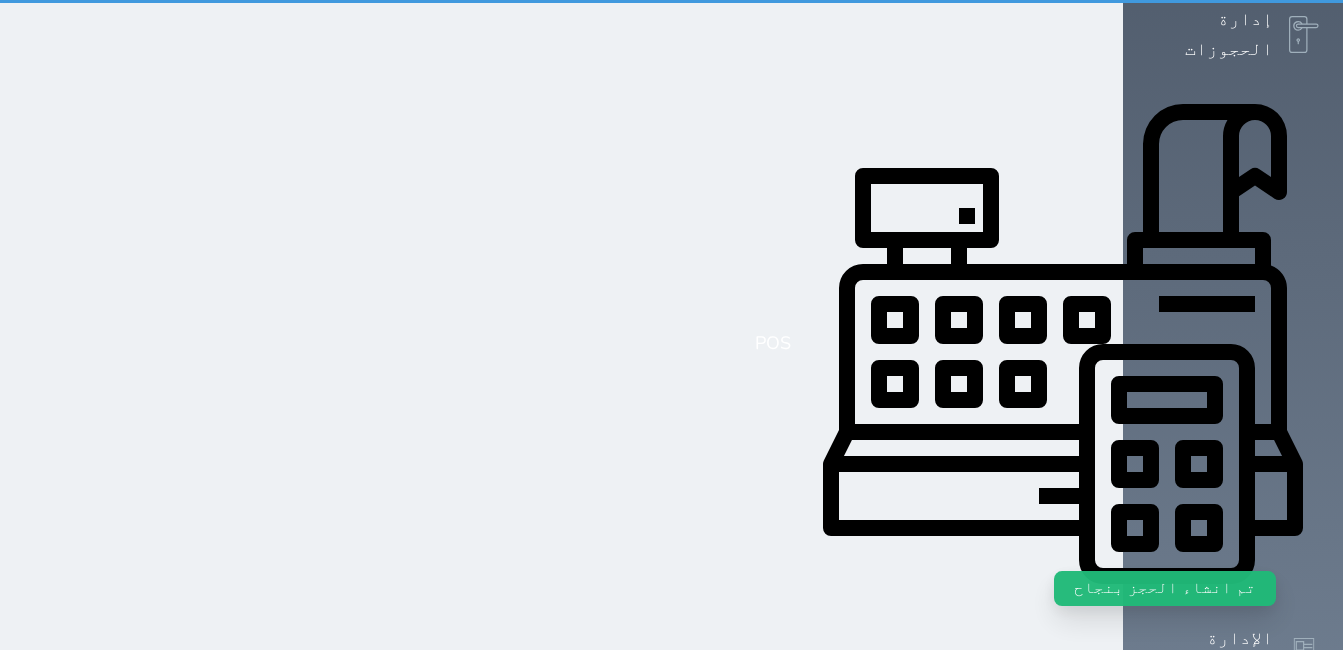 scroll, scrollTop: 0, scrollLeft: 0, axis: both 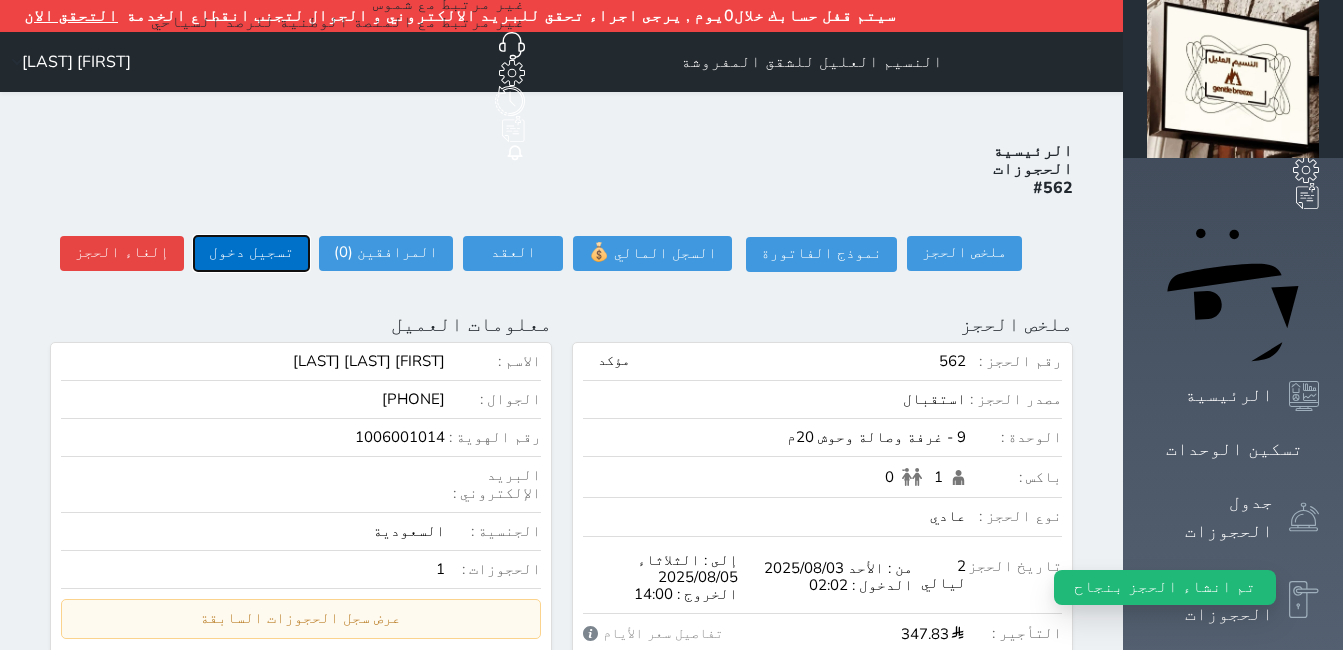 click on "تسجيل دخول" at bounding box center [251, 253] 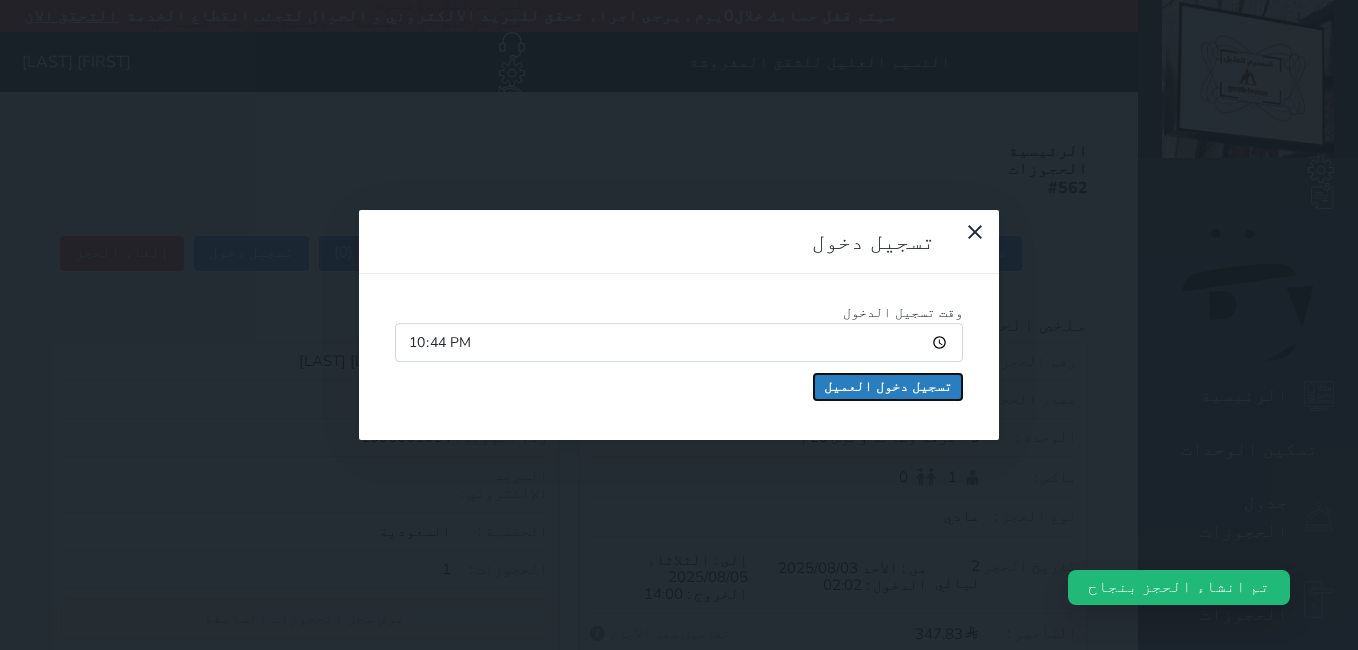 click on "تسجيل دخول العميل" at bounding box center [888, 387] 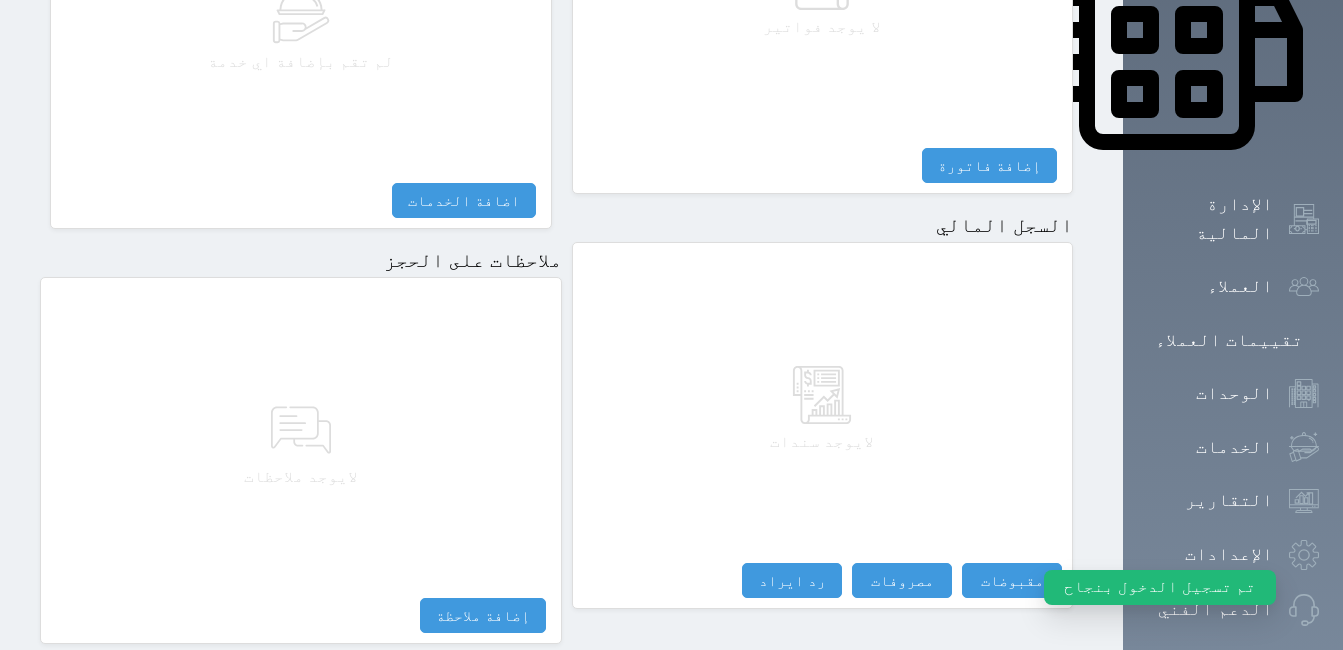 scroll, scrollTop: 1000, scrollLeft: 0, axis: vertical 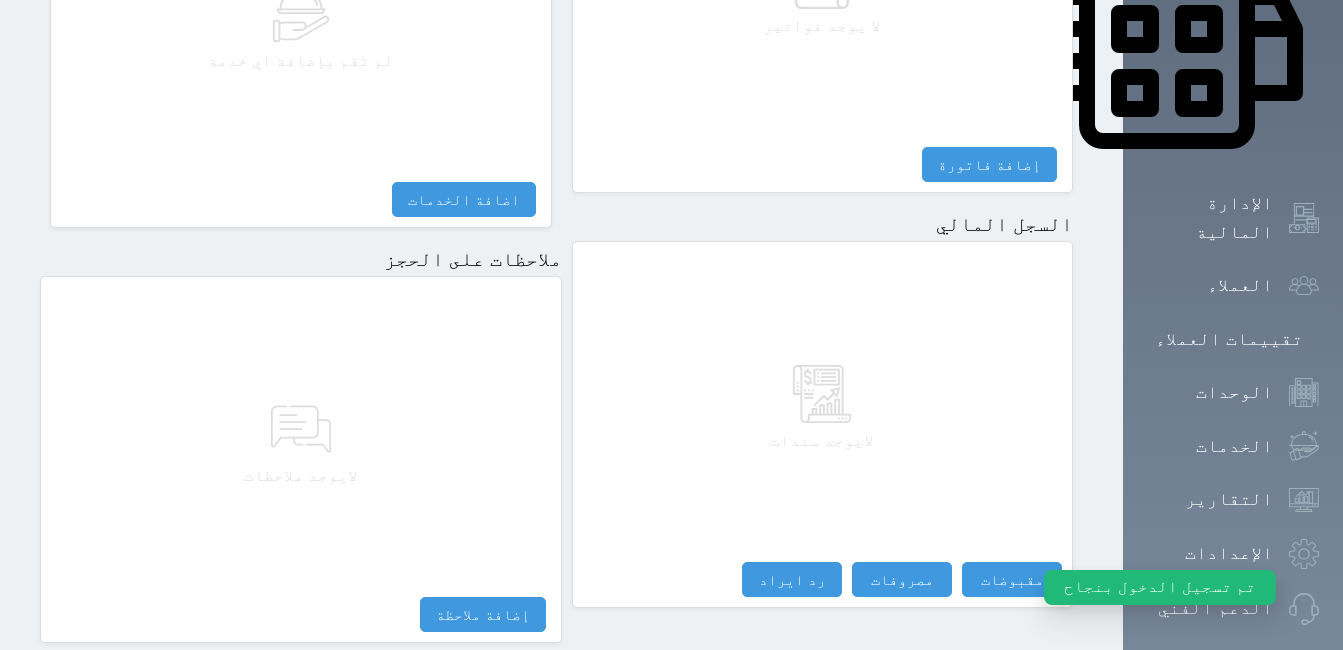 select 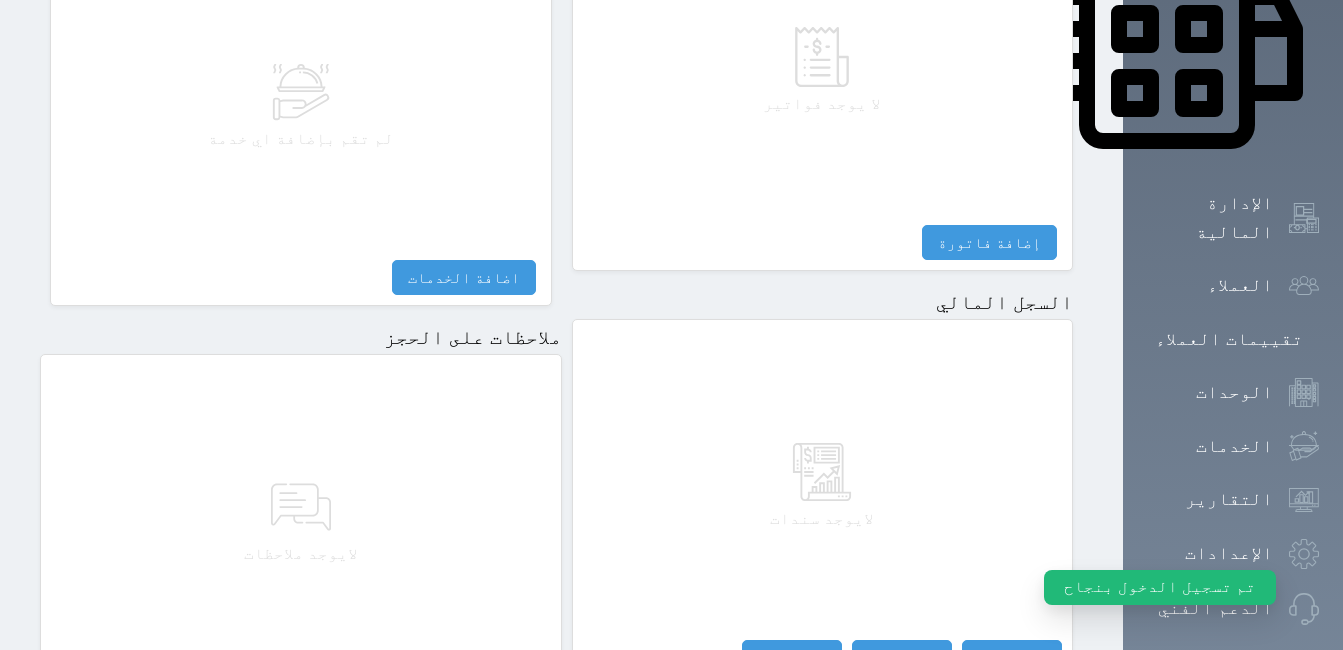 click on "لايوجد سندات" at bounding box center (823, 485) 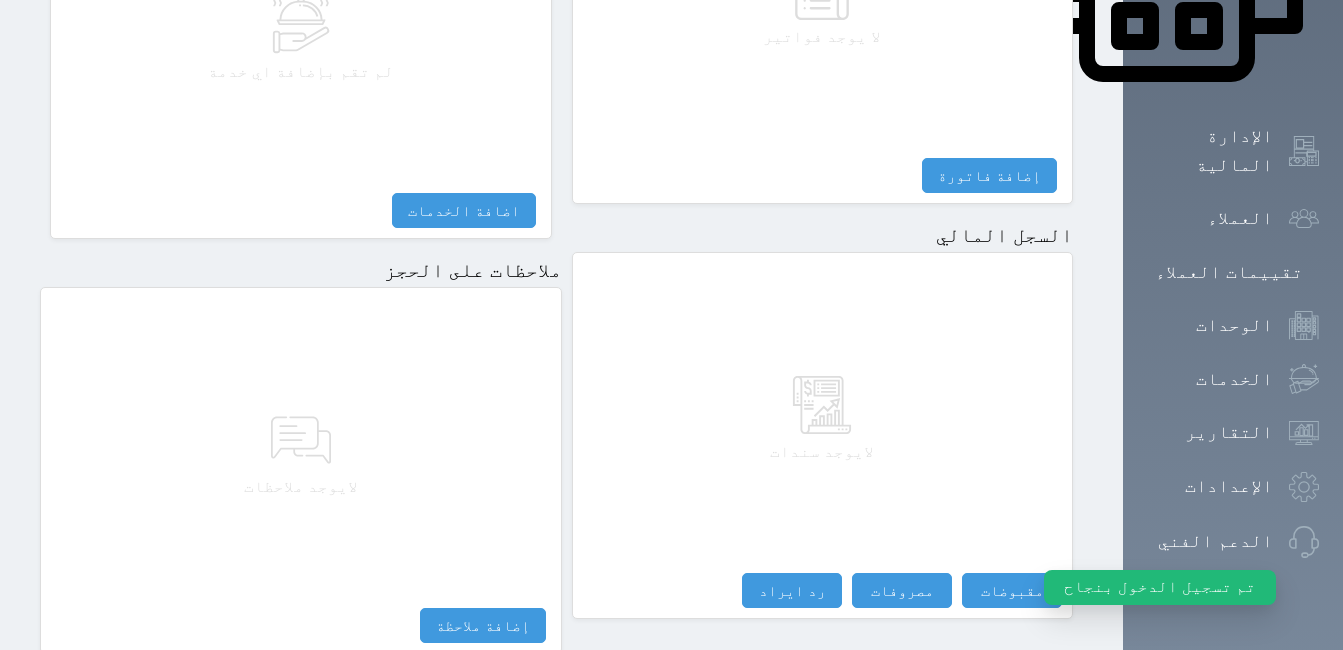 scroll, scrollTop: 1108, scrollLeft: 0, axis: vertical 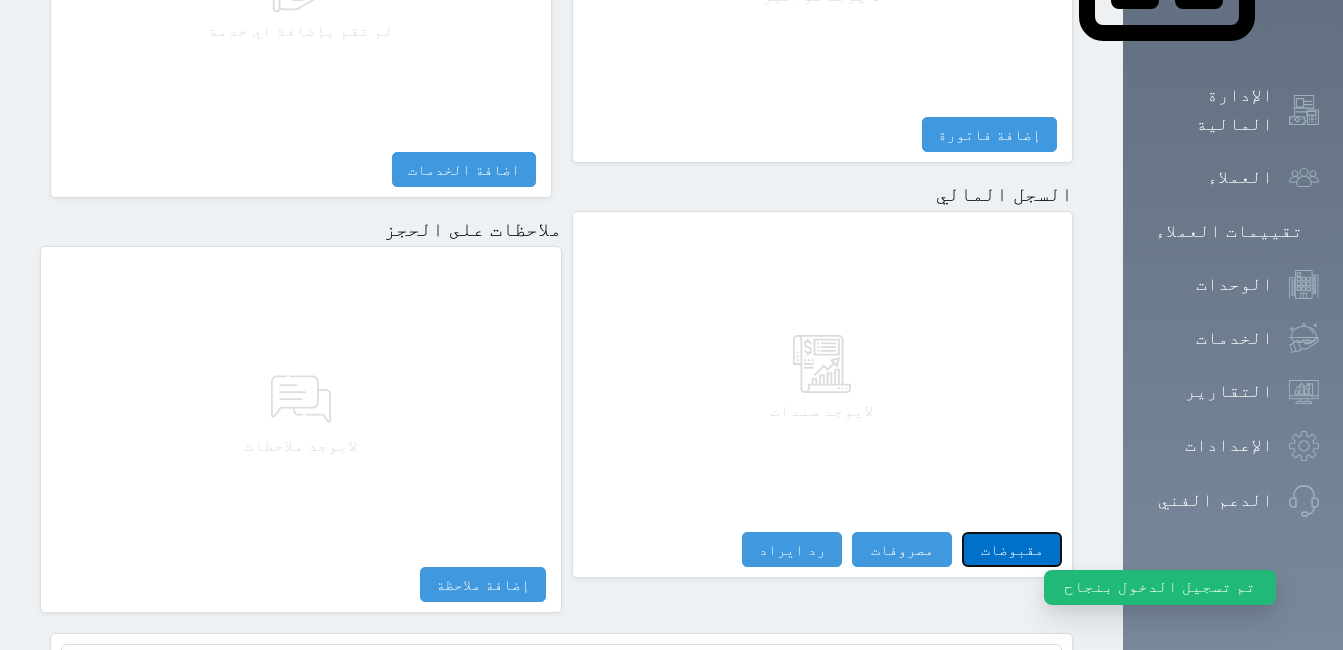 click on "مقبوضات" at bounding box center (1012, 549) 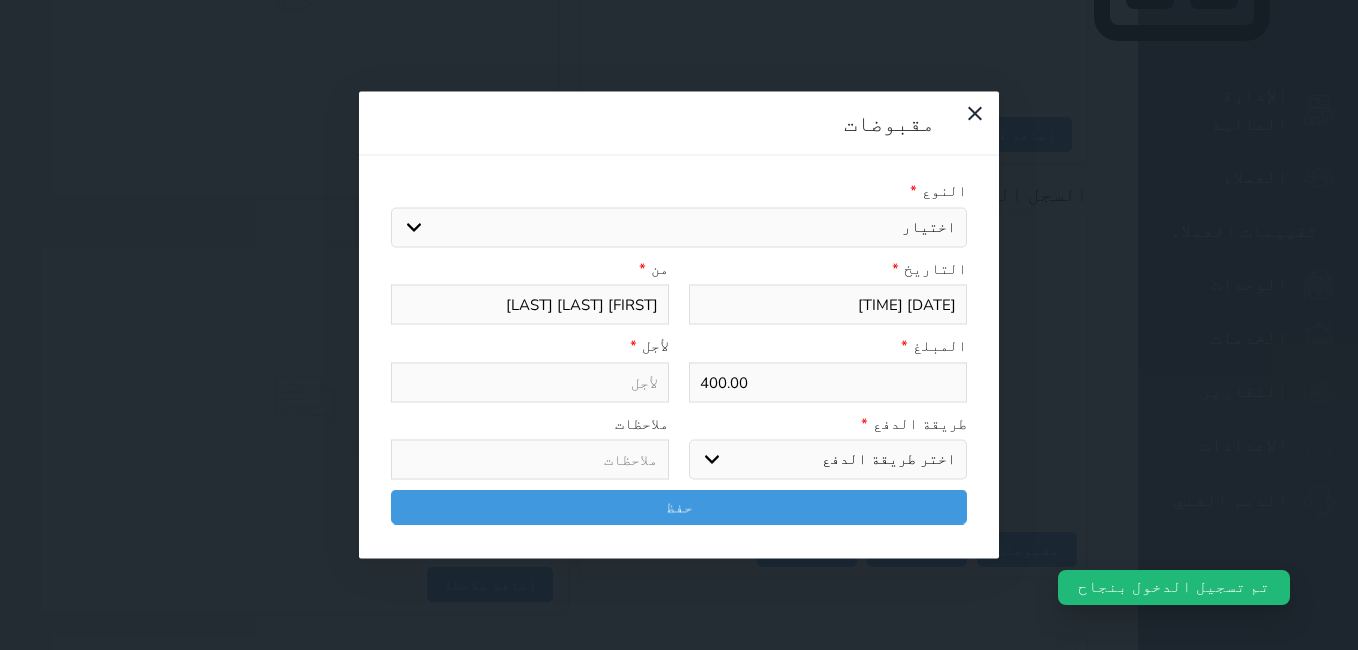 click on "اختيار" at bounding box center [679, 227] 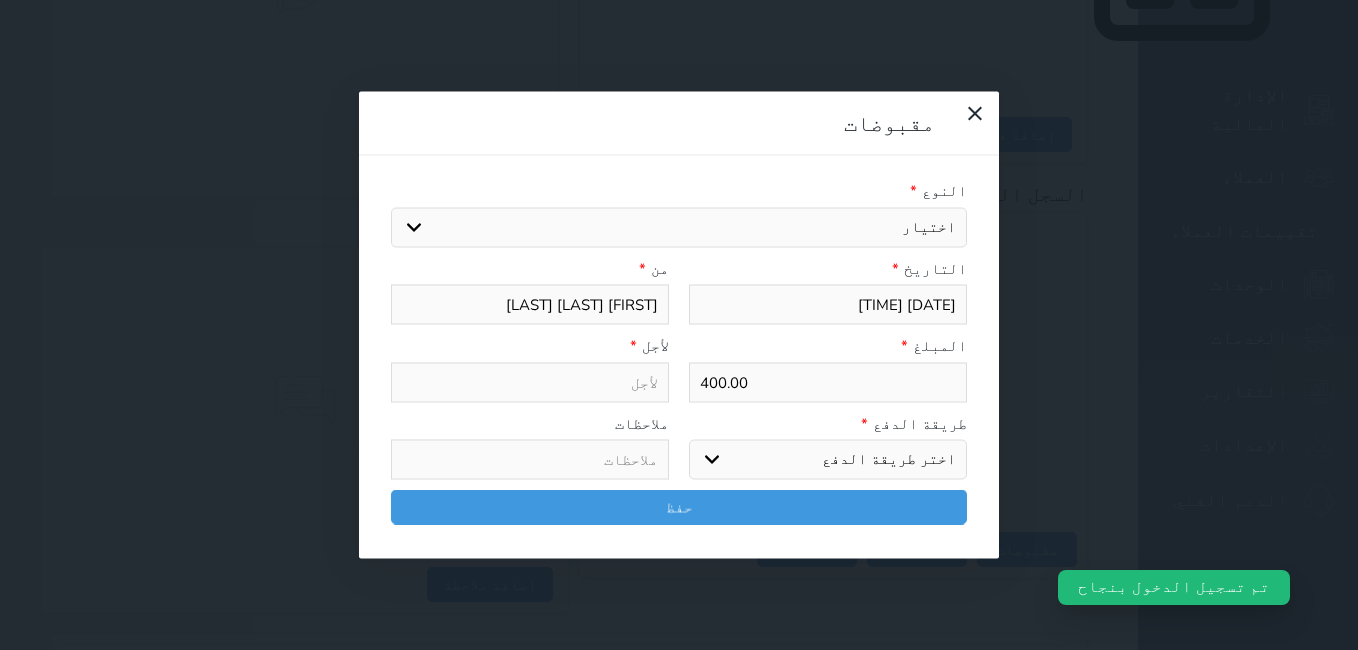 select on "122242" 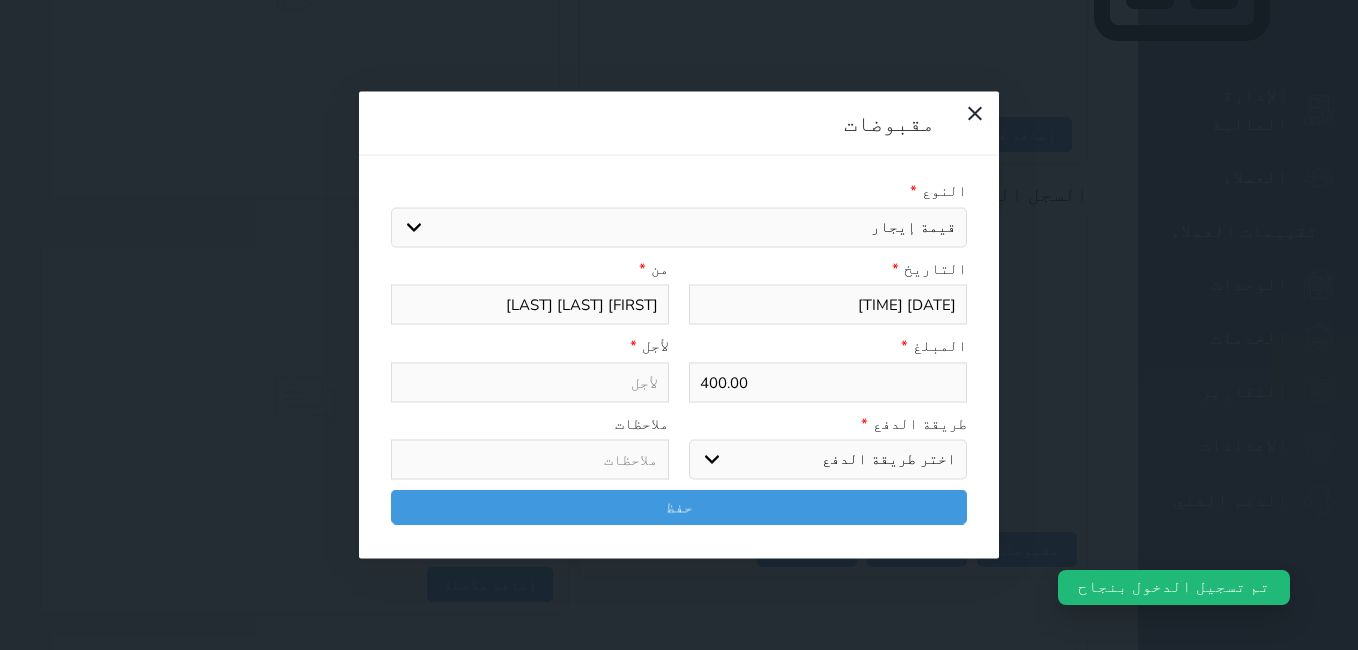 click on "اختيار   مقبوضات عامة قيمة إيجار فواتير تامين عربون لا ينطبق آخر مغسلة واي فاي - الإنترنت مواقف السيارات طعام الأغذية والمشروبات مشروبات المشروبات الباردة المشروبات الساخنة الإفطار غداء عشاء مخبز و كعك حمام سباحة الصالة الرياضية سبا و خدمات الجمال اختيار وإسقاط (خدمات النقل) ميني بار كابل - تلفزيون سرير إضافي تصفيف الشعر التسوق خدمات الجولات السياحية المنظمة خدمات الدليل السياحي" at bounding box center (679, 227) 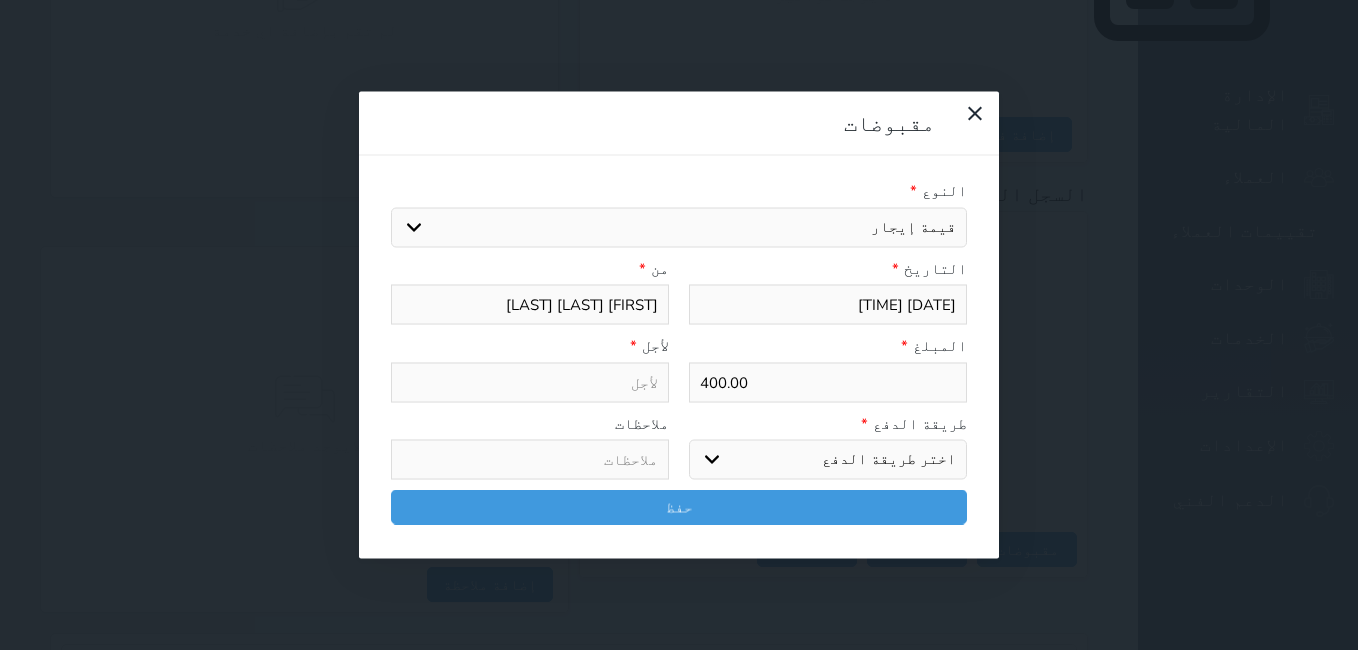 type on "قيمة إيجار - الوحدة - 9" 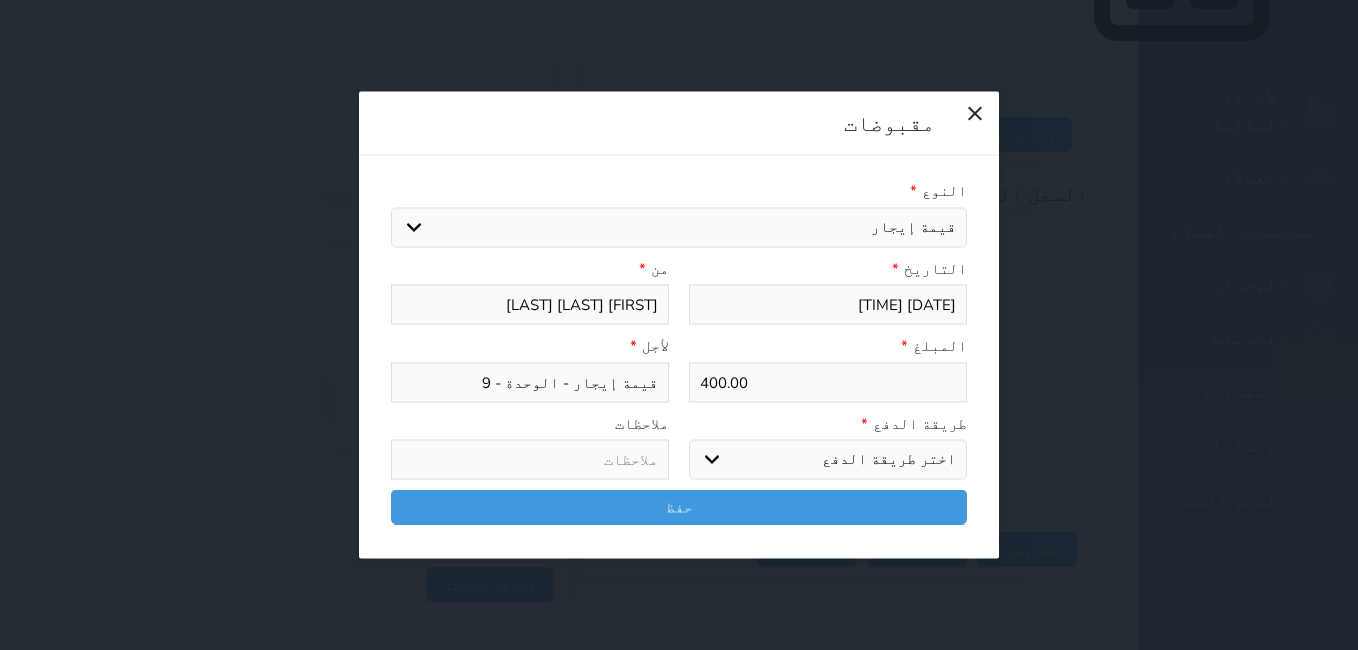 click on "اختر طريقة الدفع   دفع نقدى   تحويل بنكى   مدى   بطاقة ائتمان   آجل" at bounding box center (828, 460) 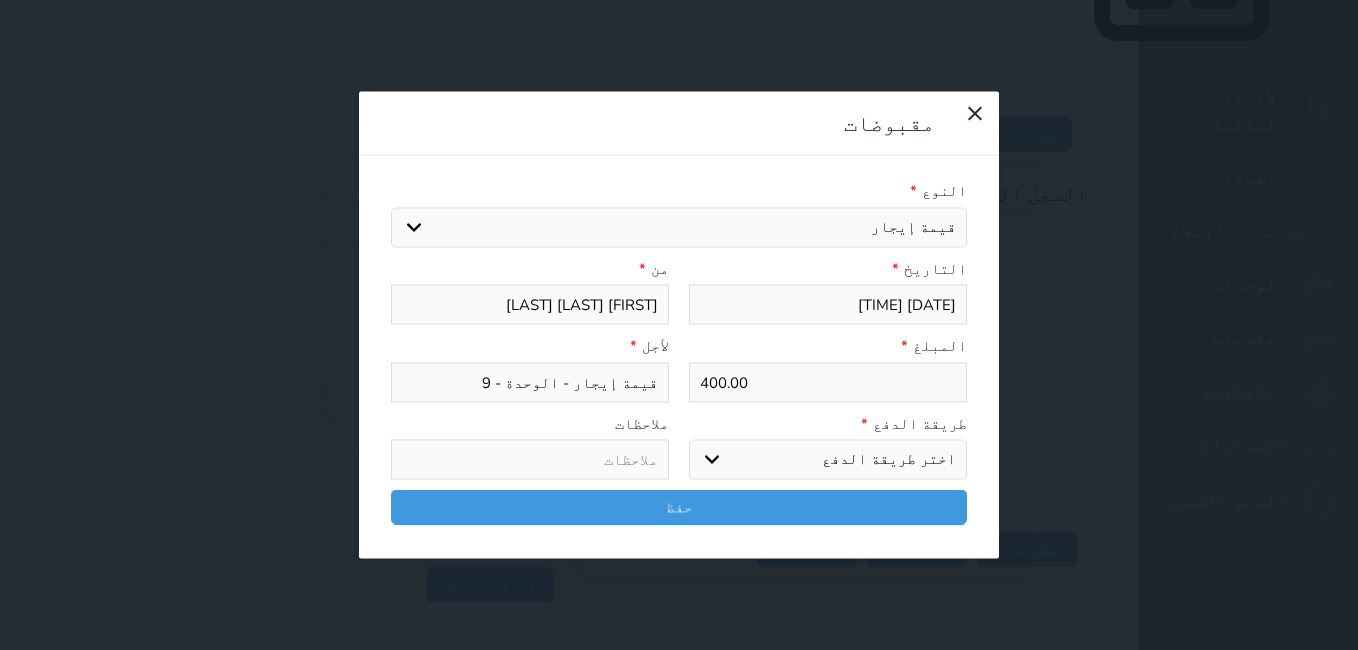 select on "bank-transfer" 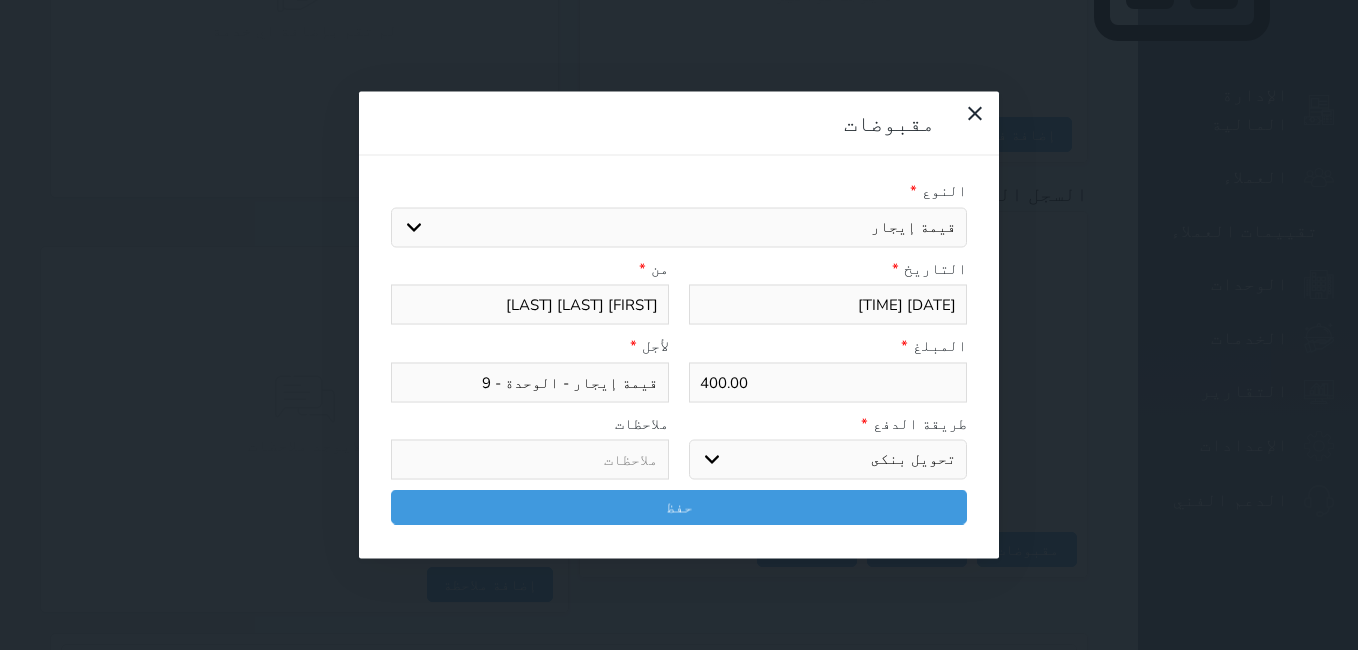 click on "اختر طريقة الدفع   دفع نقدى   تحويل بنكى   مدى   بطاقة ائتمان   آجل" at bounding box center [828, 460] 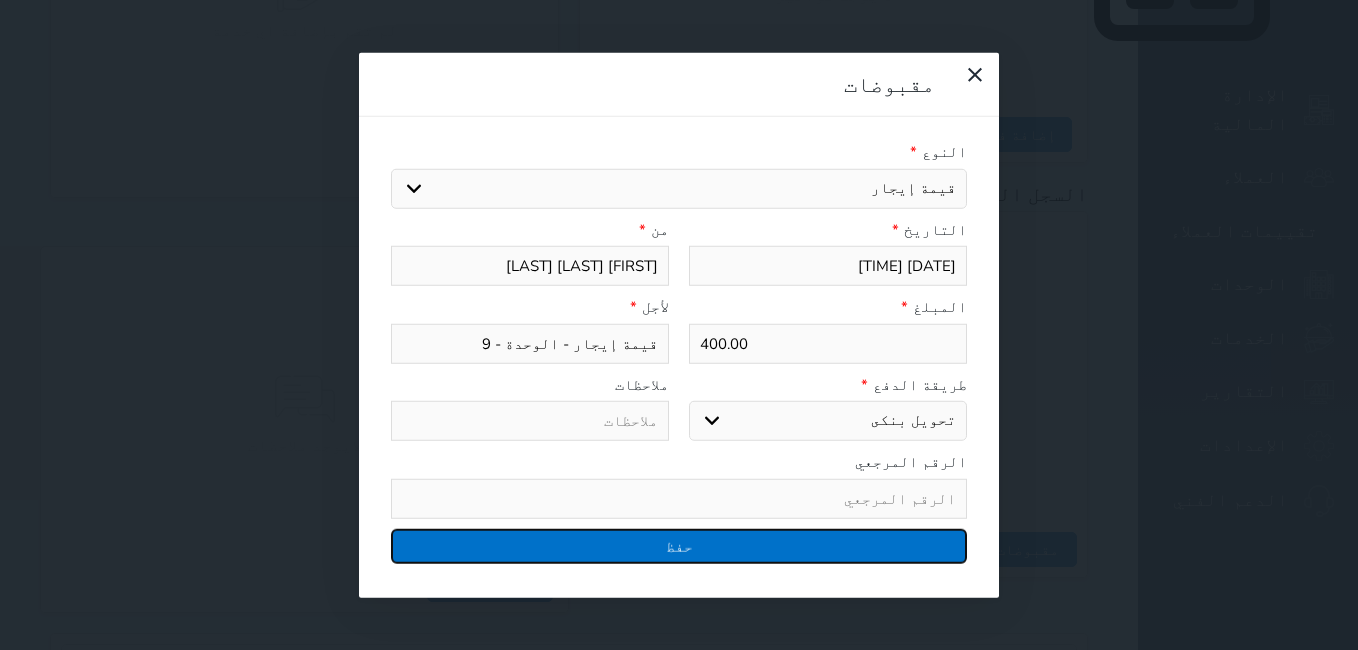 click on "حفظ" at bounding box center (679, 545) 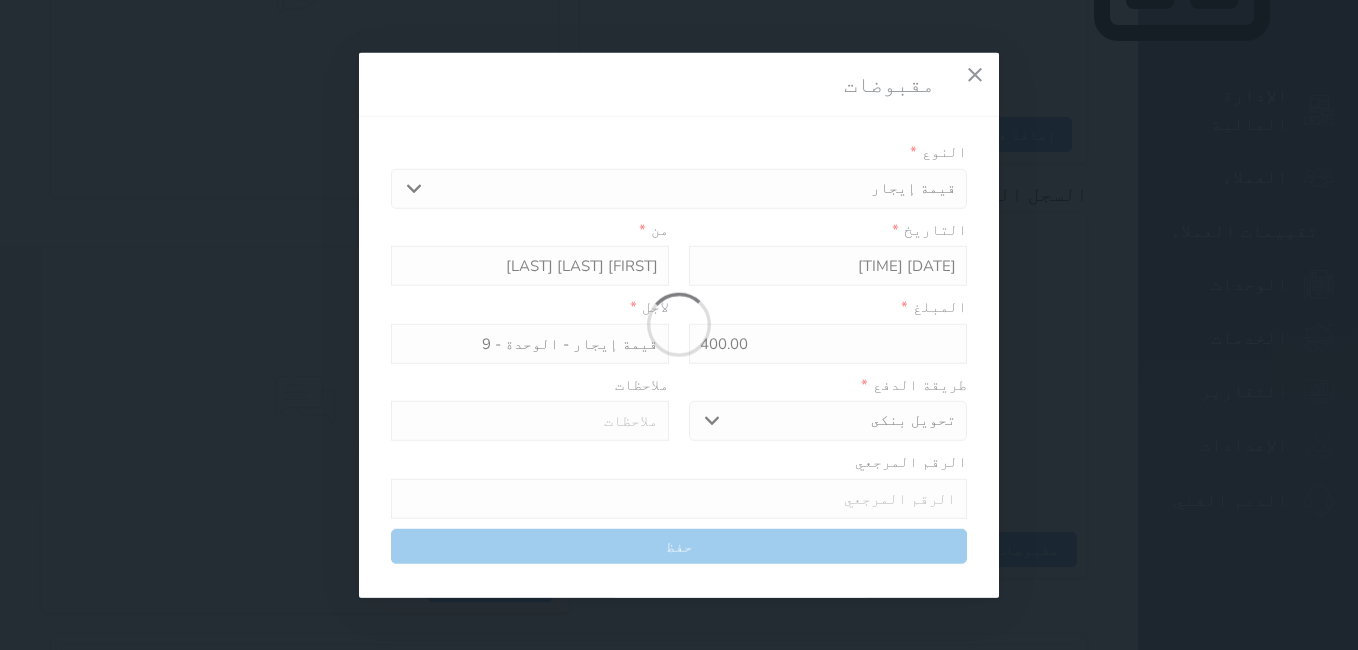 select 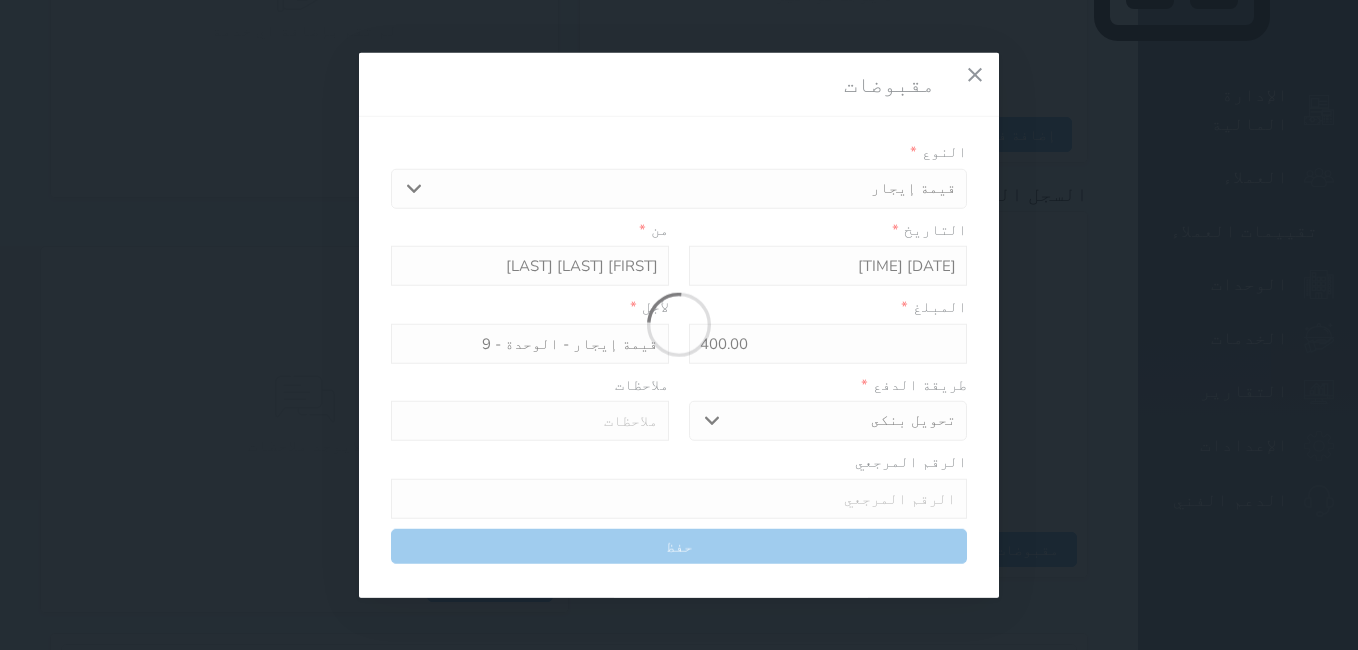 type 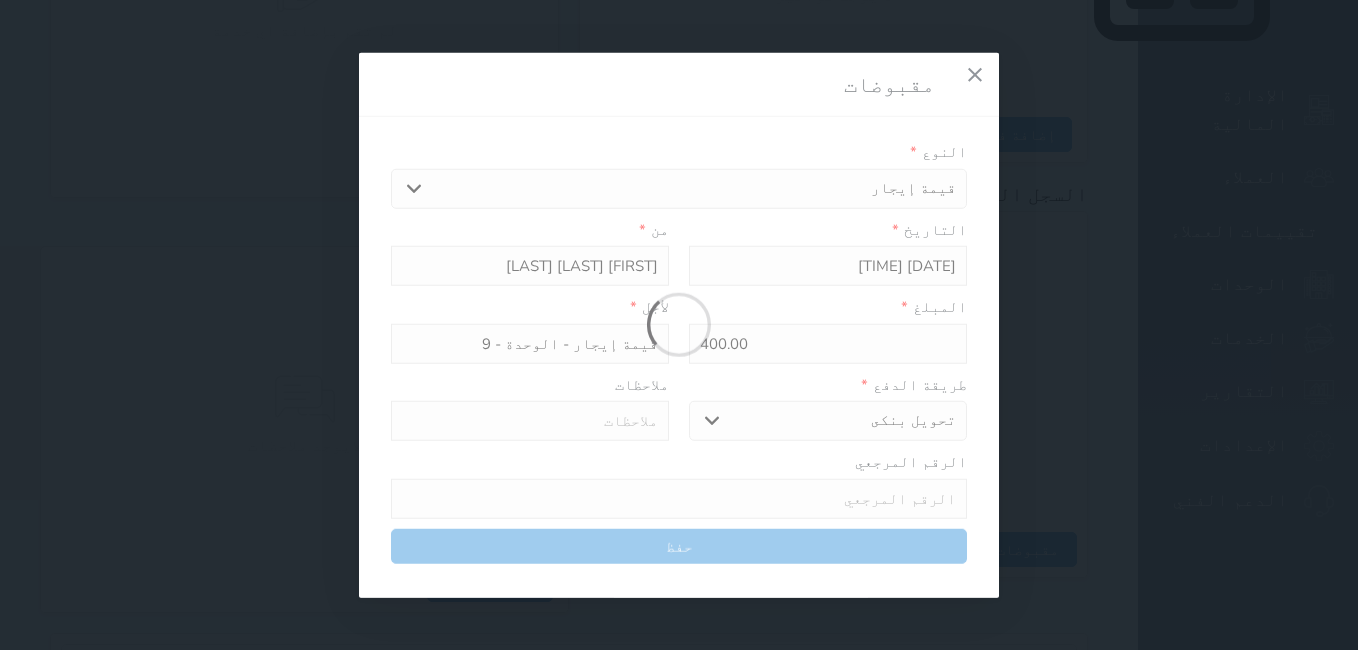 type on "0" 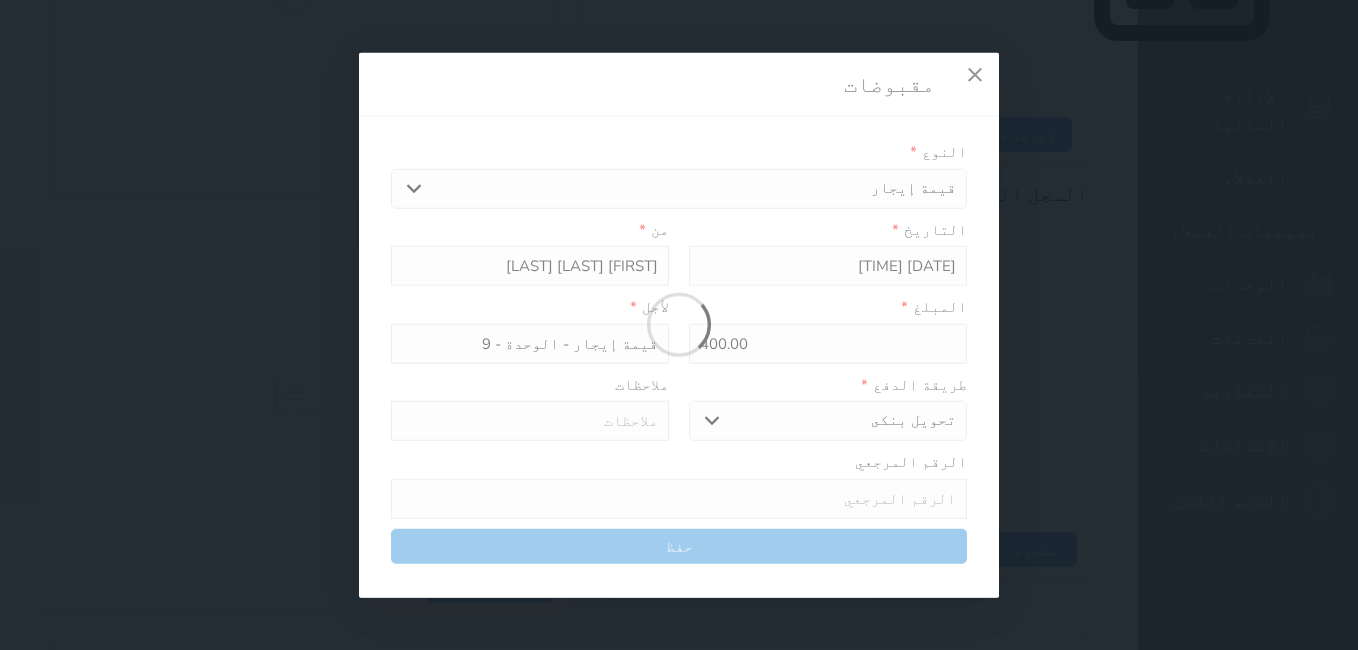 select 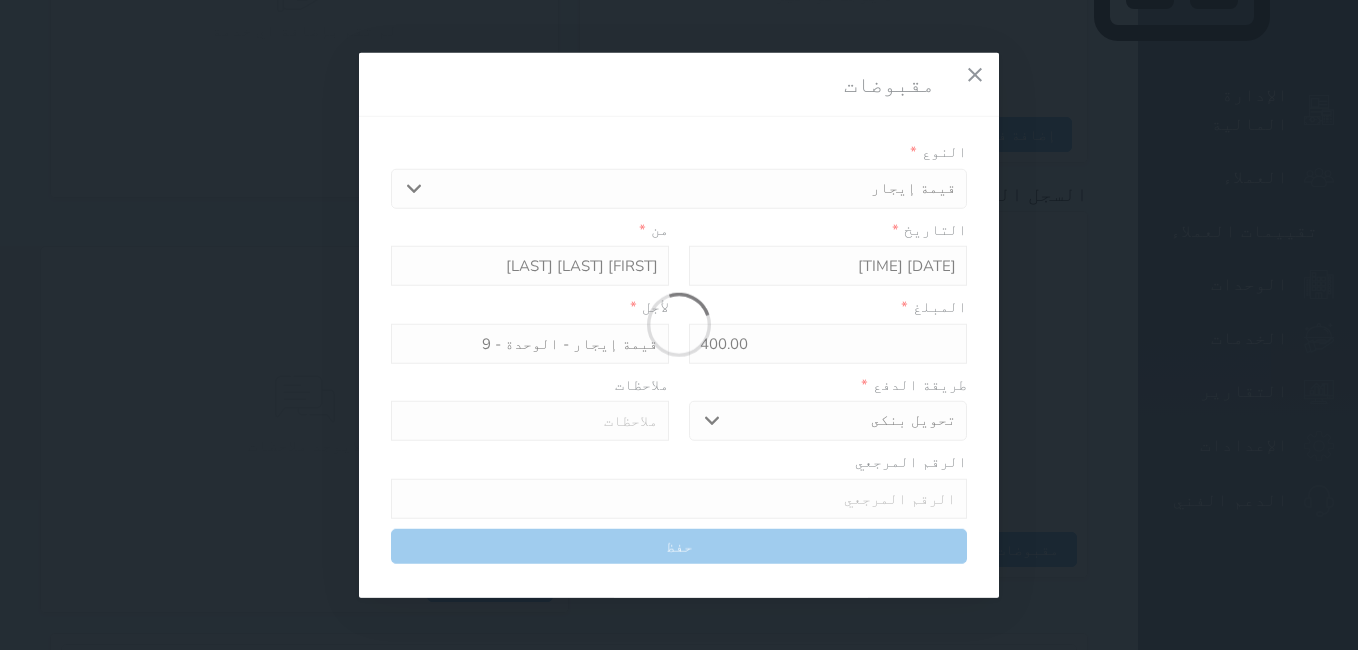 type on "0" 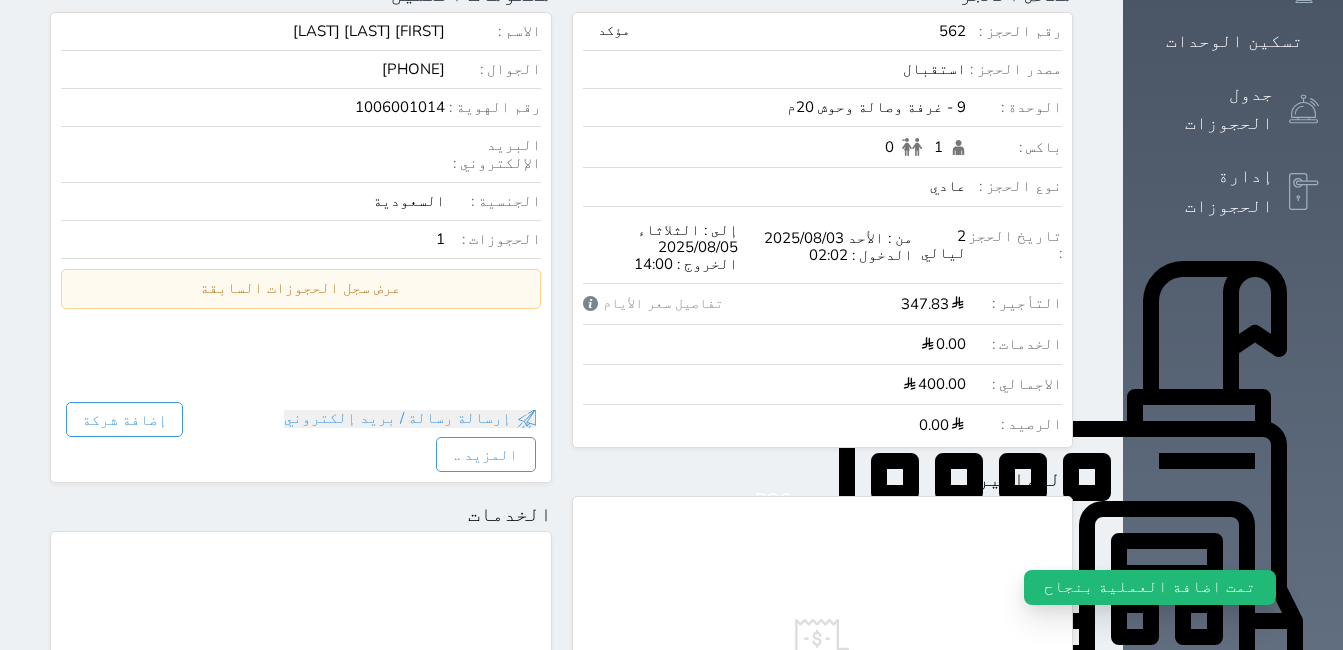 scroll, scrollTop: 0, scrollLeft: 0, axis: both 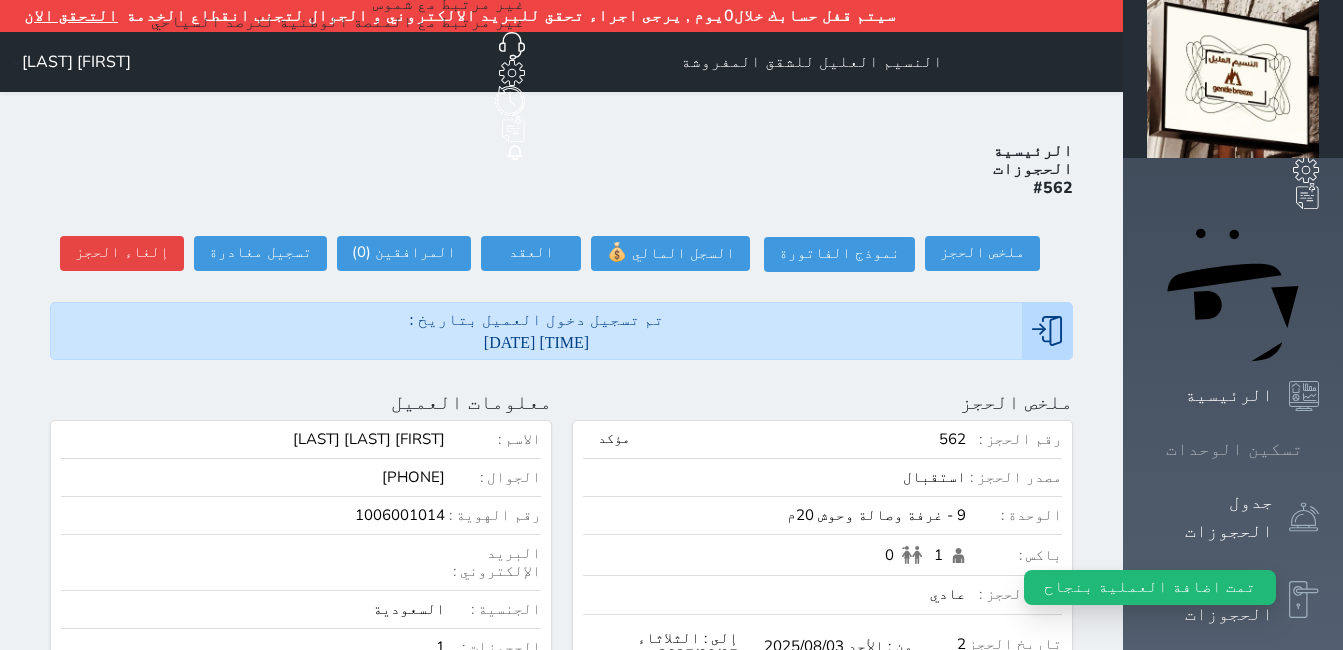 click on "تسكين الوحدات" at bounding box center [1234, 449] 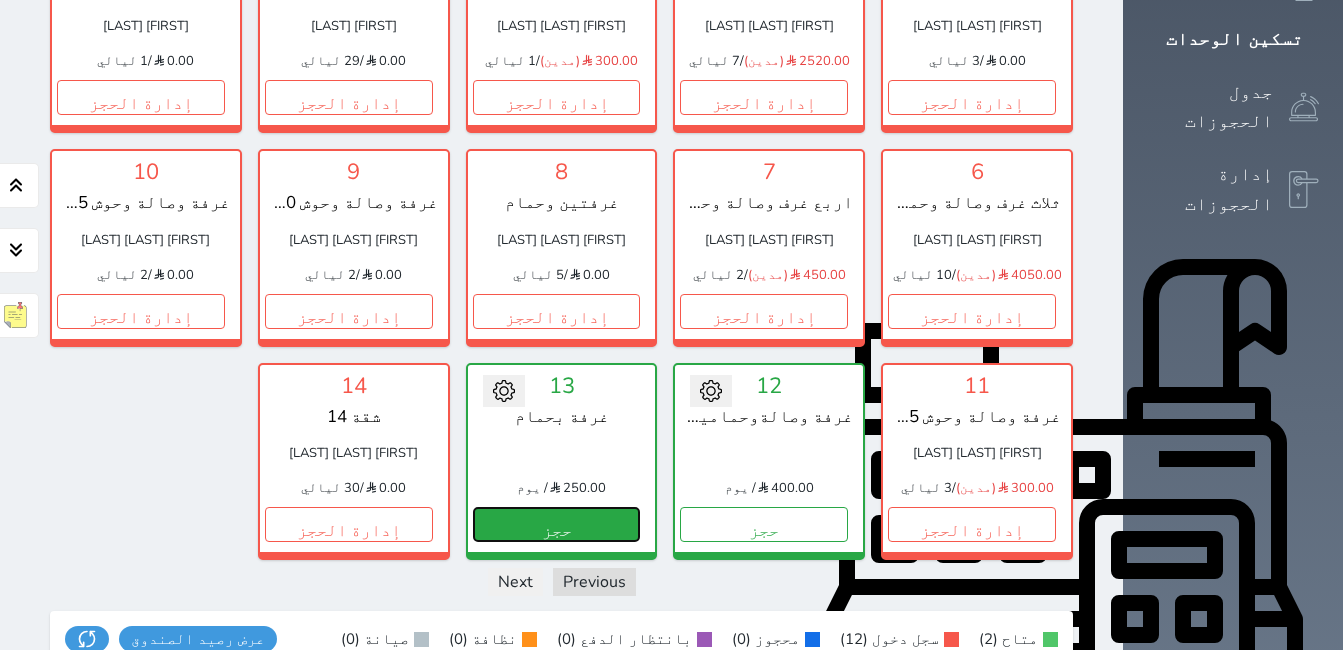click on "حجز" at bounding box center [557, 524] 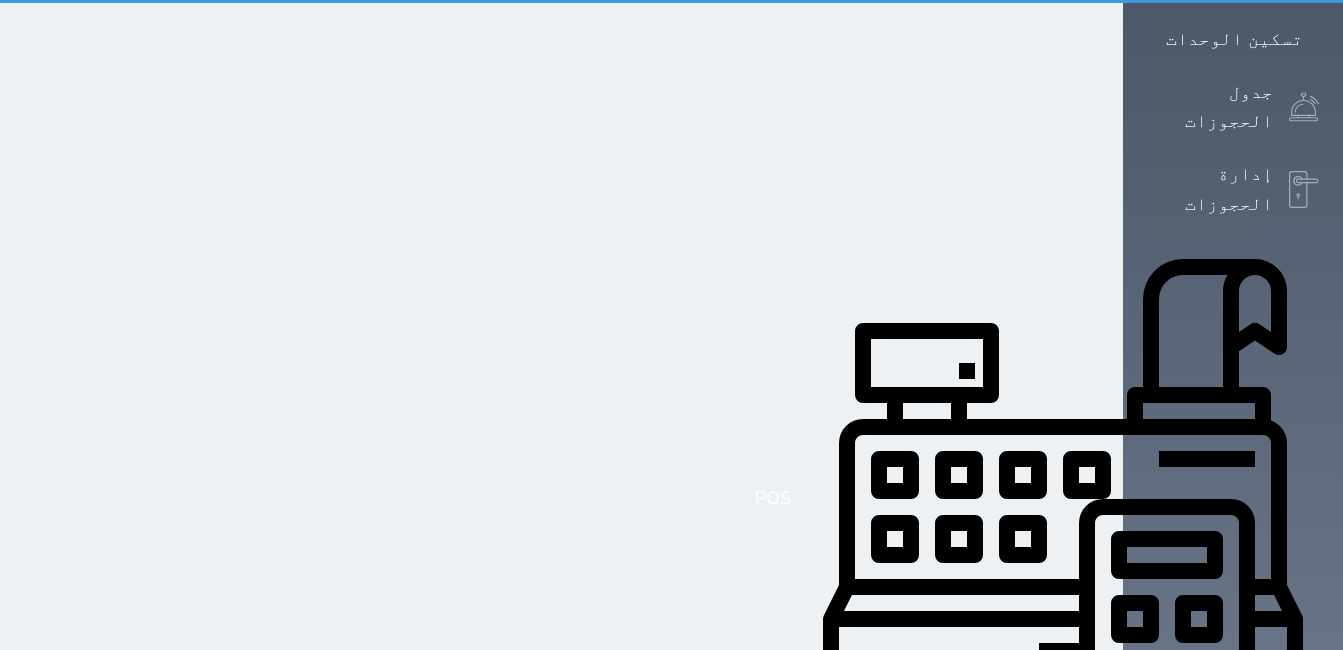 scroll, scrollTop: 55, scrollLeft: 0, axis: vertical 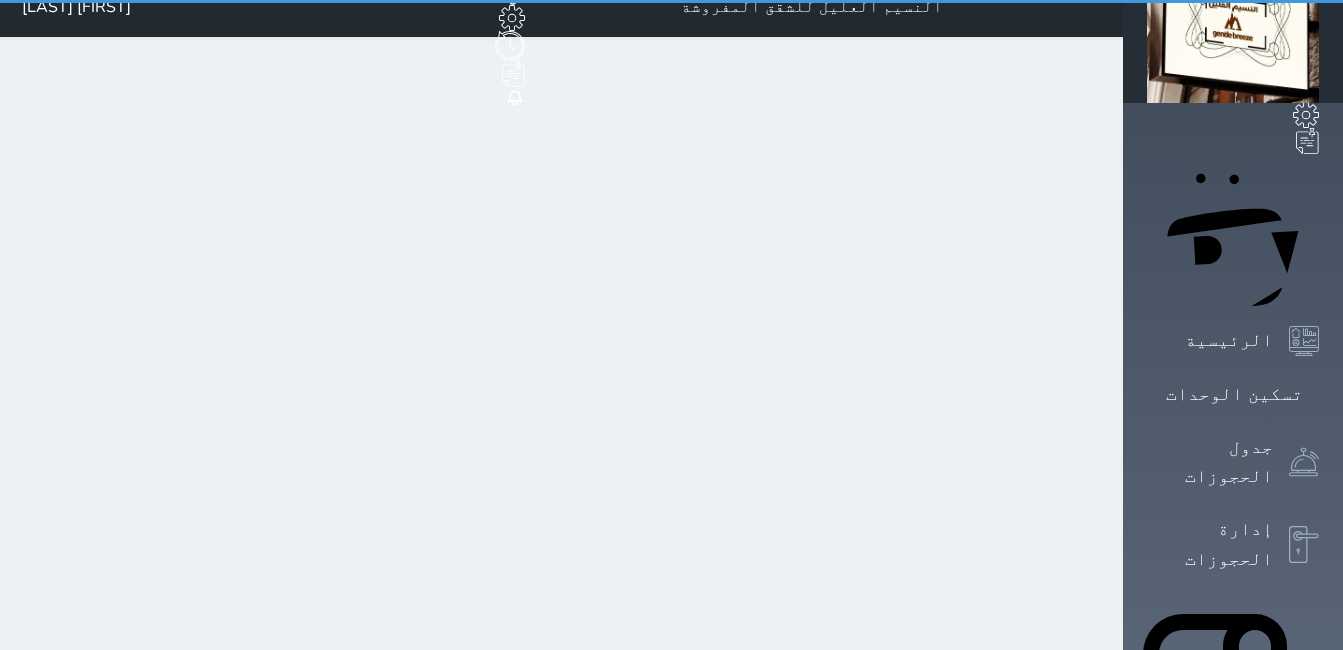 select on "1" 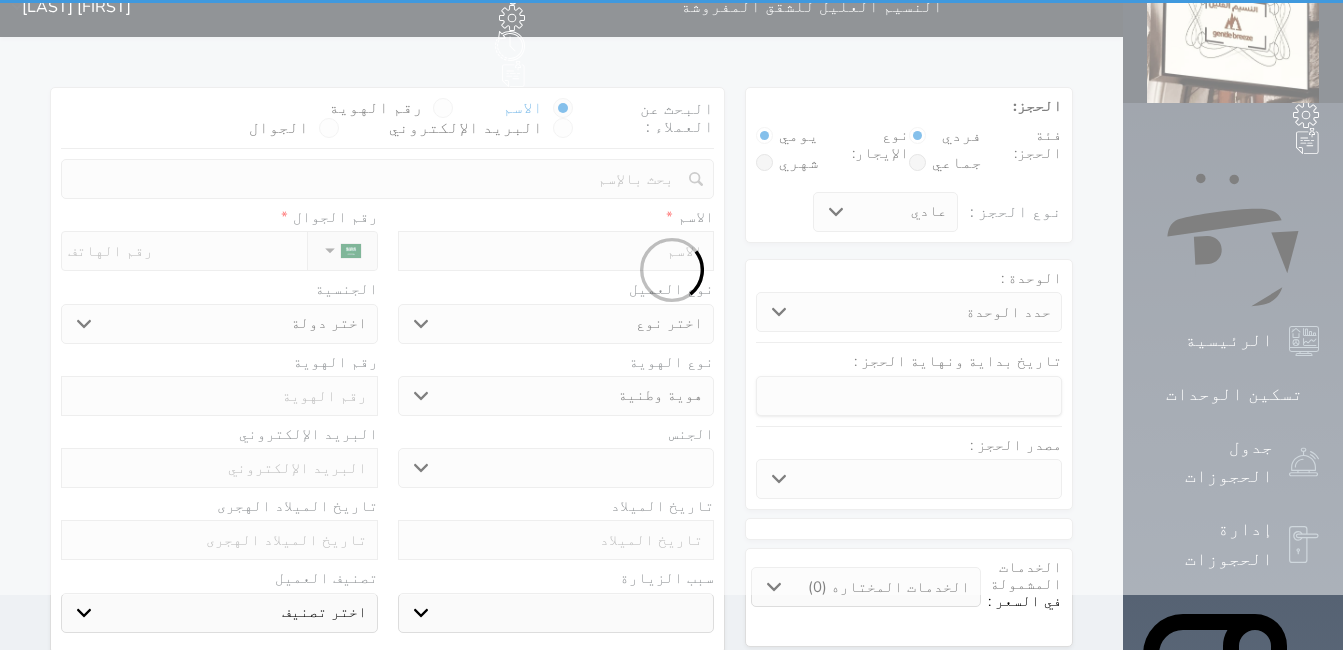 scroll, scrollTop: 0, scrollLeft: 0, axis: both 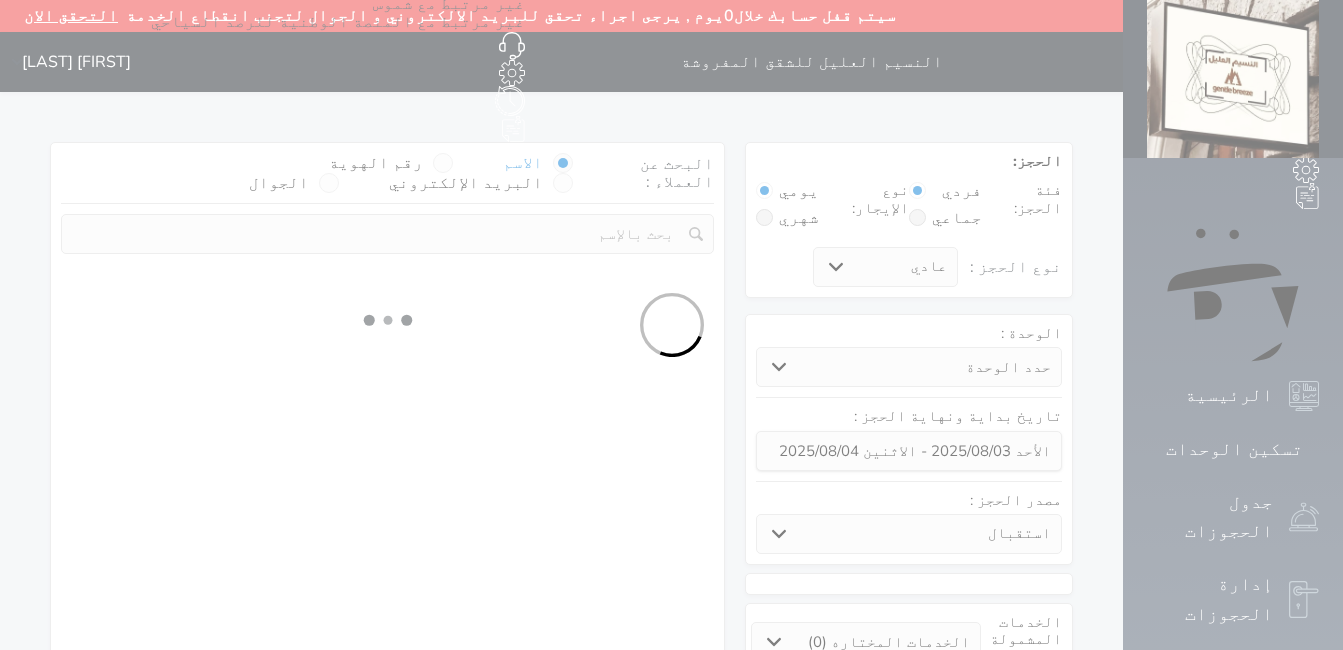 select 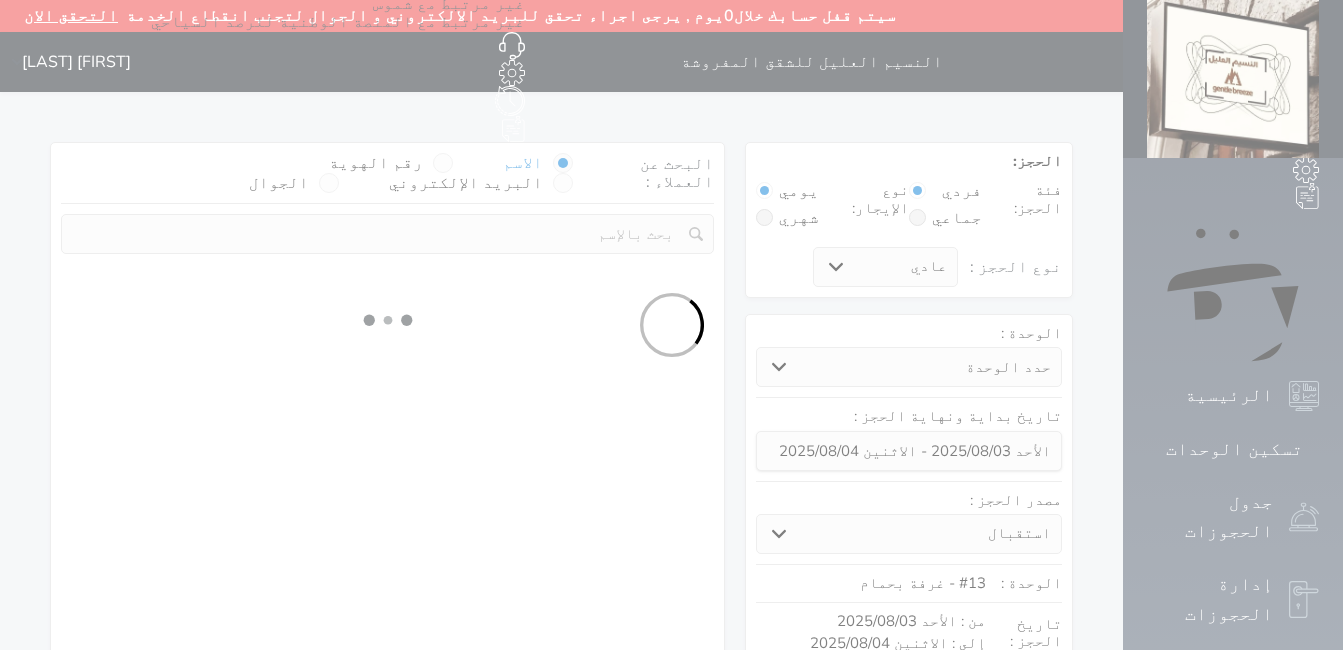 select on "1" 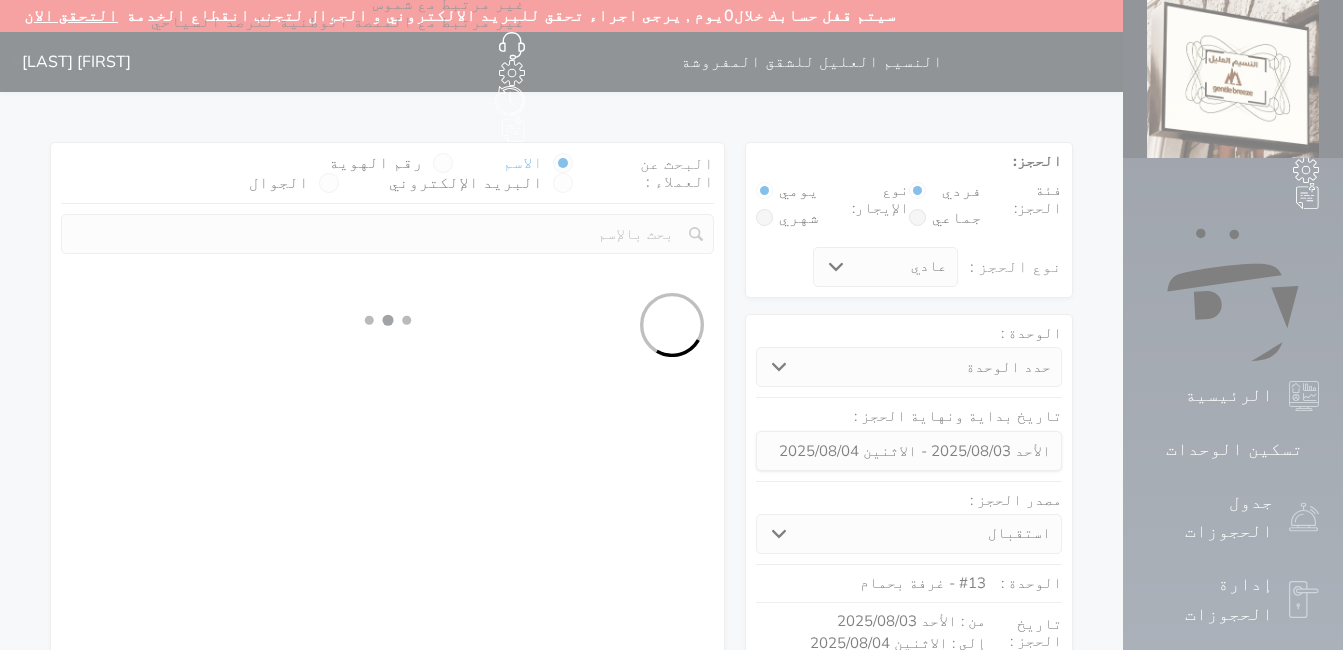 select on "113" 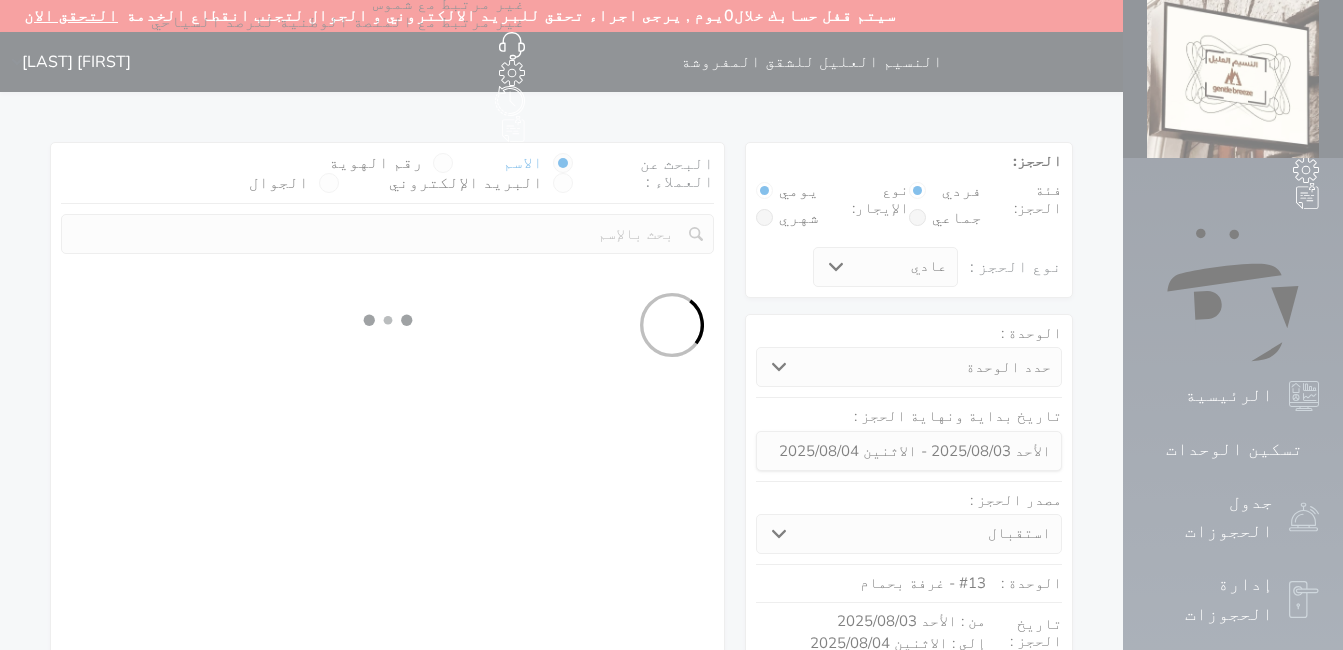 select on "1" 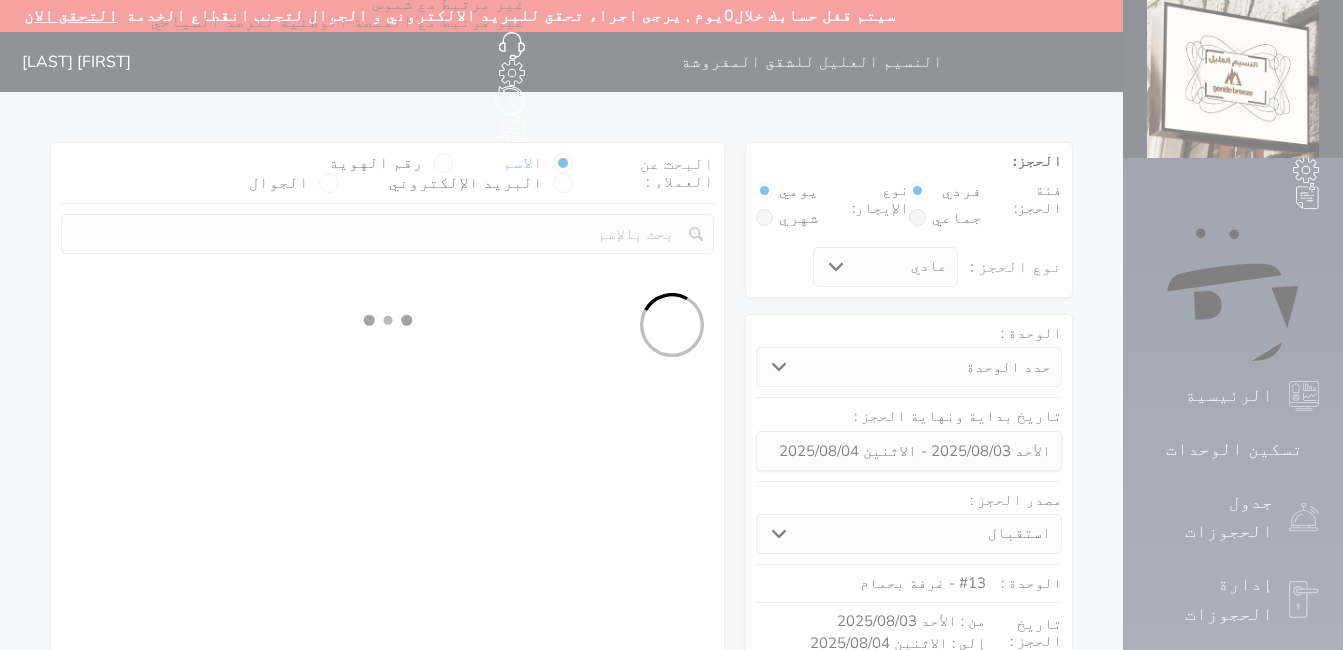 select 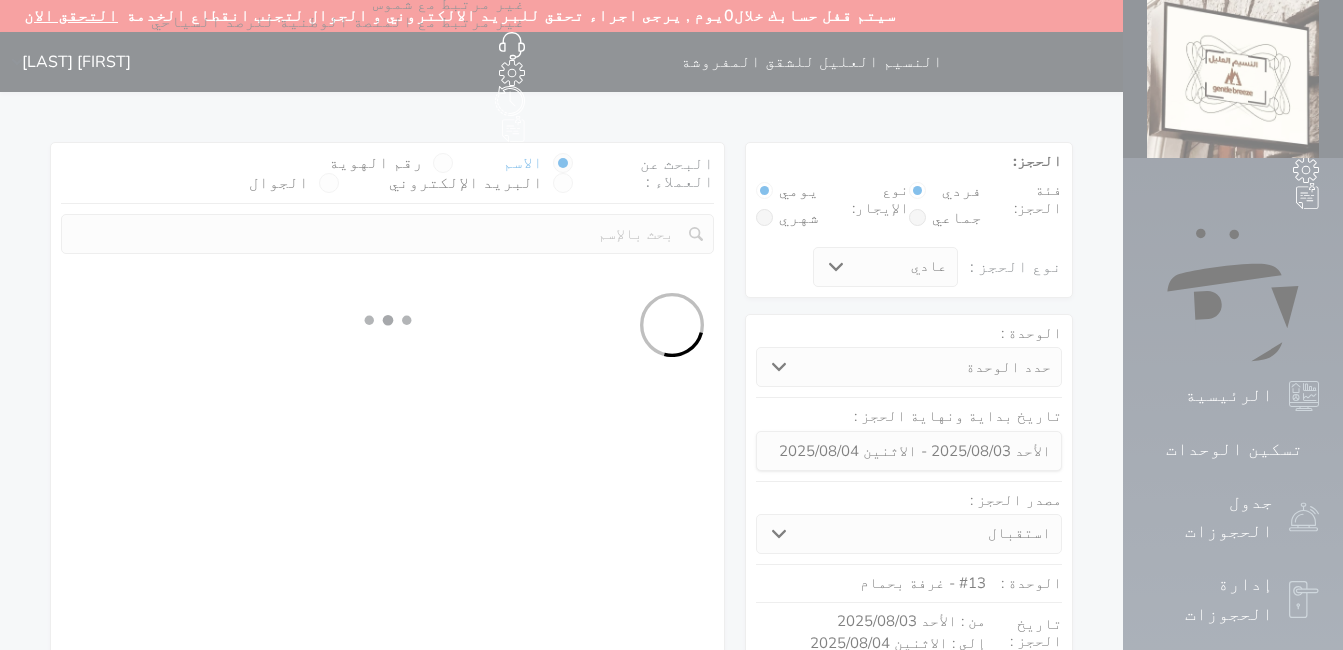 select on "7" 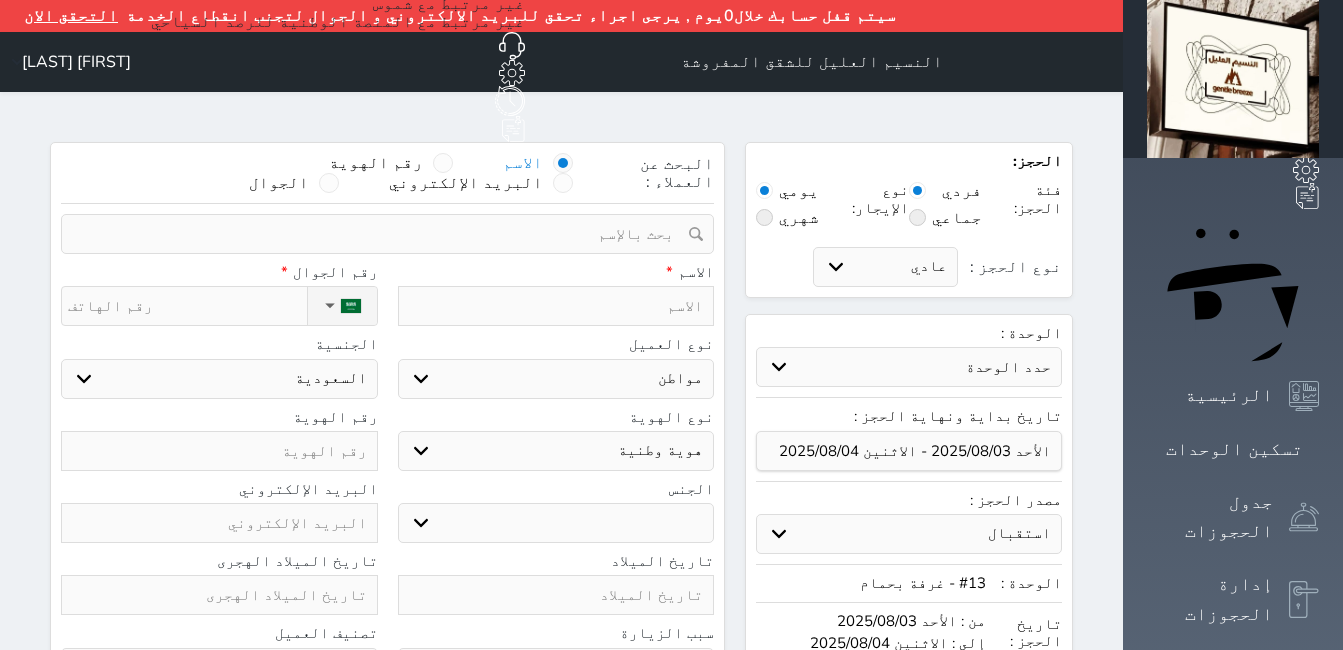 select 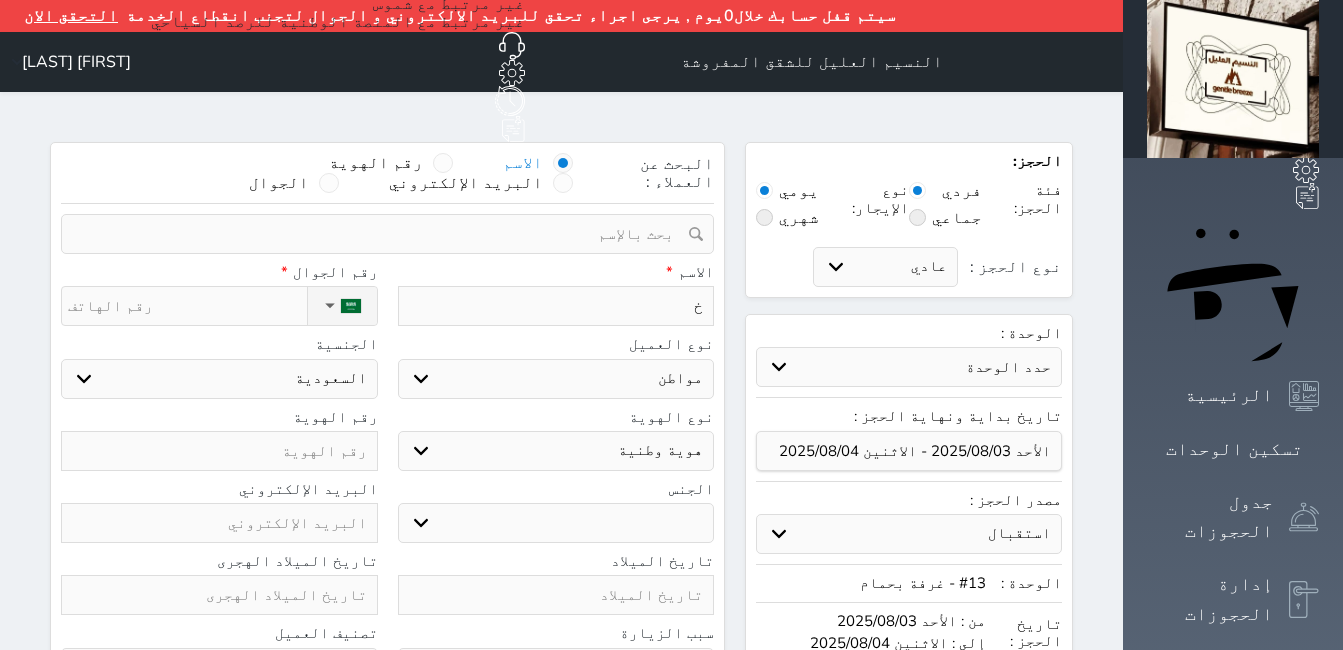 type on "خا" 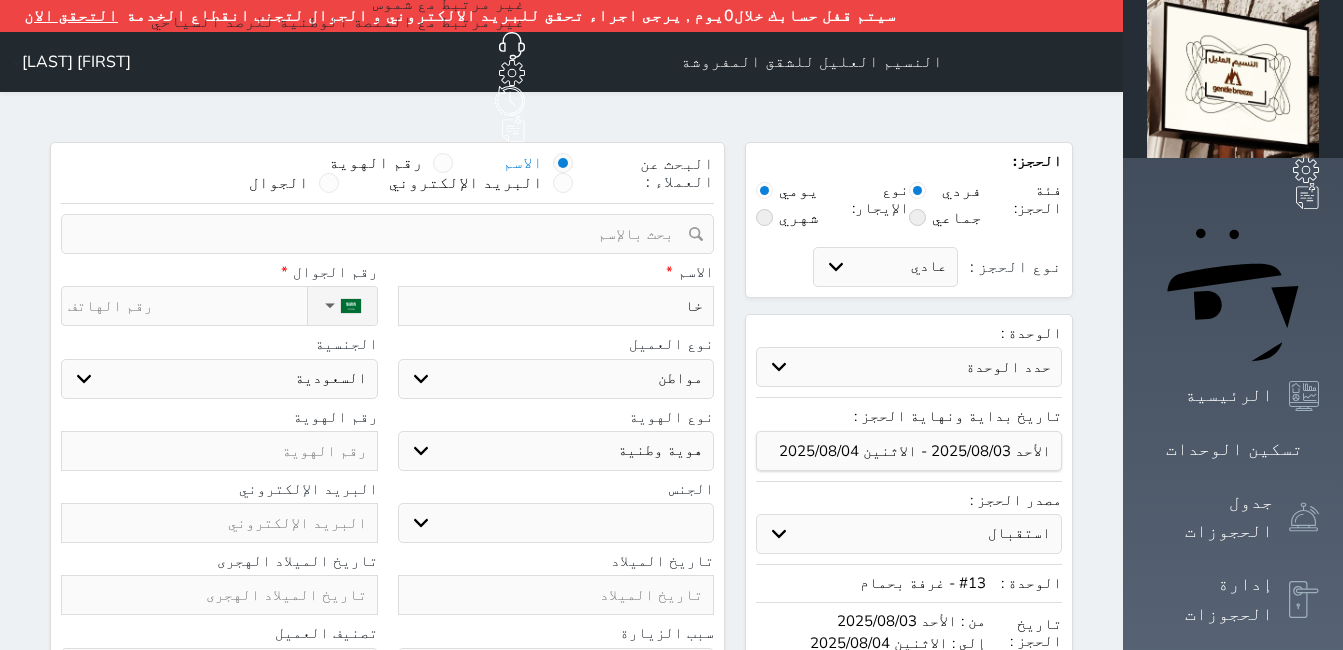 select 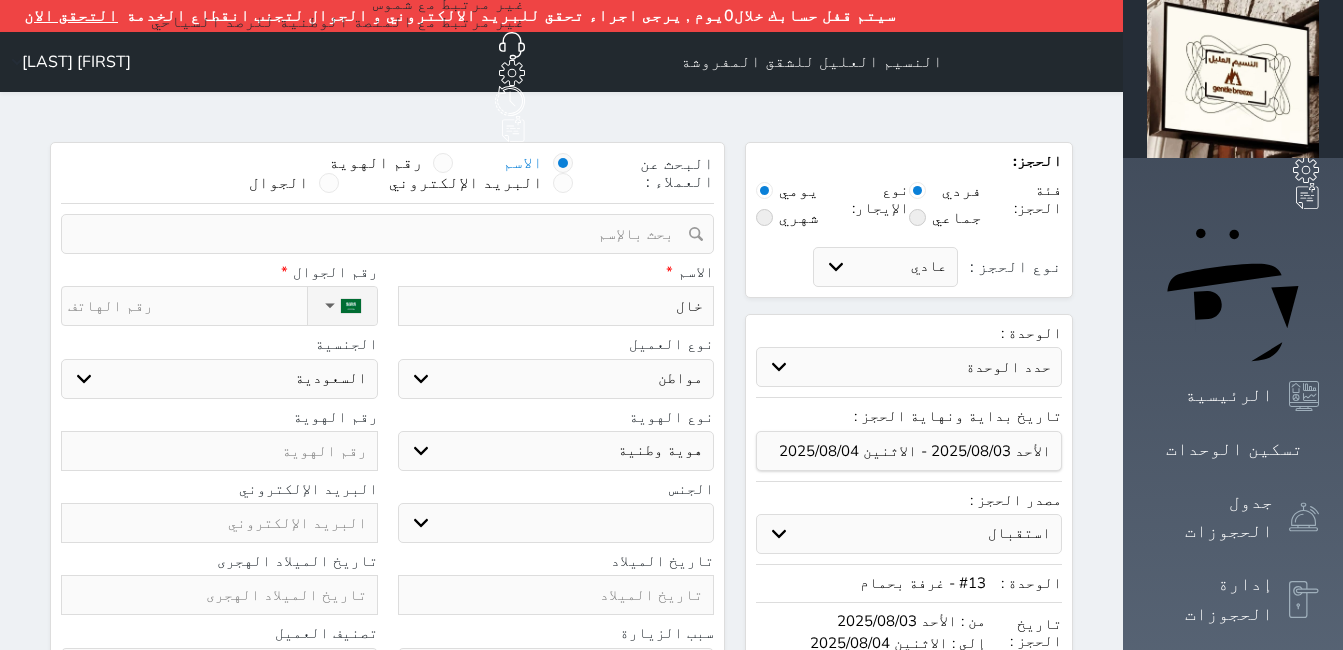 type on "خالد" 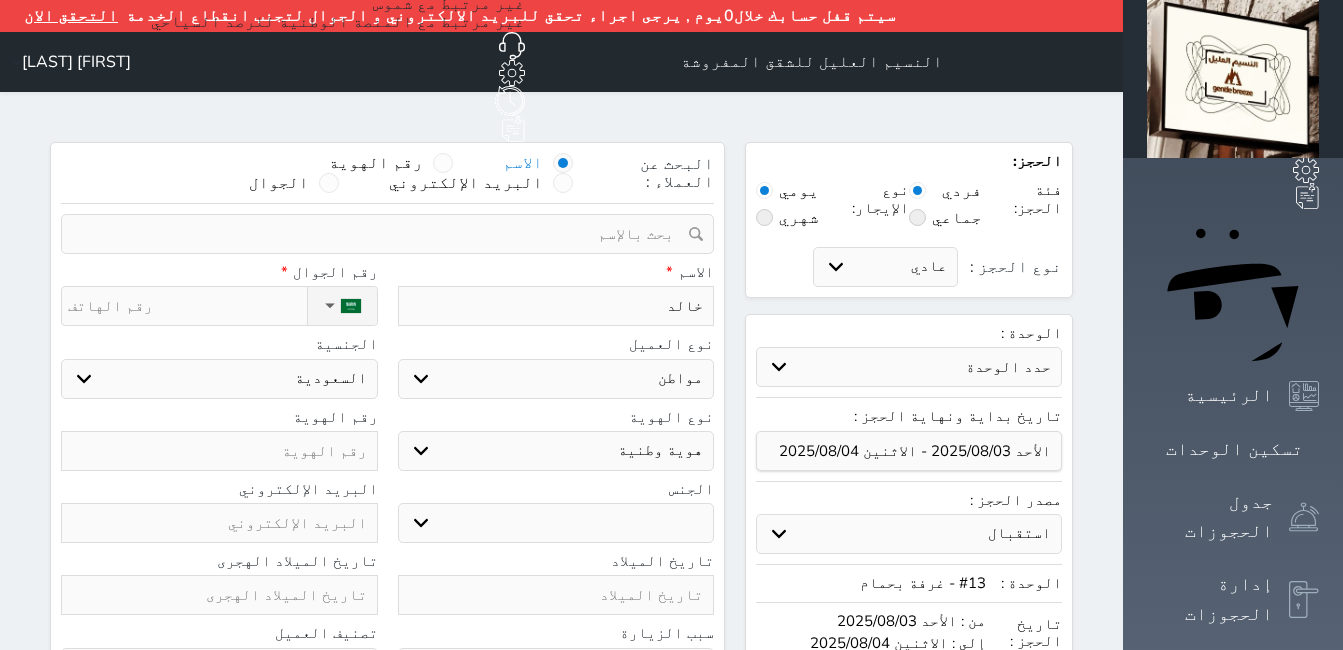 type on "خالد" 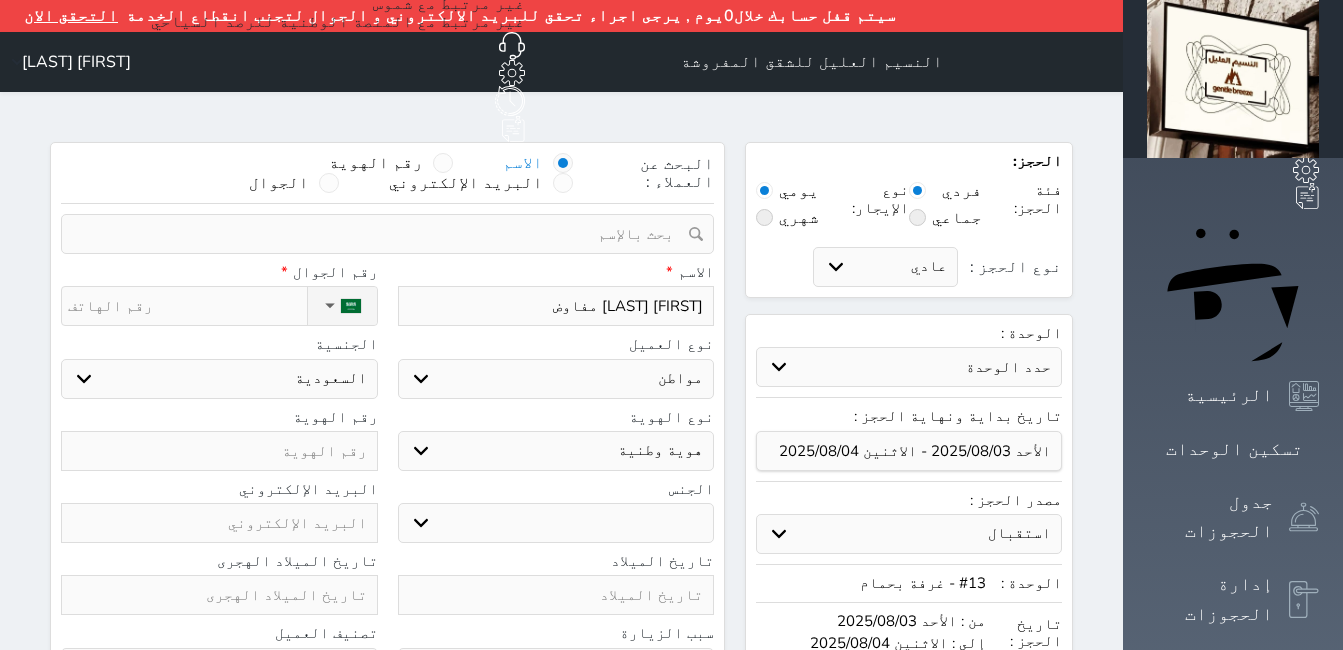 click on "نوع الحجز :" at bounding box center [187, 306] 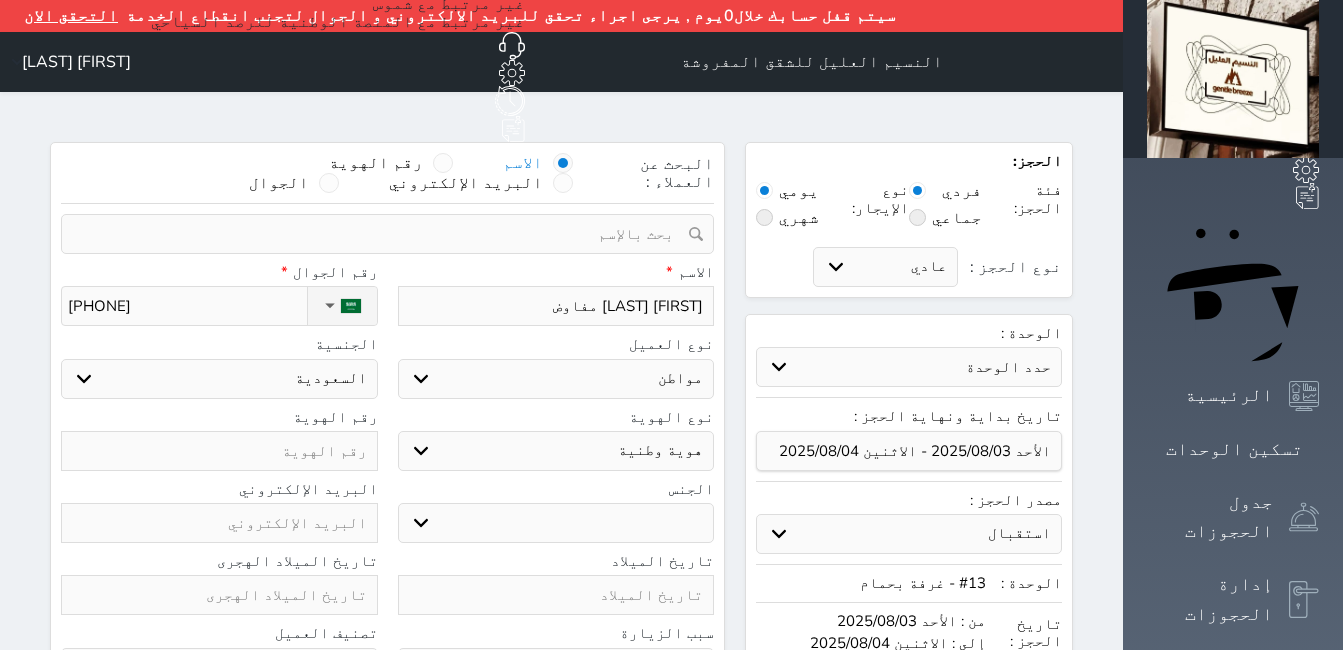 click at bounding box center [219, 451] 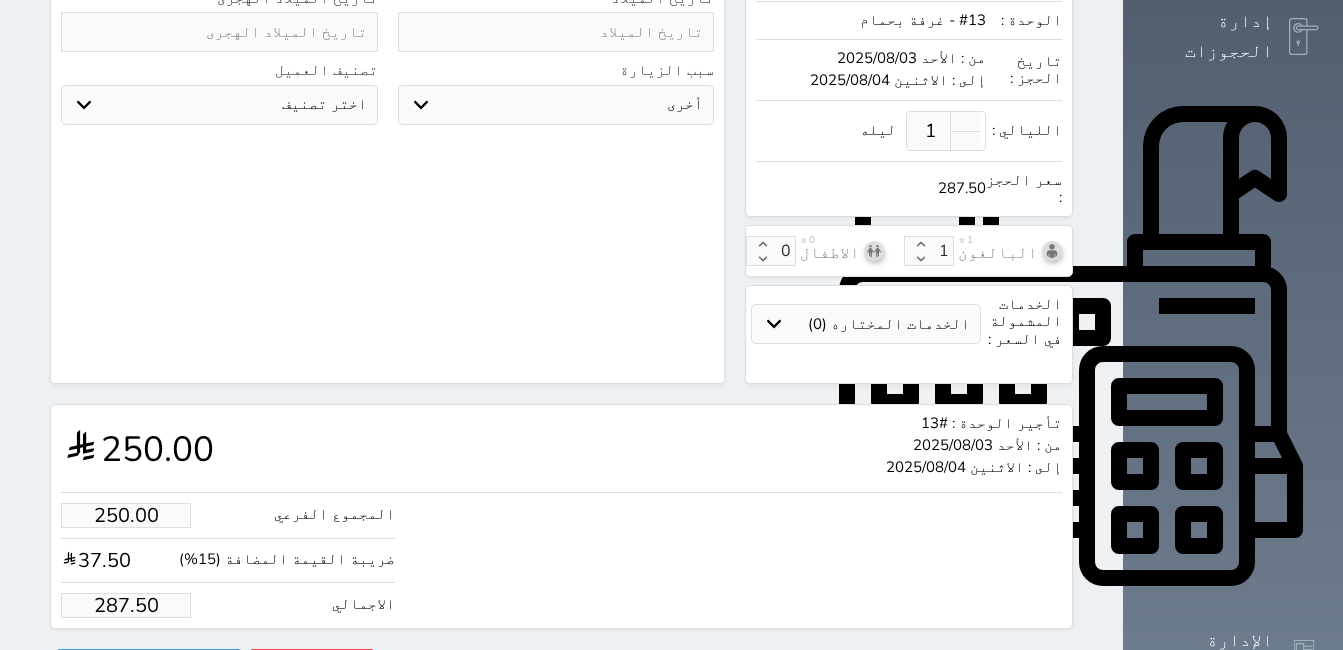 scroll, scrollTop: 565, scrollLeft: 0, axis: vertical 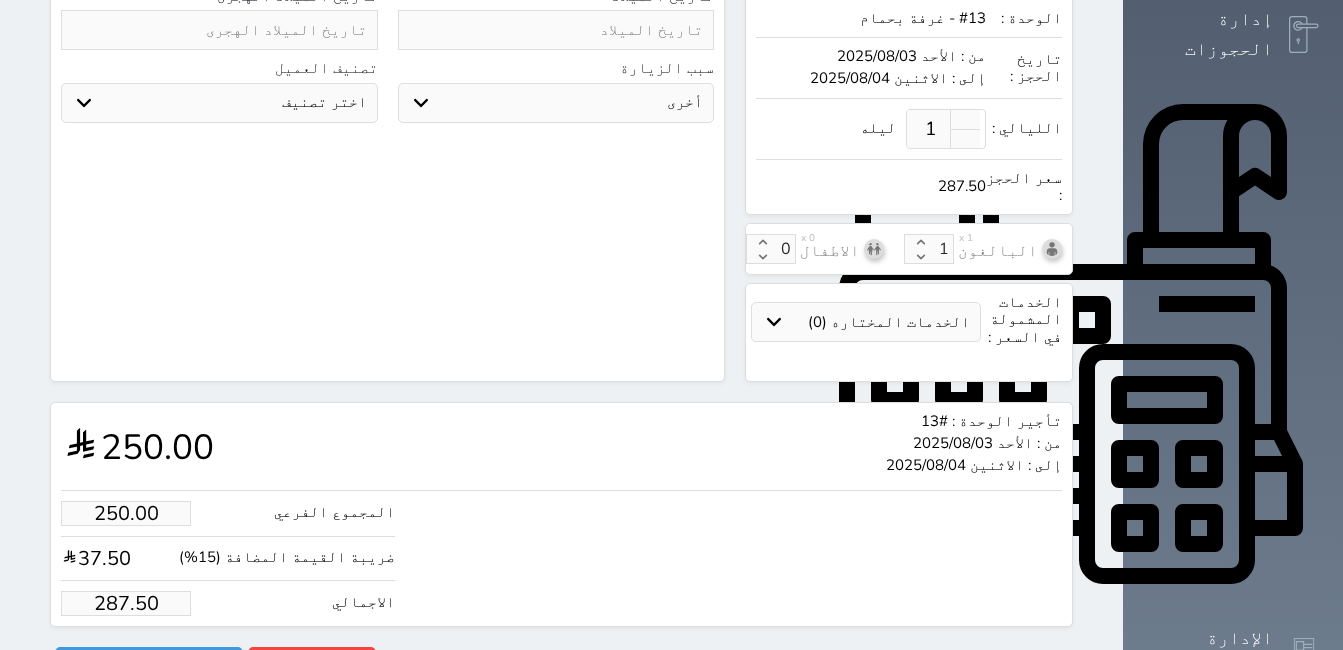 drag, startPoint x: 133, startPoint y: 549, endPoint x: 18, endPoint y: 543, distance: 115.15642 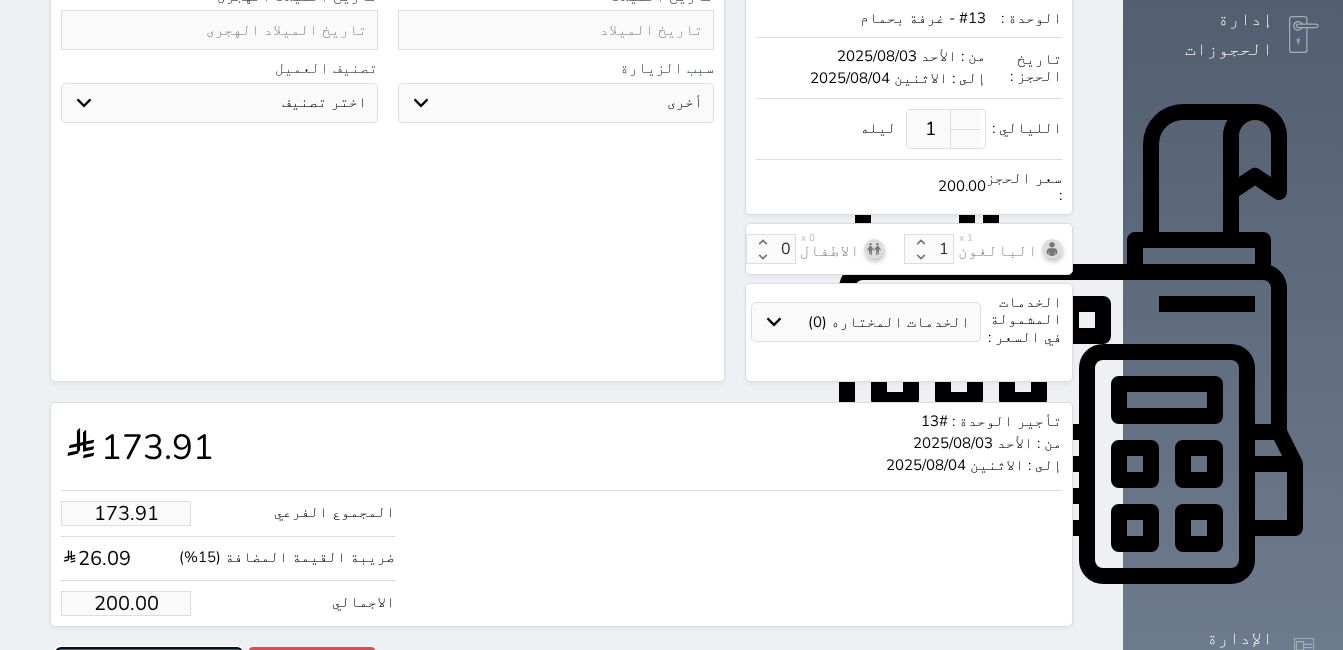 click on "حجز" at bounding box center (149, 664) 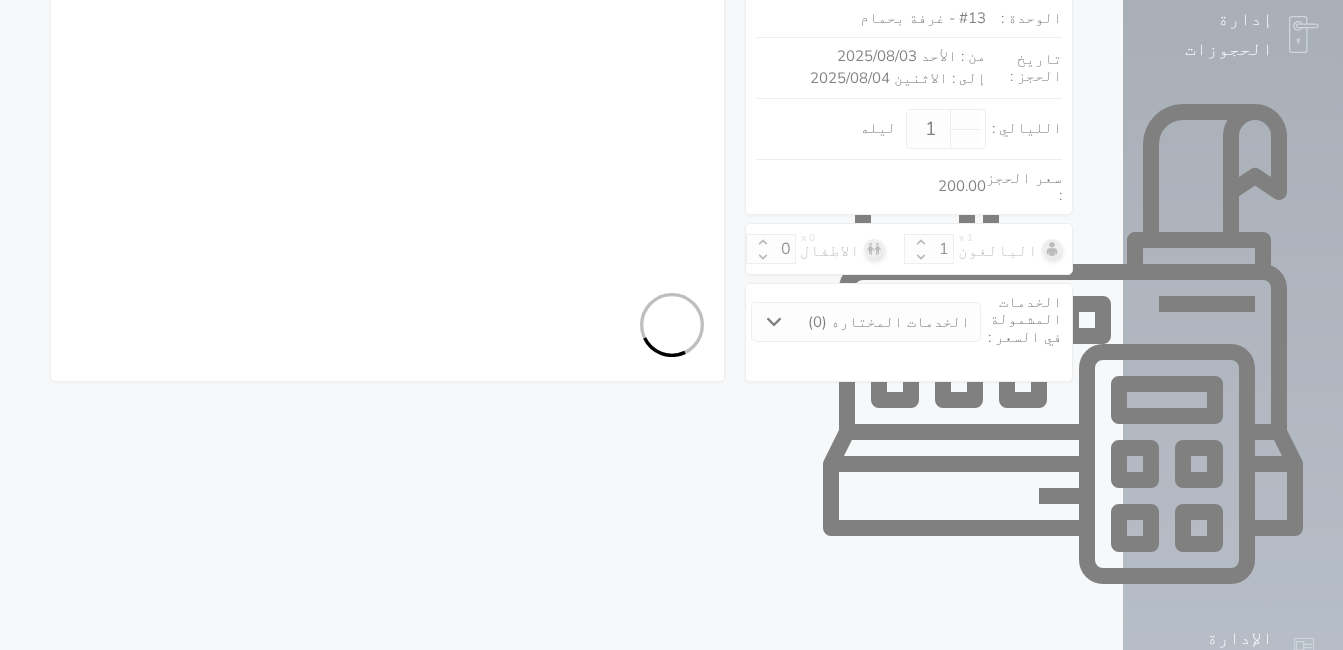 scroll, scrollTop: 536, scrollLeft: 0, axis: vertical 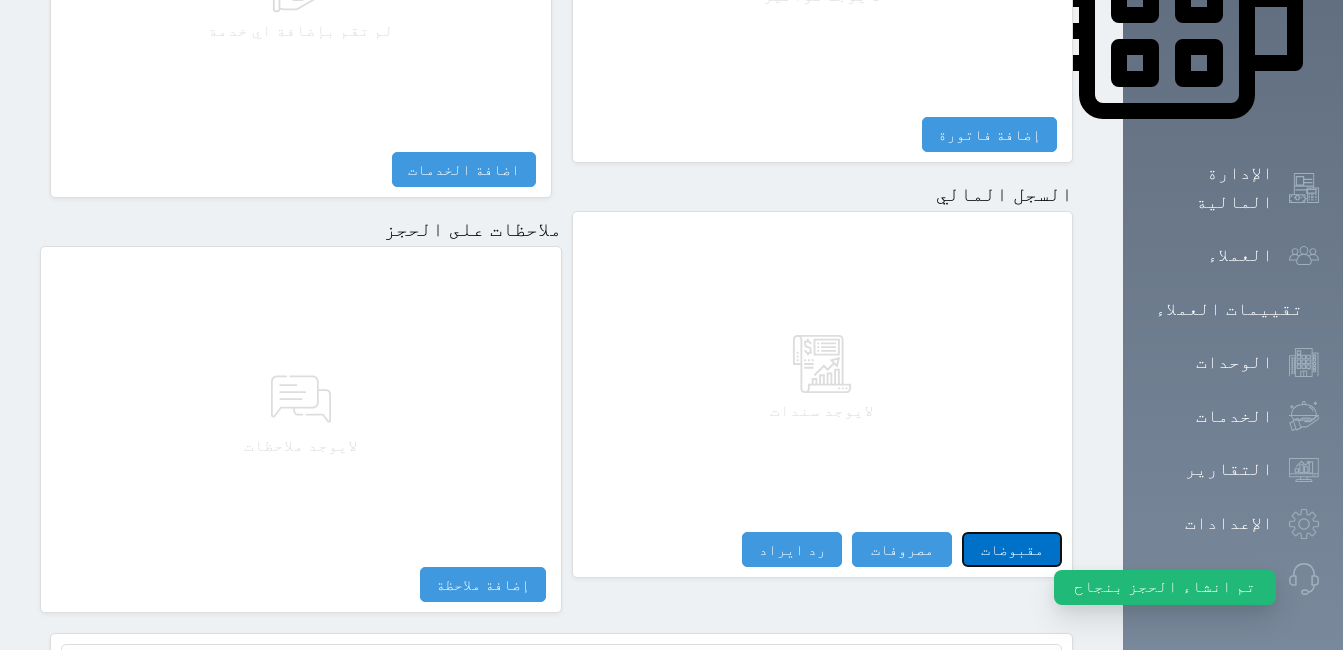 click on "مقبوضات" at bounding box center [1012, 549] 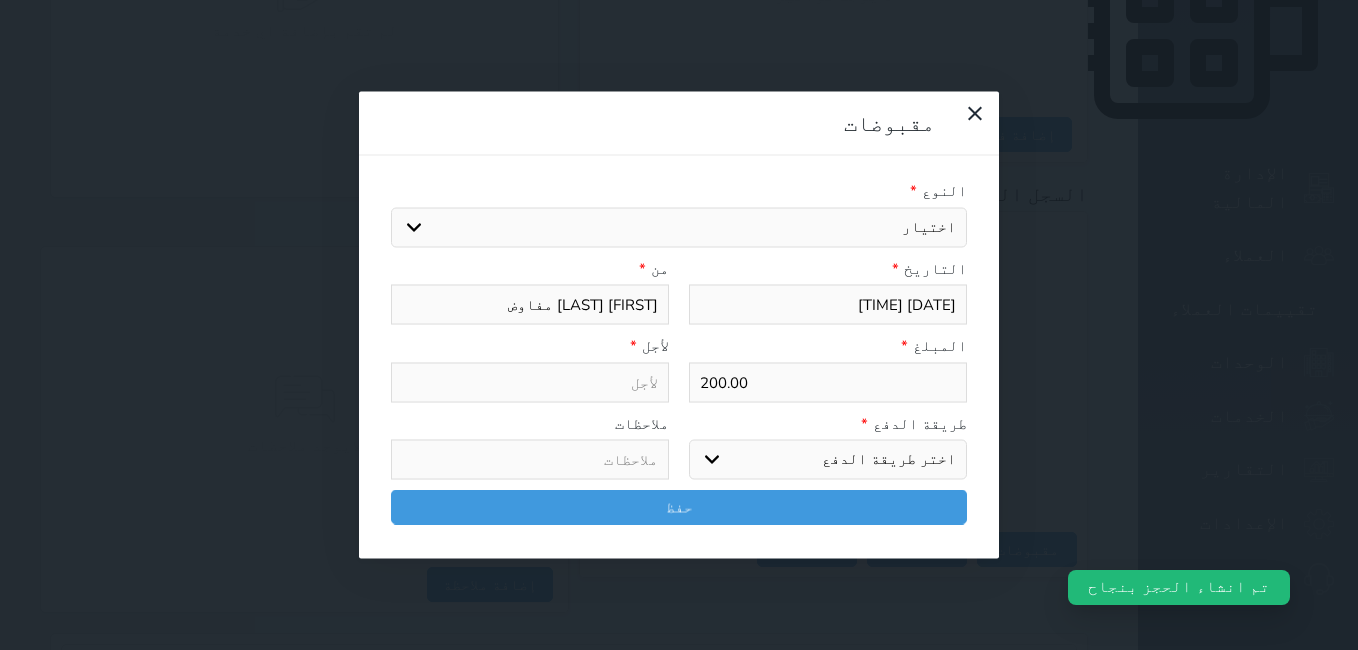 click on "اختيار" at bounding box center [679, 227] 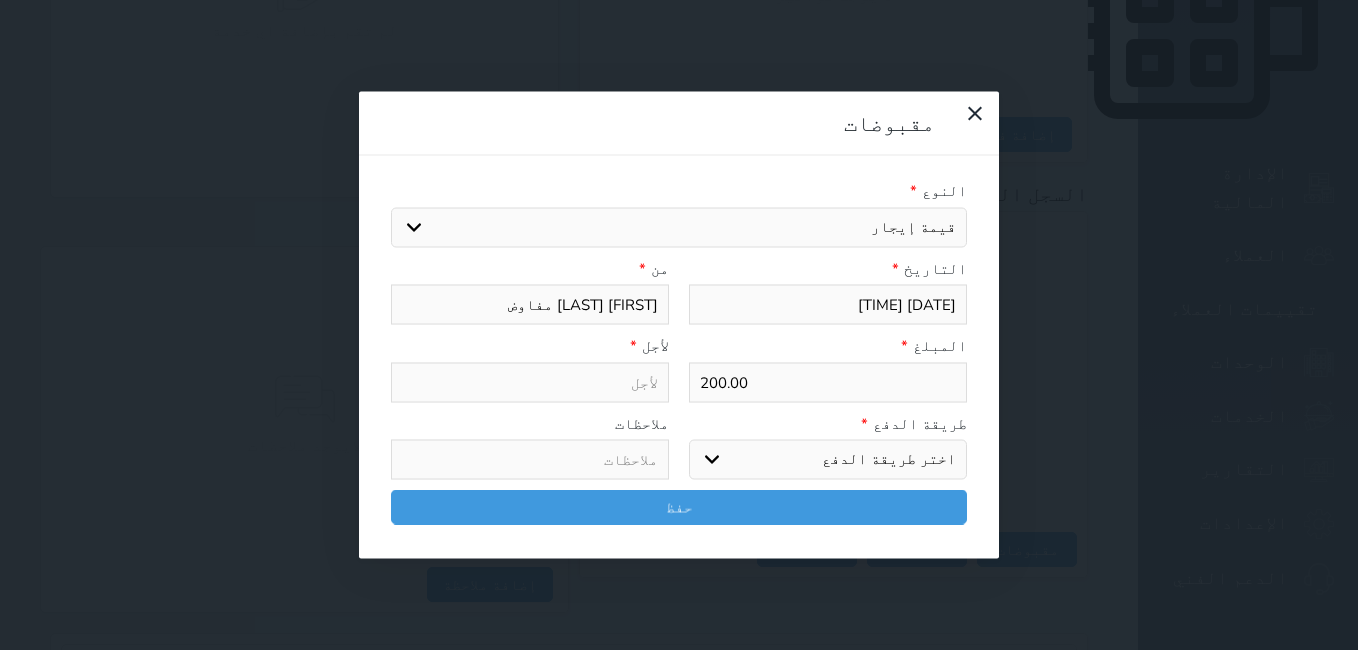 click on "اختيار   مقبوضات عامة قيمة إيجار فواتير تامين عربون لا ينطبق آخر مغسلة واي فاي - الإنترنت مواقف السيارات طعام الأغذية والمشروبات مشروبات المشروبات الباردة المشروبات الساخنة الإفطار غداء عشاء مخبز و كعك حمام سباحة الصالة الرياضية سبا و خدمات الجمال اختيار وإسقاط (خدمات النقل) ميني بار كابل - تلفزيون سرير إضافي تصفيف الشعر التسوق خدمات الجولات السياحية المنظمة خدمات الدليل السياحي" at bounding box center [679, 227] 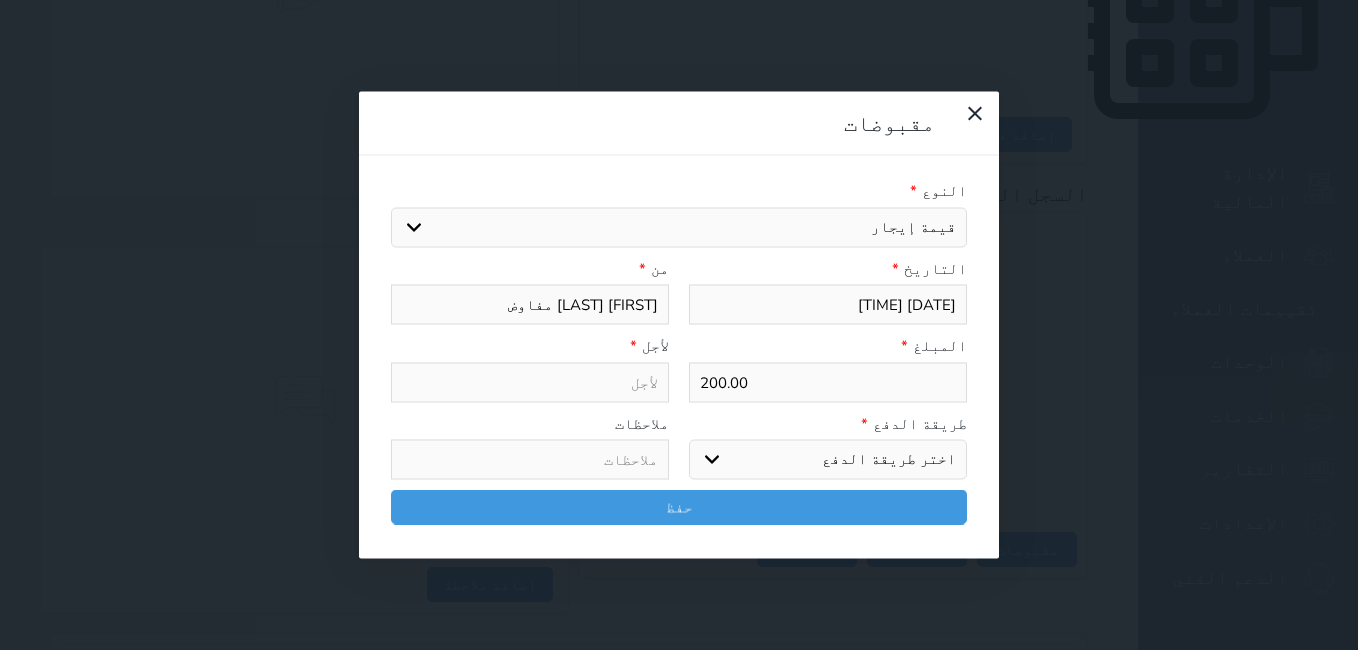 click on "اختر طريقة الدفع   دفع نقدى   تحويل بنكى   مدى   بطاقة ائتمان   آجل" at bounding box center (828, 460) 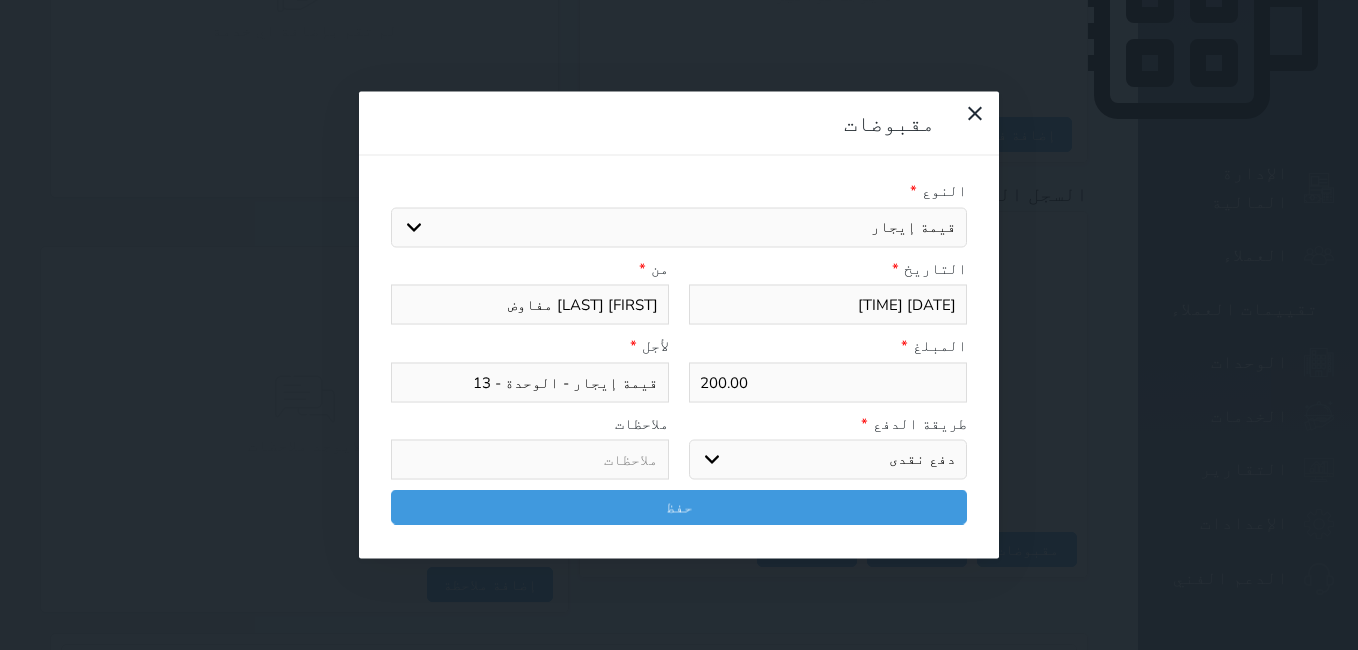 click on "اختر طريقة الدفع   دفع نقدى   تحويل بنكى   مدى   بطاقة ائتمان   آجل" at bounding box center [828, 460] 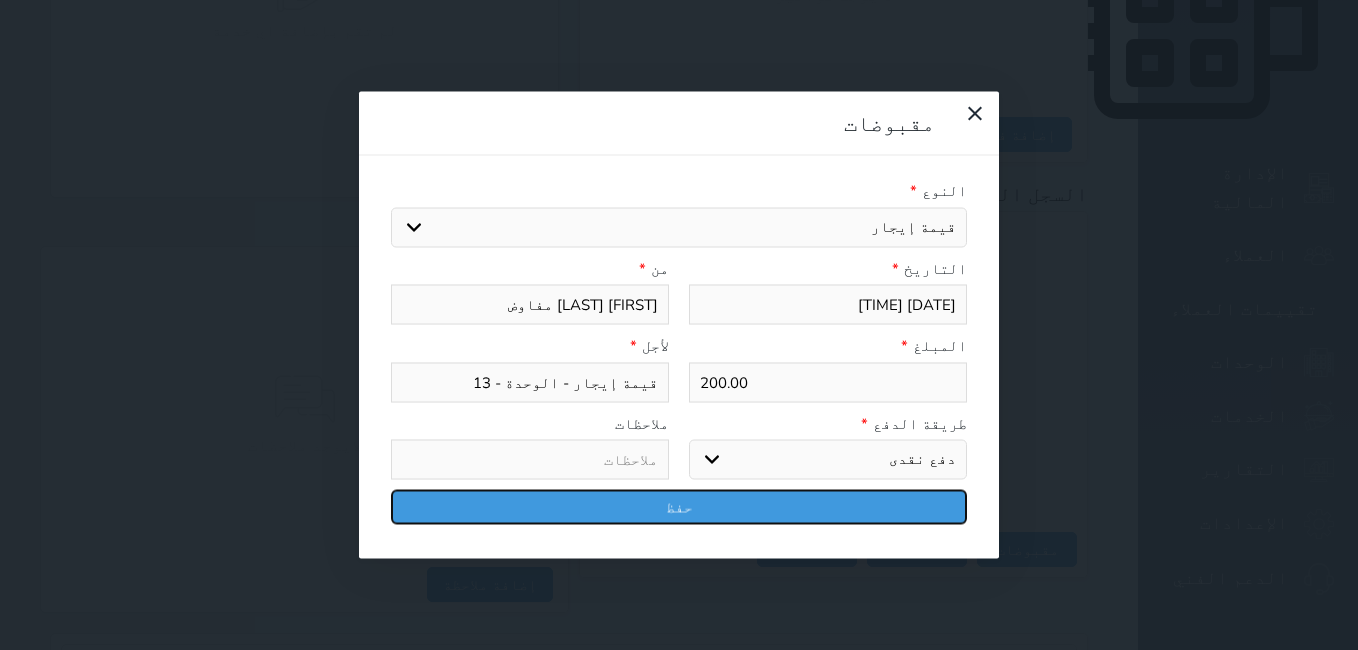 click on "حفظ" at bounding box center (679, 507) 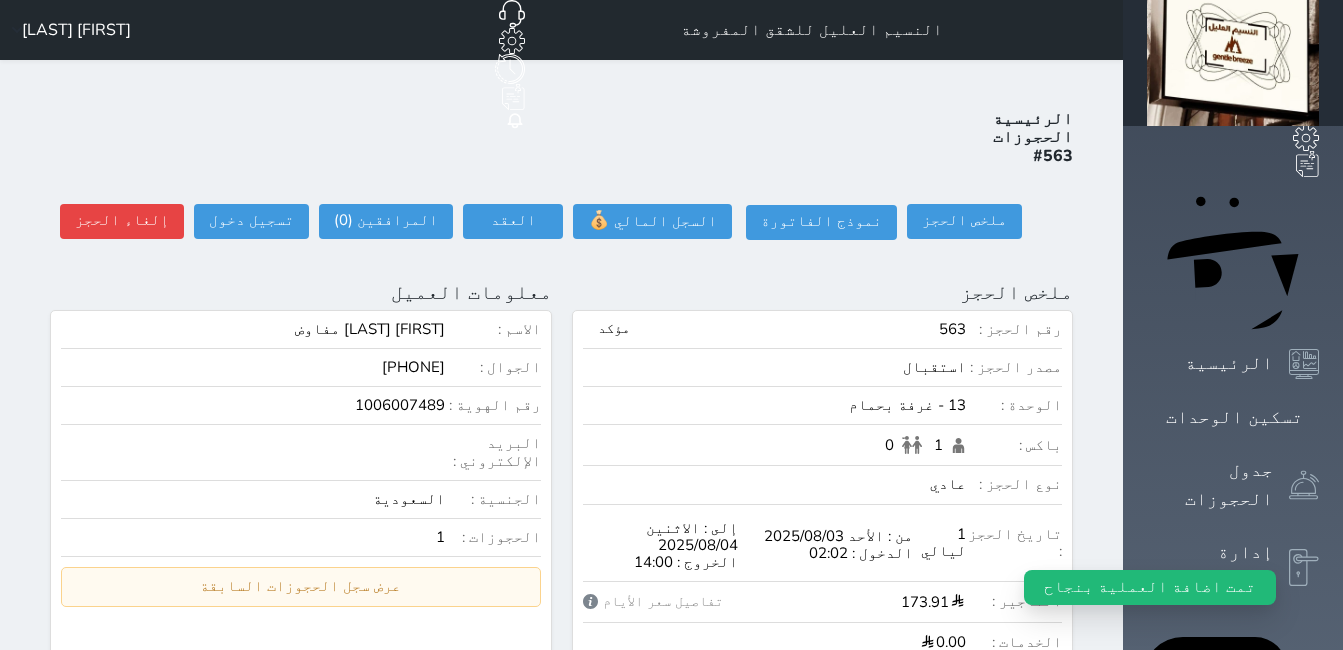 scroll, scrollTop: 30, scrollLeft: 0, axis: vertical 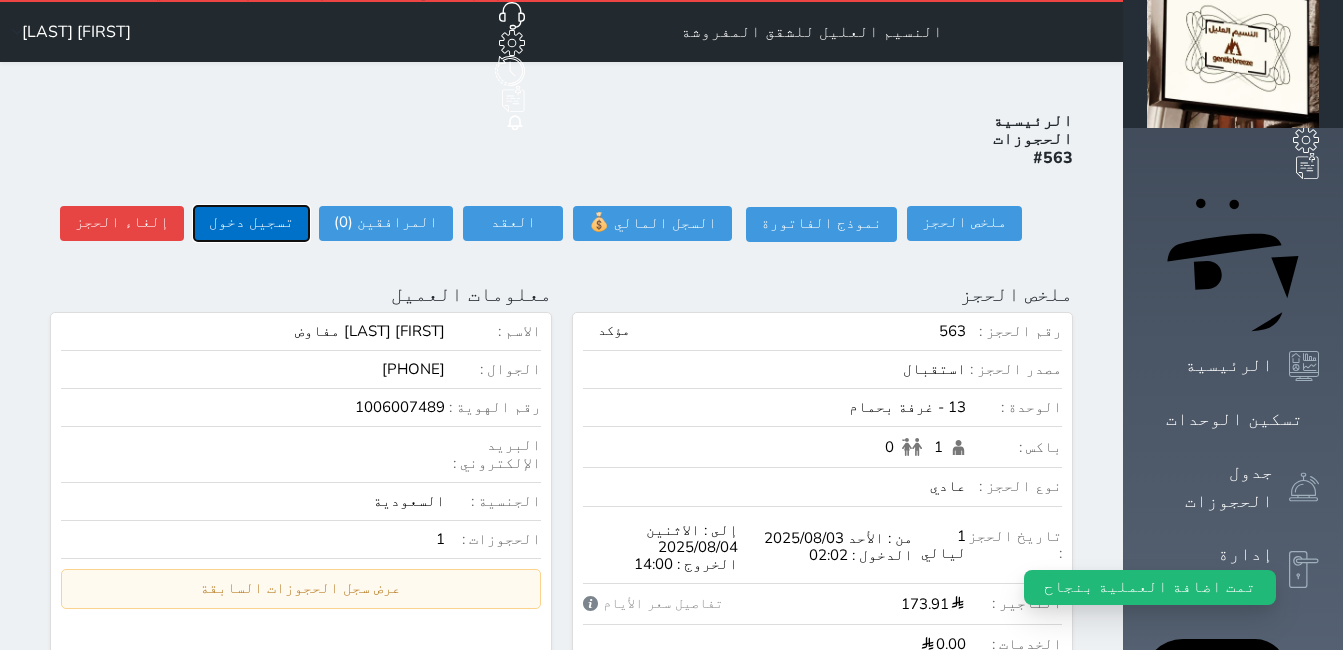click on "تسجيل دخول" at bounding box center (251, 223) 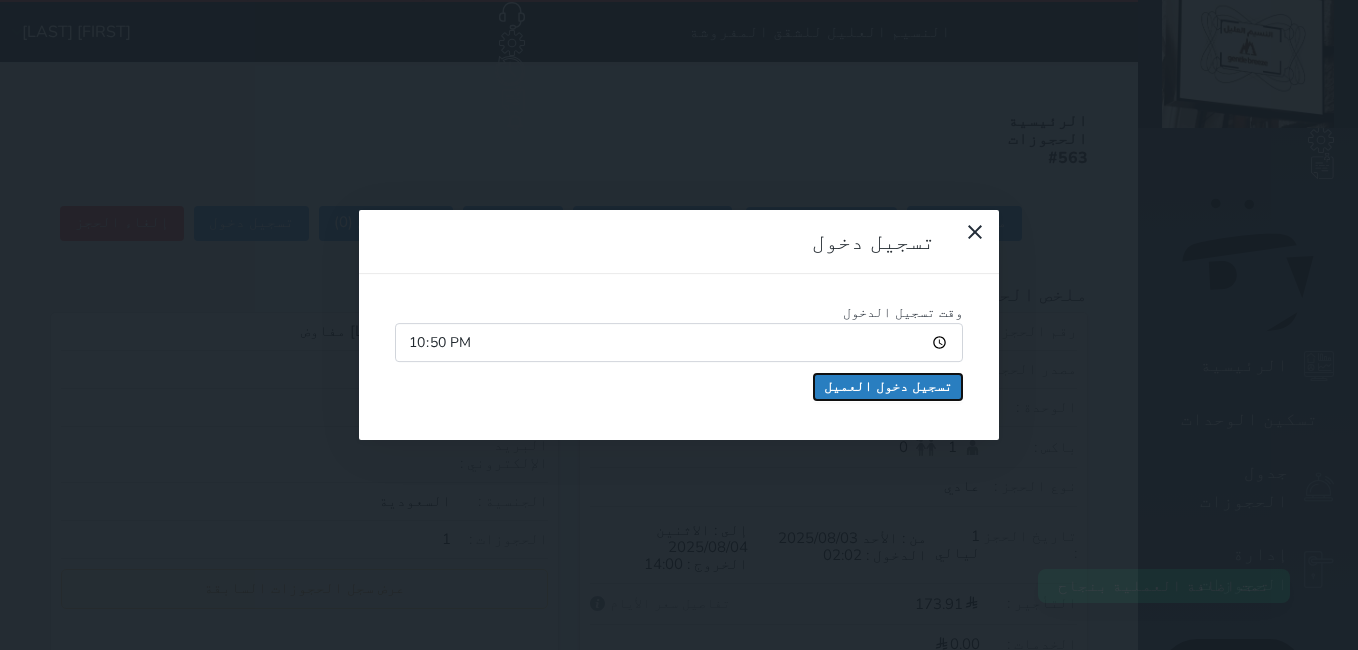 click on "تسجيل دخول العميل" at bounding box center (888, 387) 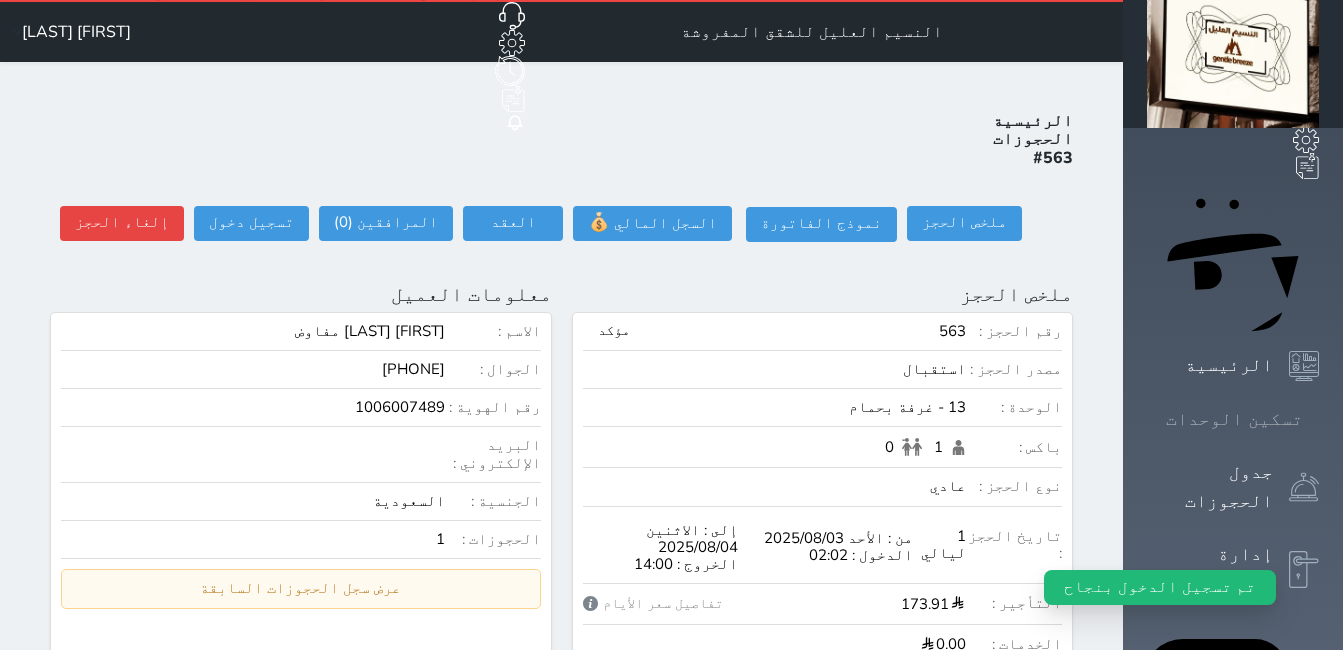 click at bounding box center (1319, 419) 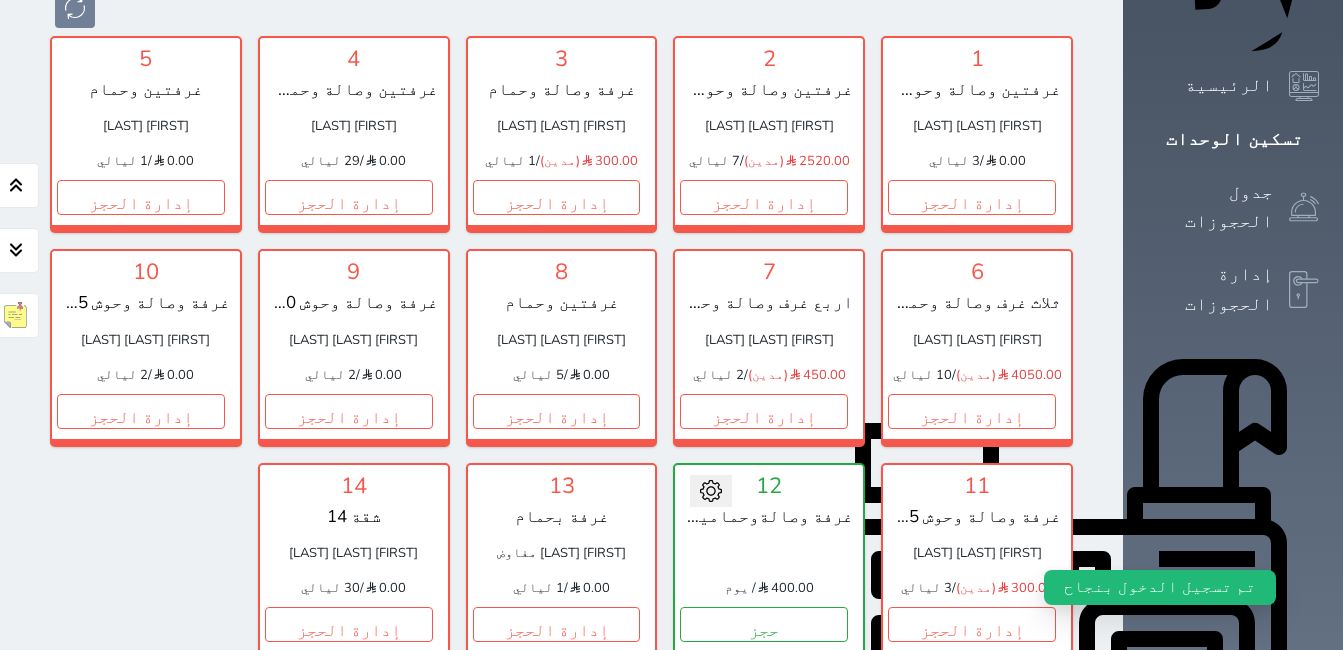 scroll, scrollTop: 400, scrollLeft: 0, axis: vertical 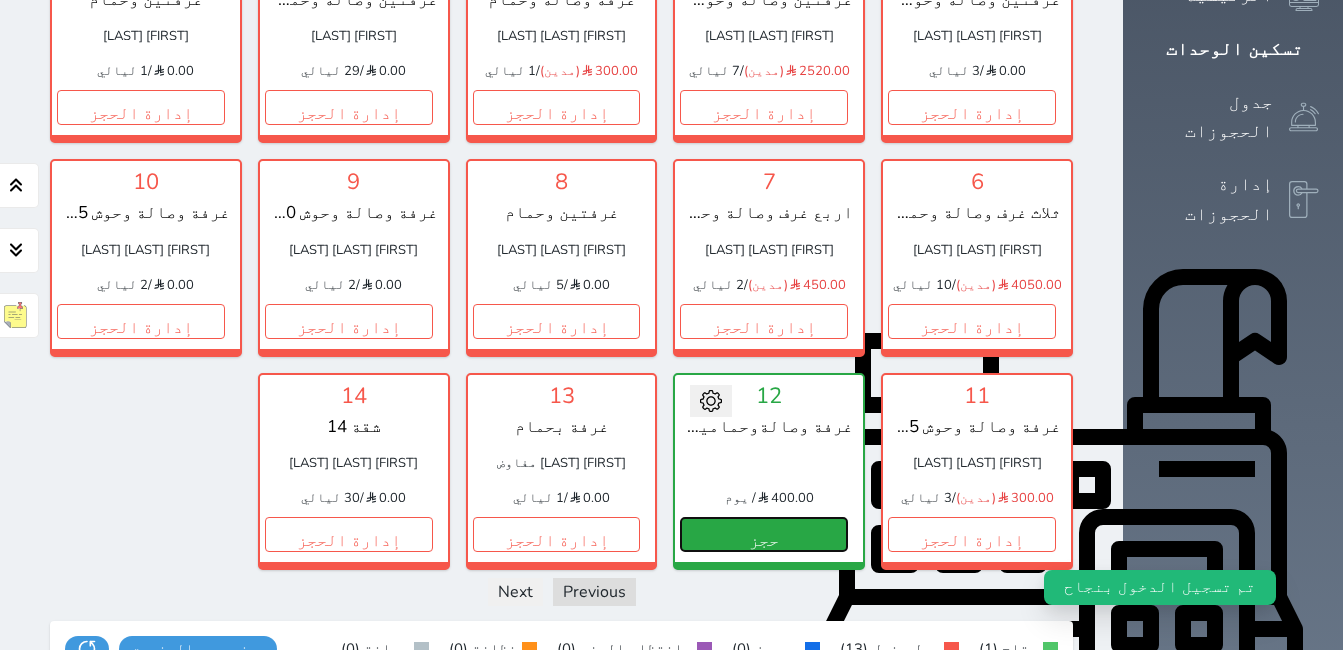 click on "حجز" at bounding box center (764, 534) 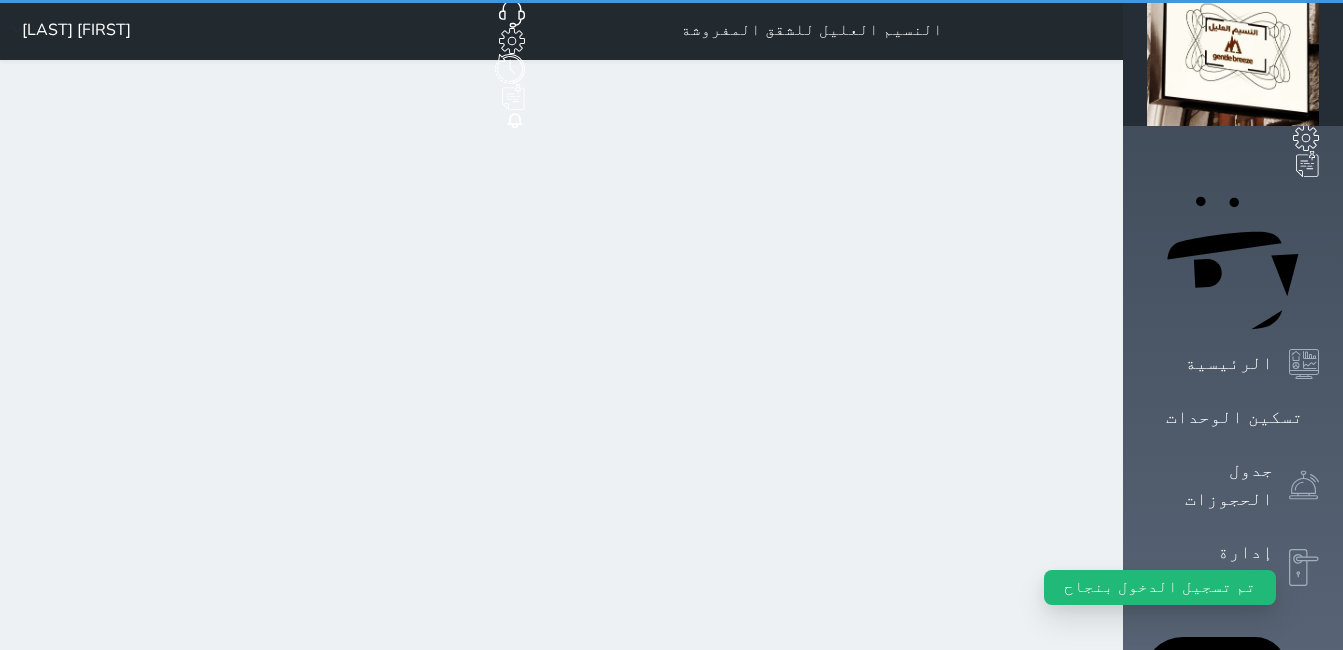 scroll, scrollTop: 0, scrollLeft: 0, axis: both 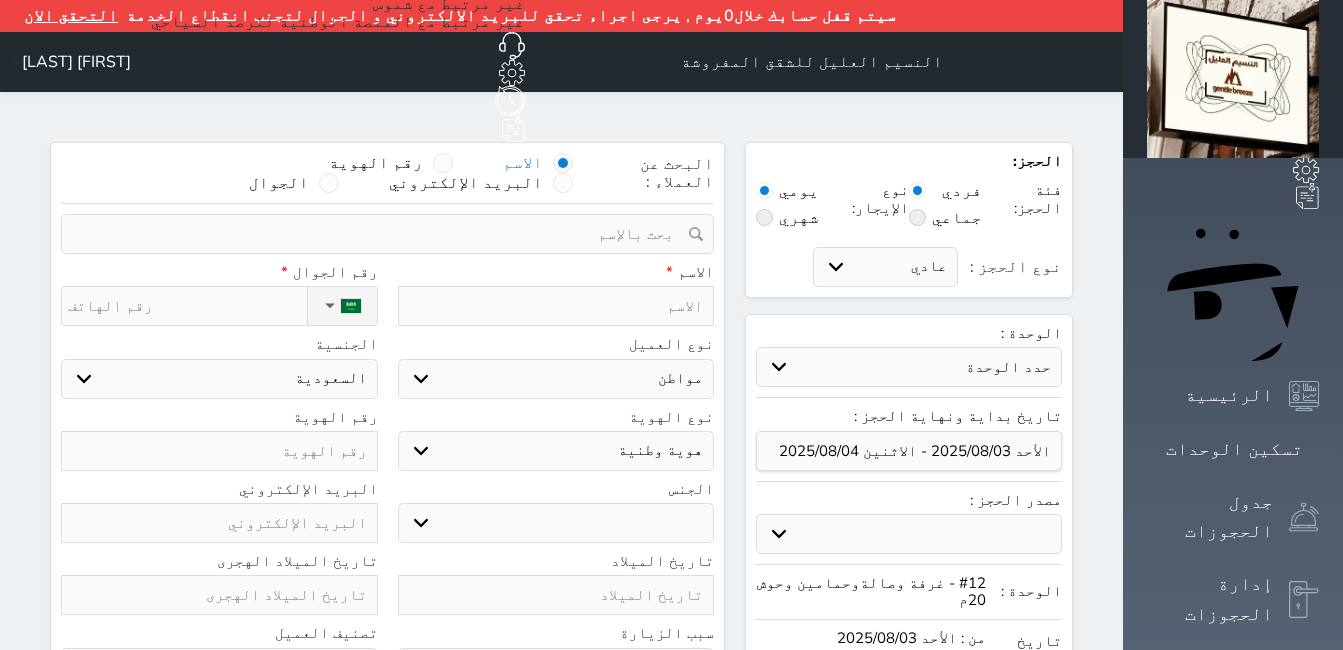 click at bounding box center (556, 306) 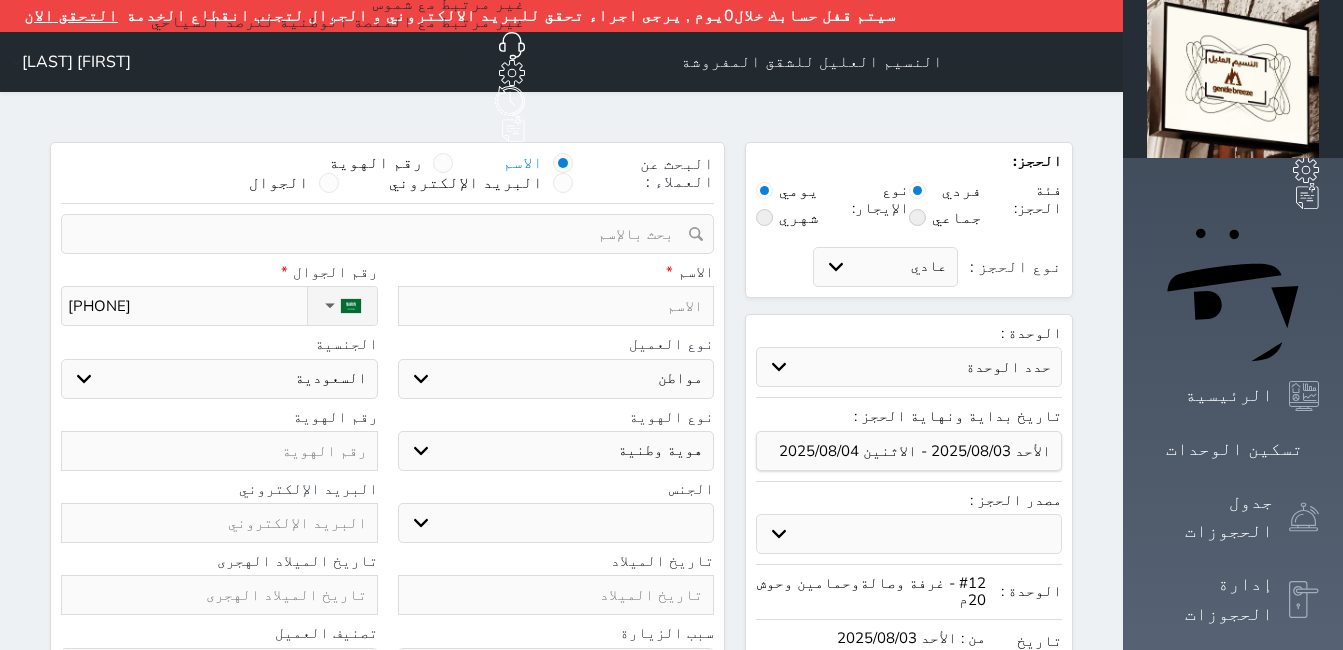 click at bounding box center [556, 306] 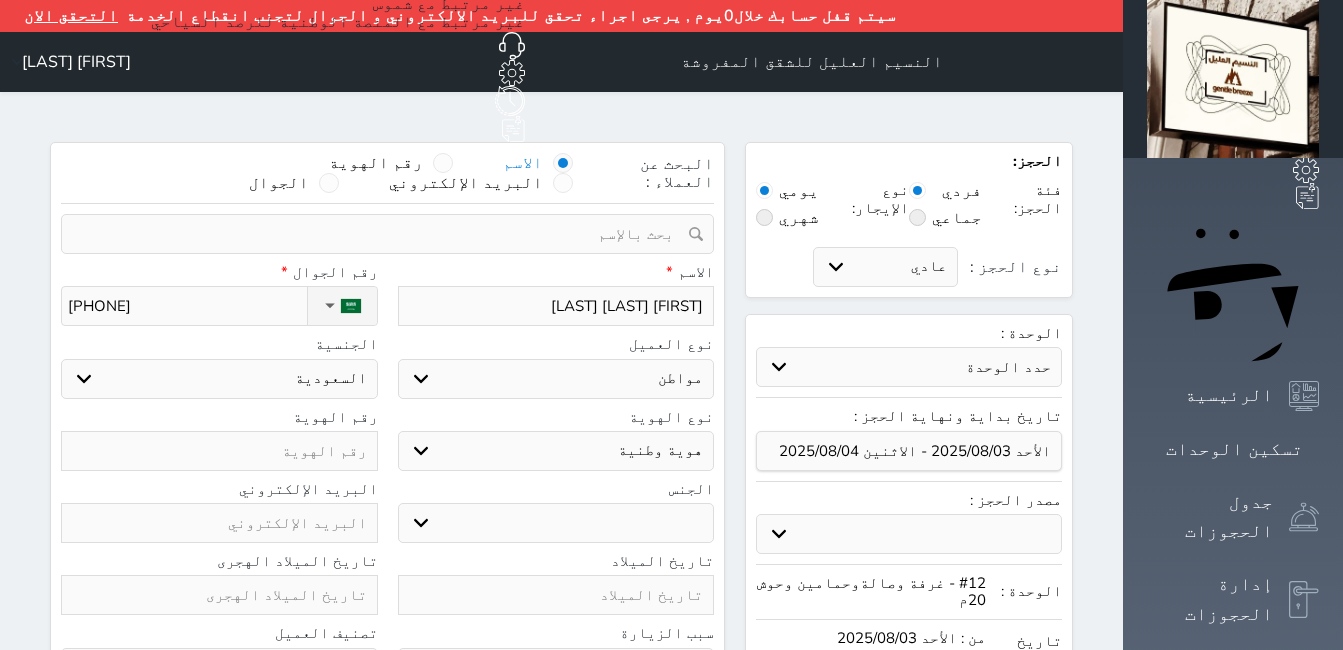 click at bounding box center [219, 451] 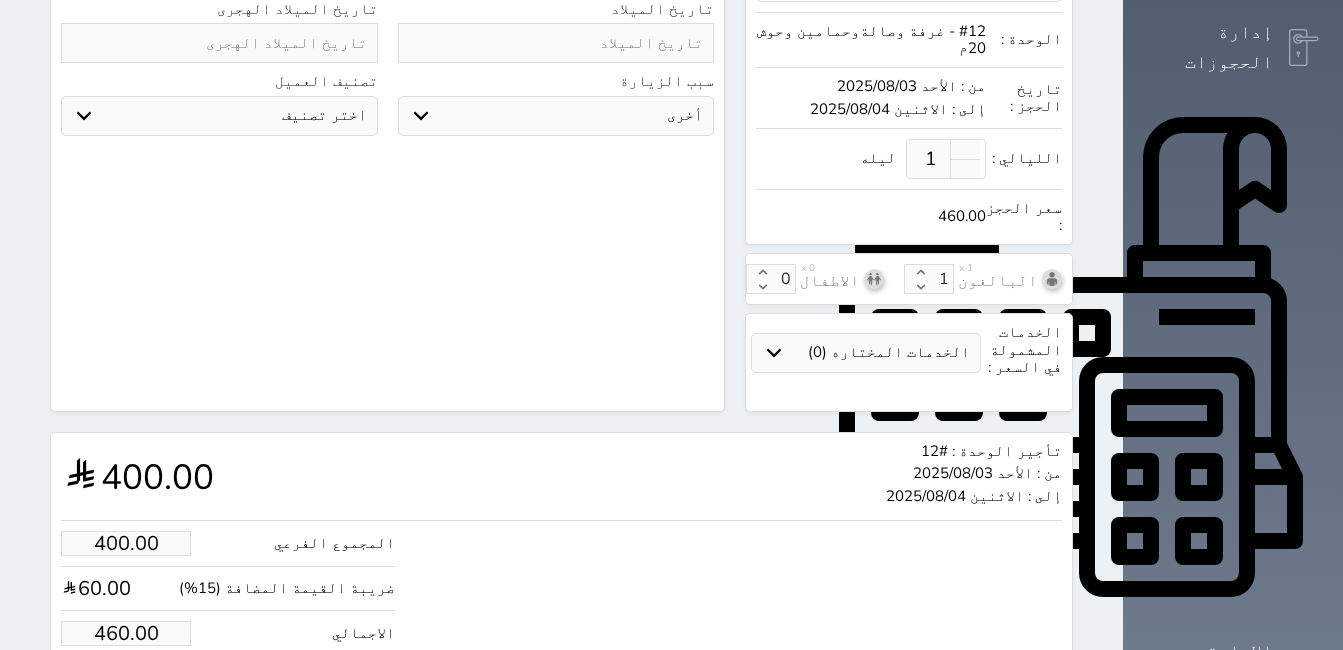 scroll, scrollTop: 565, scrollLeft: 0, axis: vertical 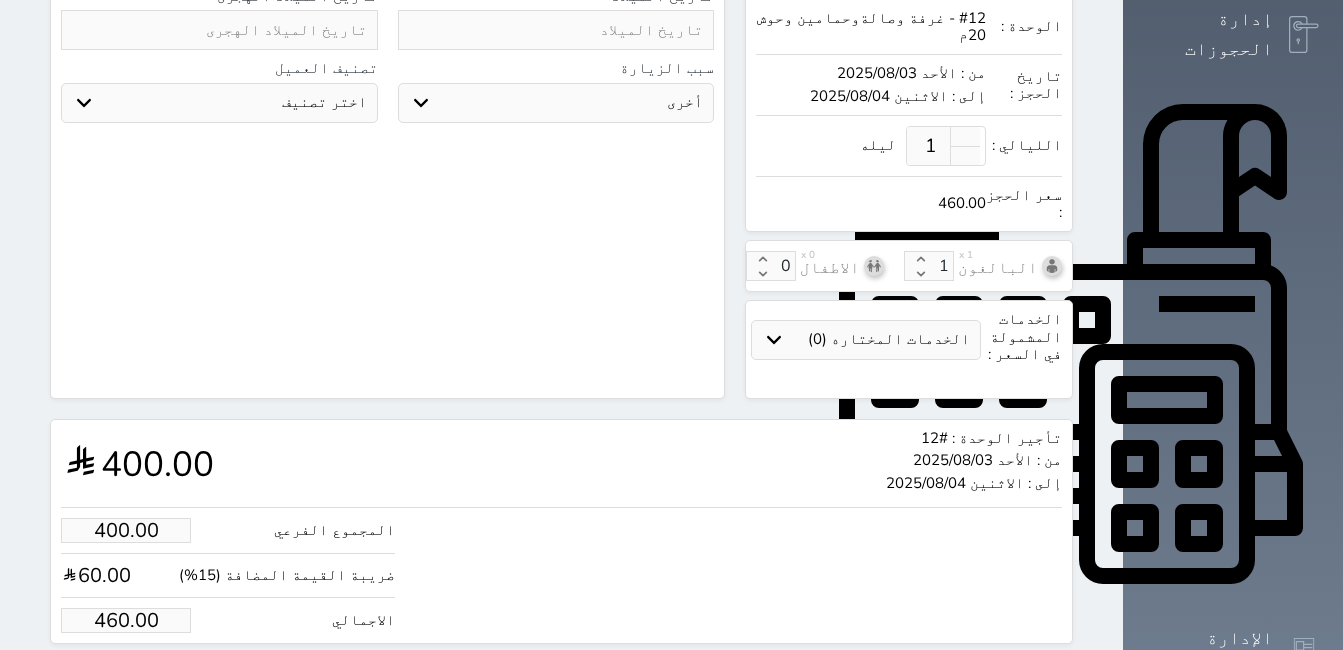 drag, startPoint x: 128, startPoint y: 552, endPoint x: 10, endPoint y: 561, distance: 118.34272 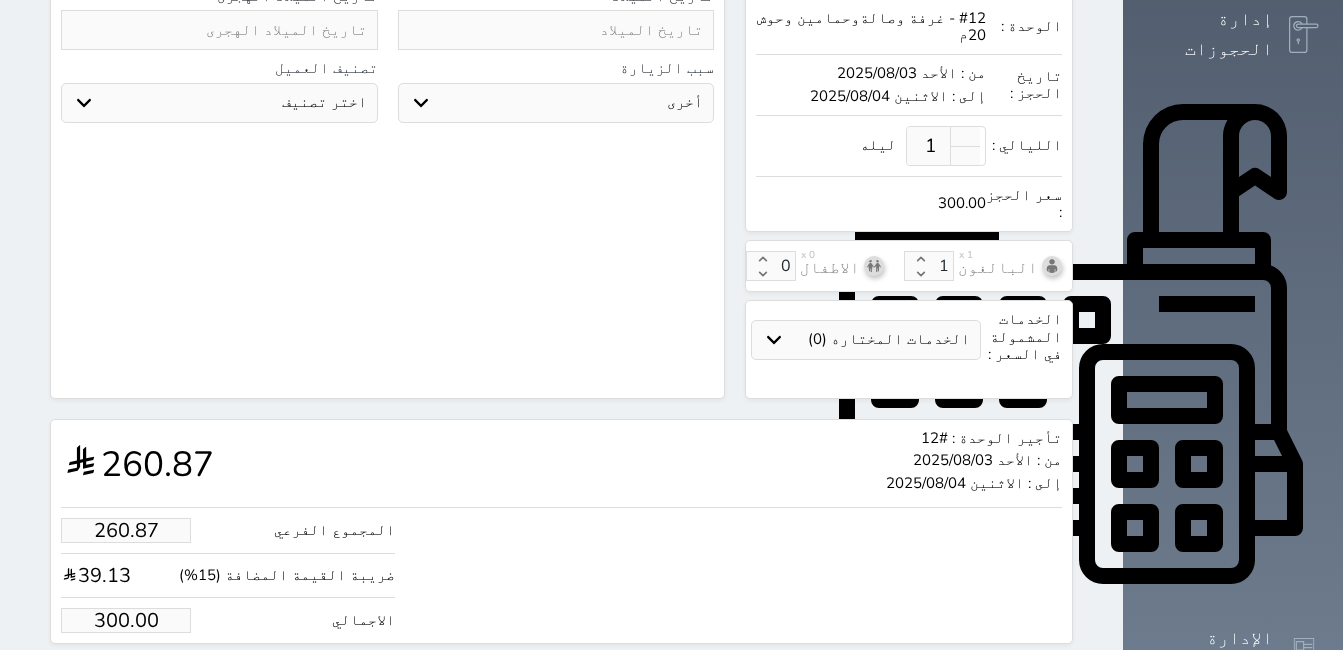 click on "حجز" at bounding box center (149, 681) 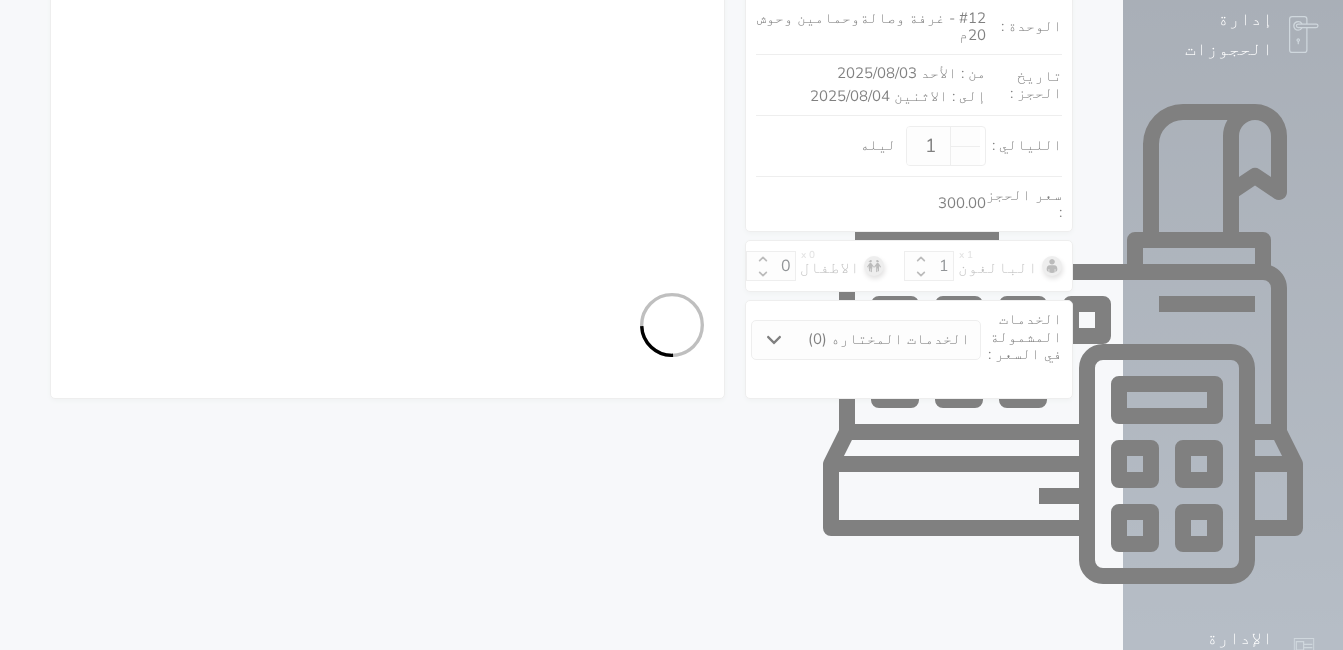 scroll, scrollTop: 536, scrollLeft: 0, axis: vertical 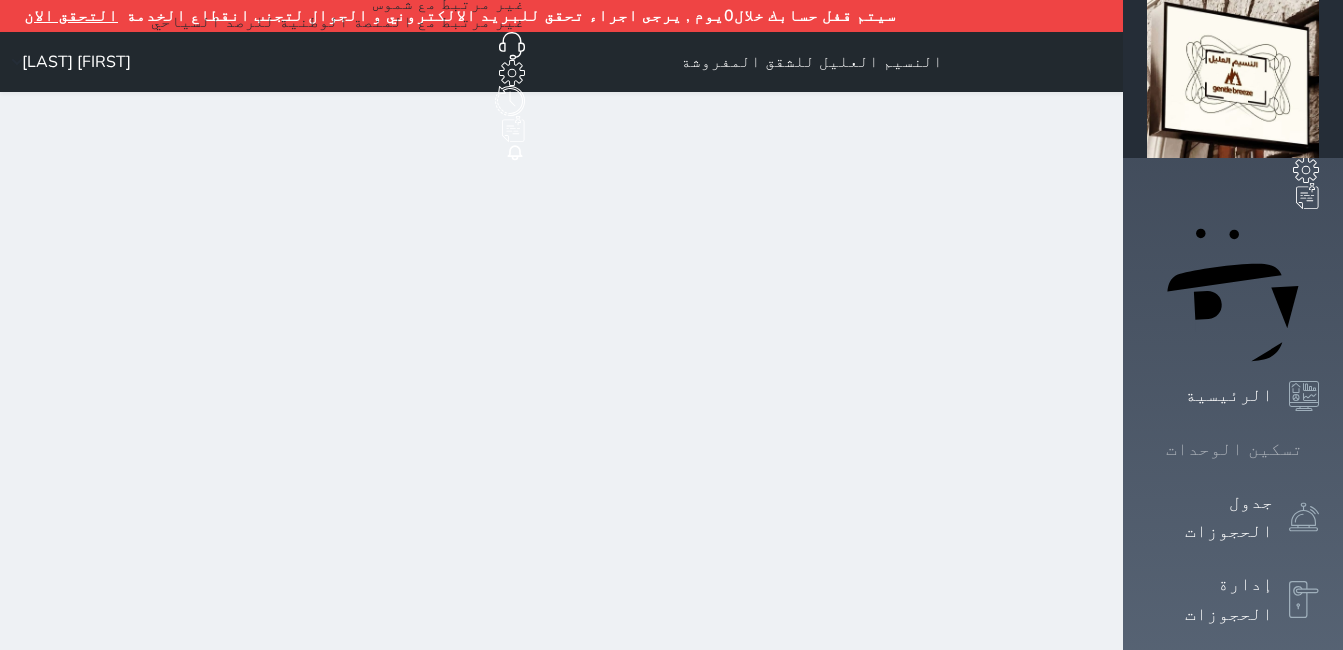 click at bounding box center (1319, 449) 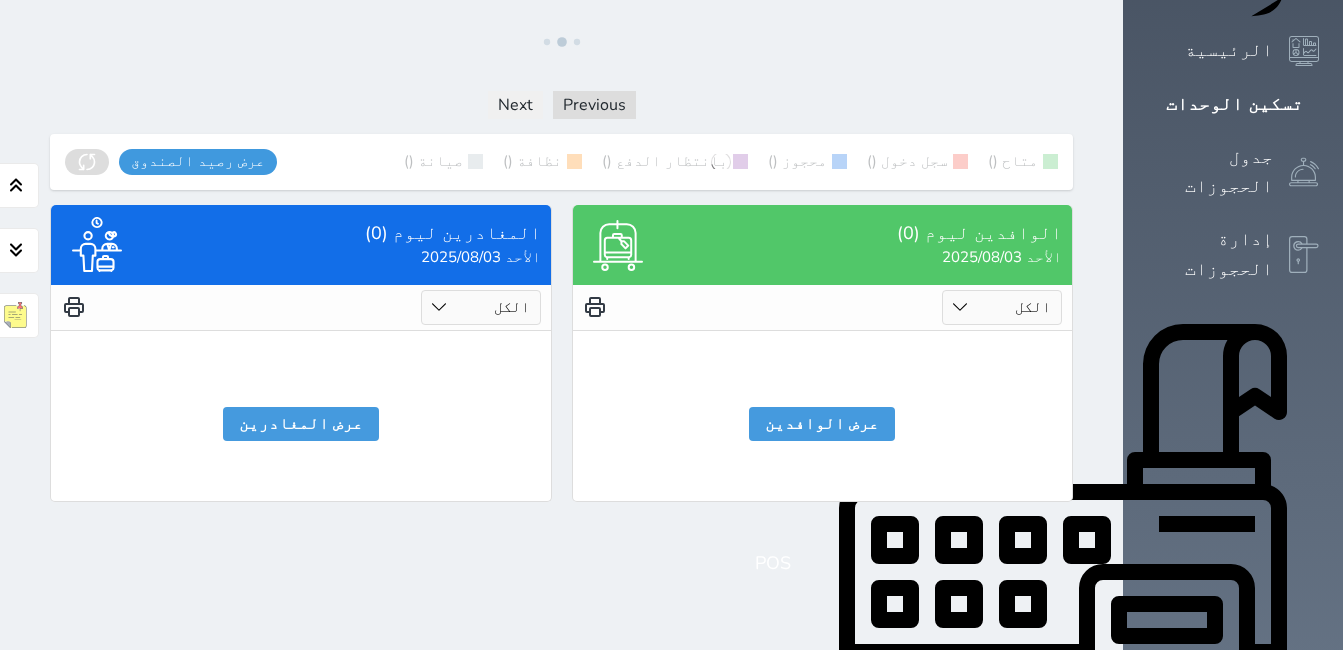 scroll, scrollTop: 100, scrollLeft: 0, axis: vertical 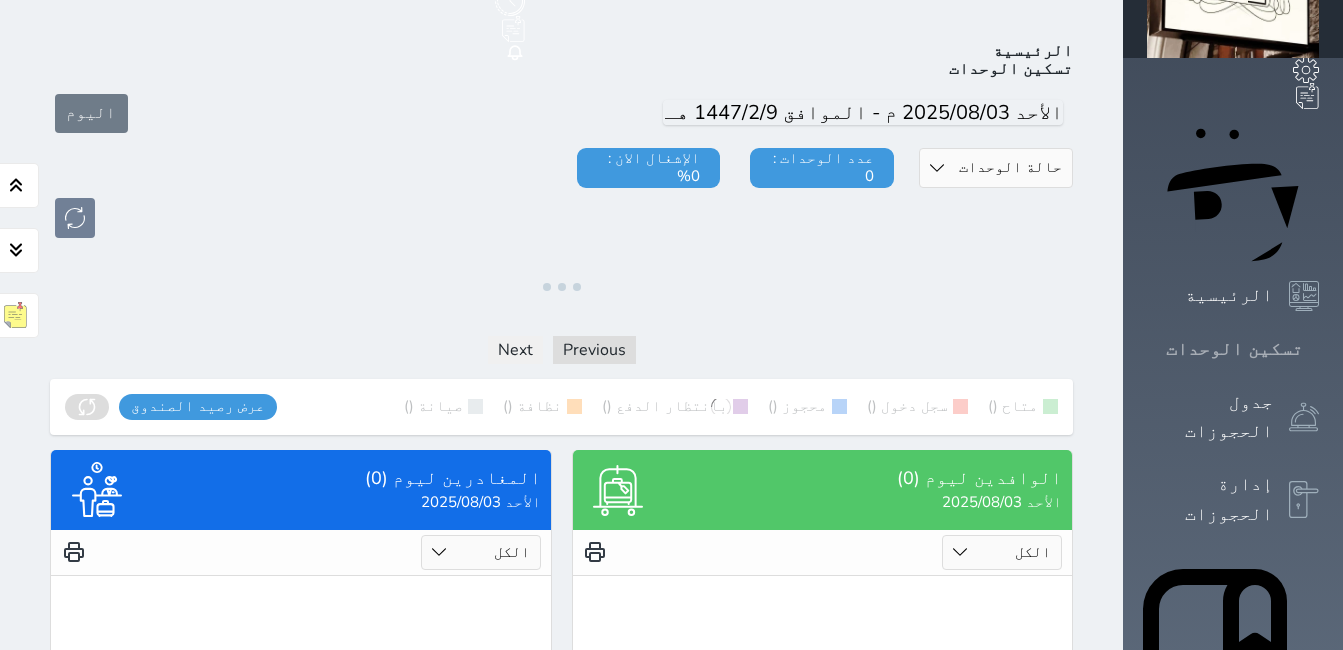 click on "تسكين الوحدات" at bounding box center (1234, 349) 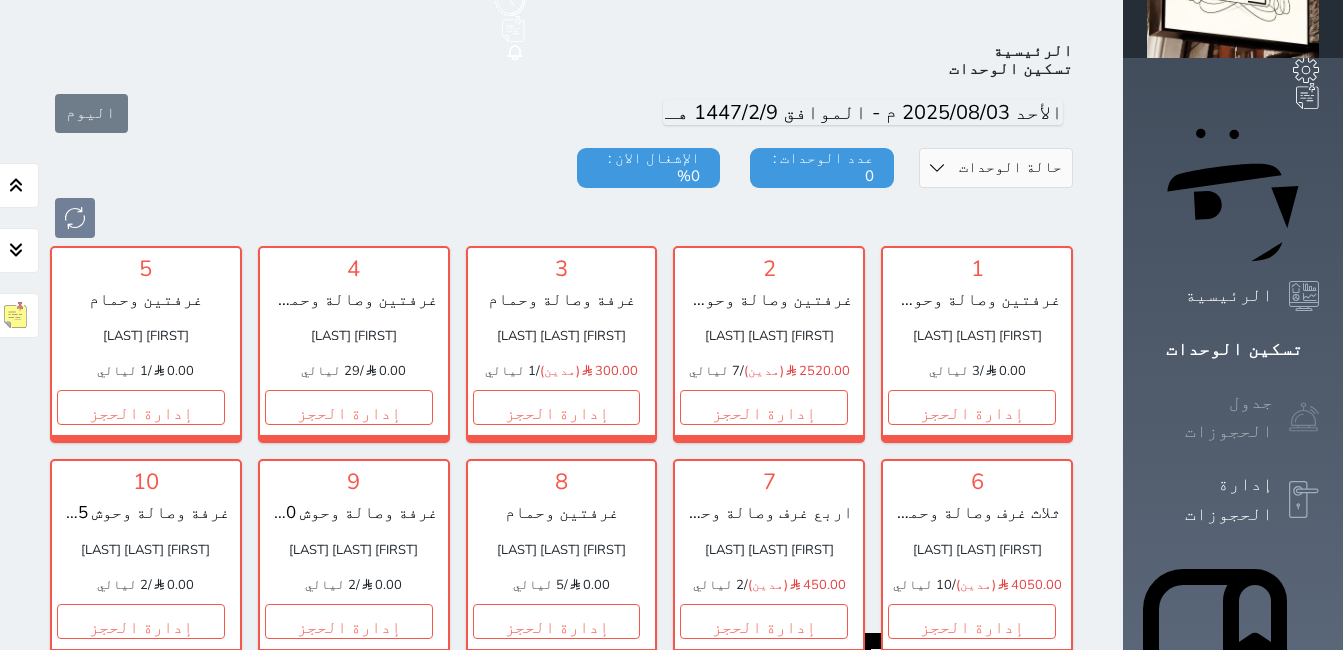 scroll, scrollTop: 110, scrollLeft: 0, axis: vertical 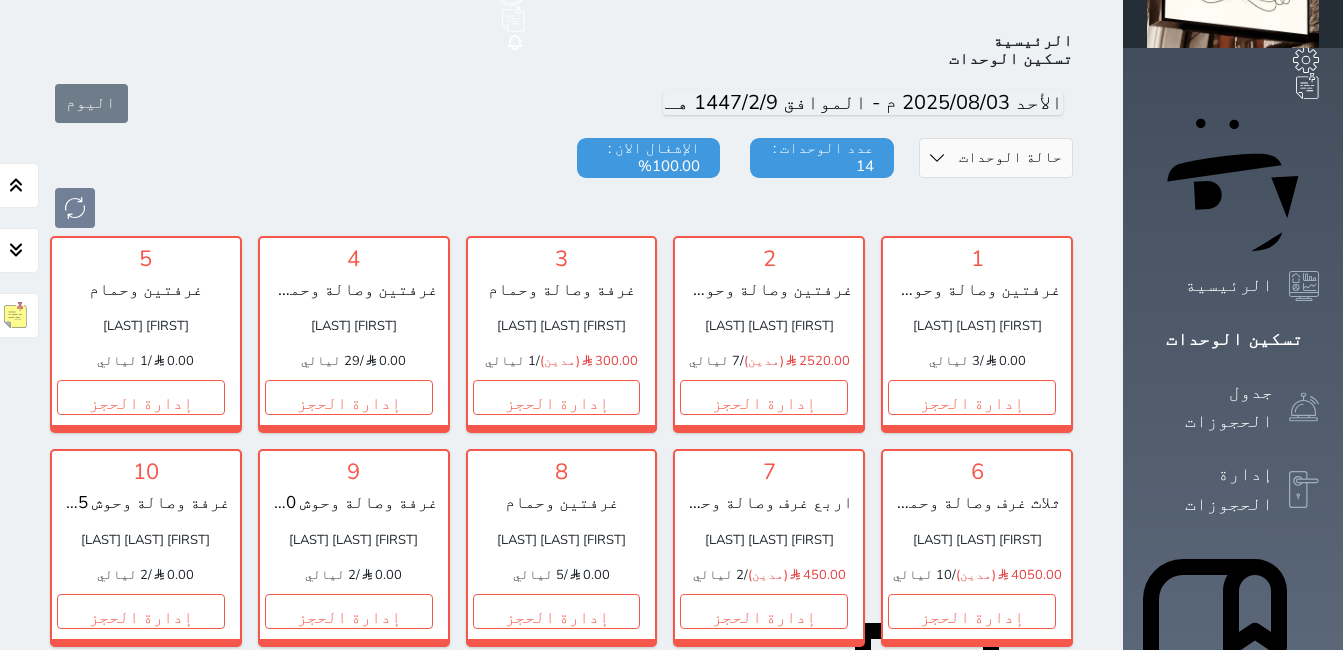 click on "إدارة الحجز" at bounding box center (764, 824) 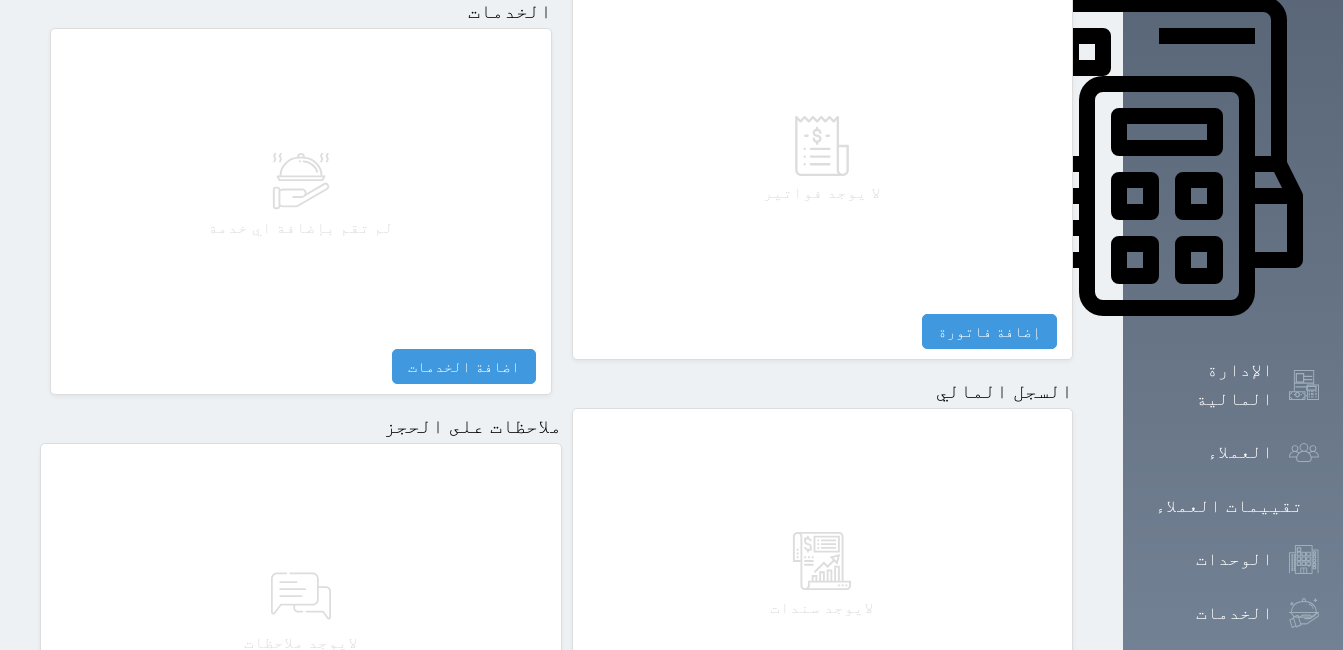 scroll, scrollTop: 1030, scrollLeft: 0, axis: vertical 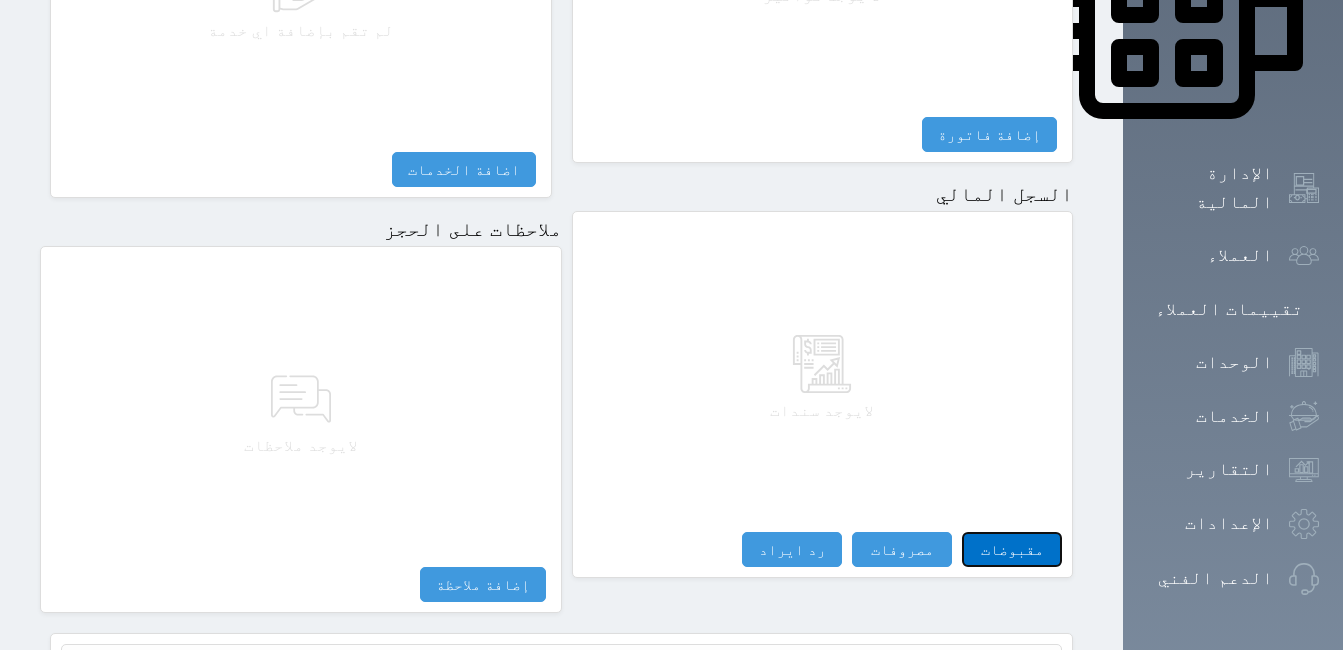 click on "مقبوضات" at bounding box center [1012, 549] 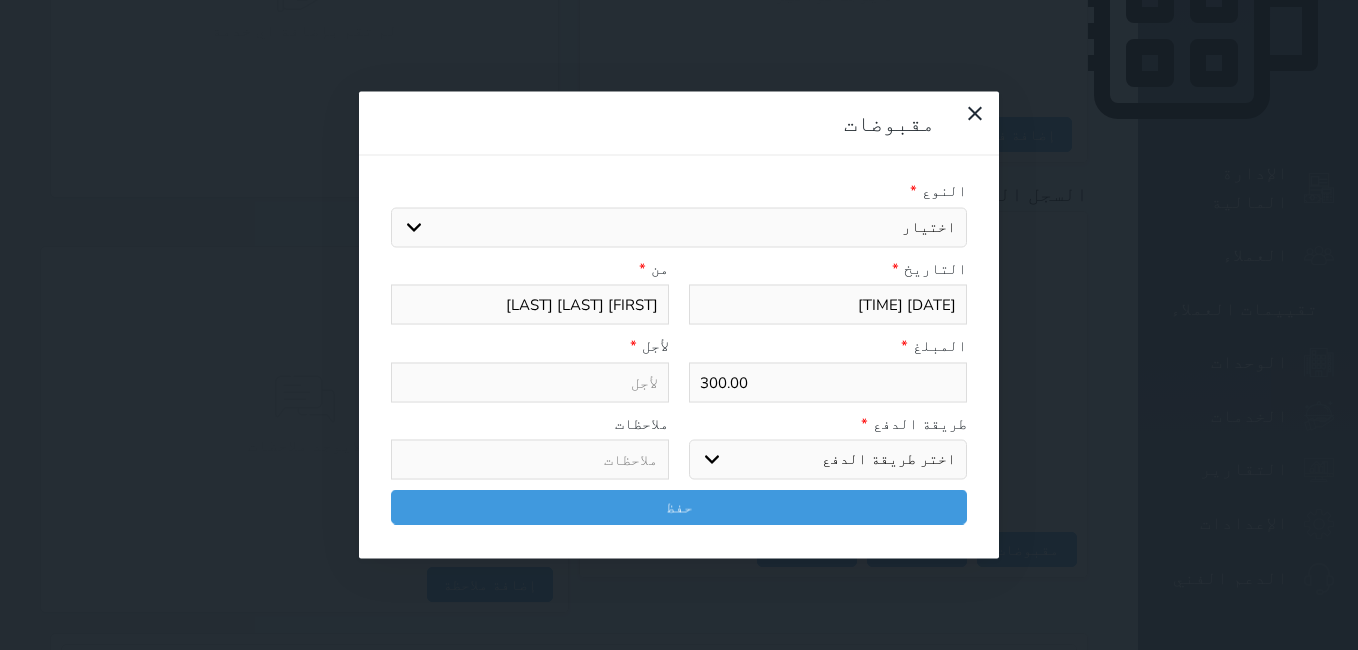 click on "اختيار" at bounding box center [679, 227] 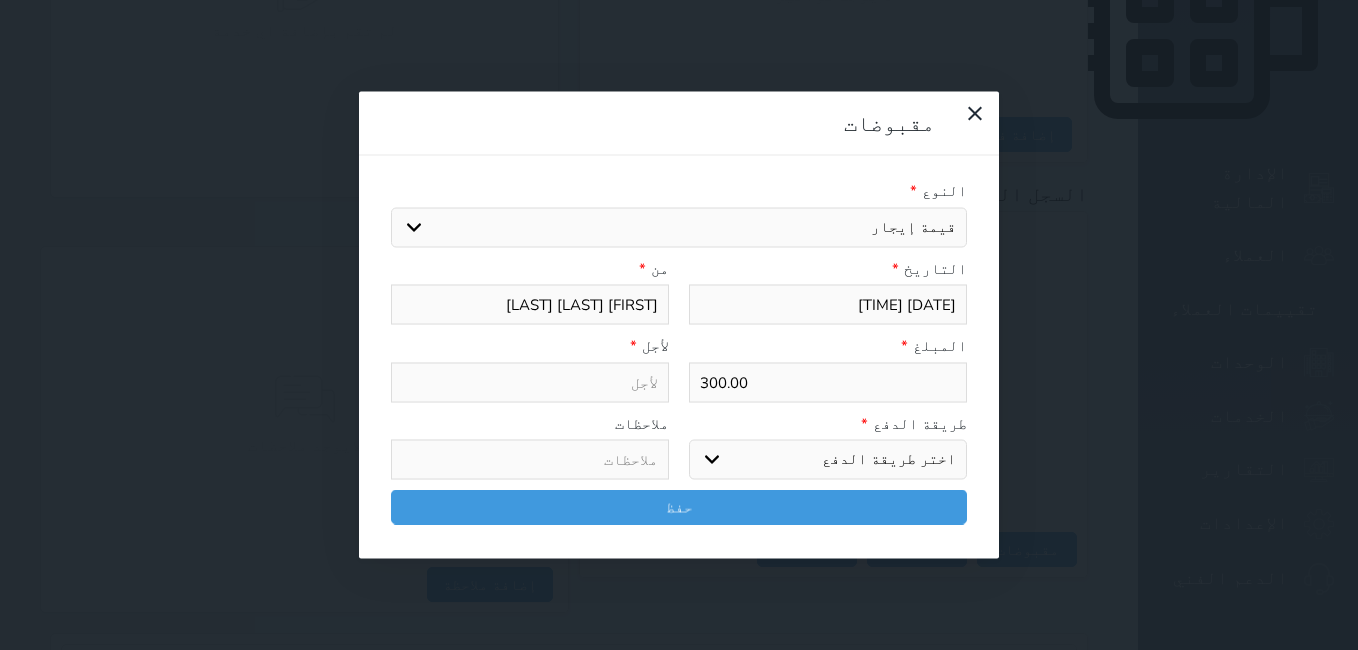 click on "اختيار   مقبوضات عامة قيمة إيجار فواتير تامين عربون لا ينطبق آخر مغسلة واي فاي - الإنترنت مواقف السيارات طعام الأغذية والمشروبات مشروبات المشروبات الباردة المشروبات الساخنة الإفطار غداء عشاء مخبز و كعك حمام سباحة الصالة الرياضية سبا و خدمات الجمال اختيار وإسقاط (خدمات النقل) ميني بار كابل - تلفزيون سرير إضافي تصفيف الشعر التسوق خدمات الجولات السياحية المنظمة خدمات الدليل السياحي" at bounding box center [679, 227] 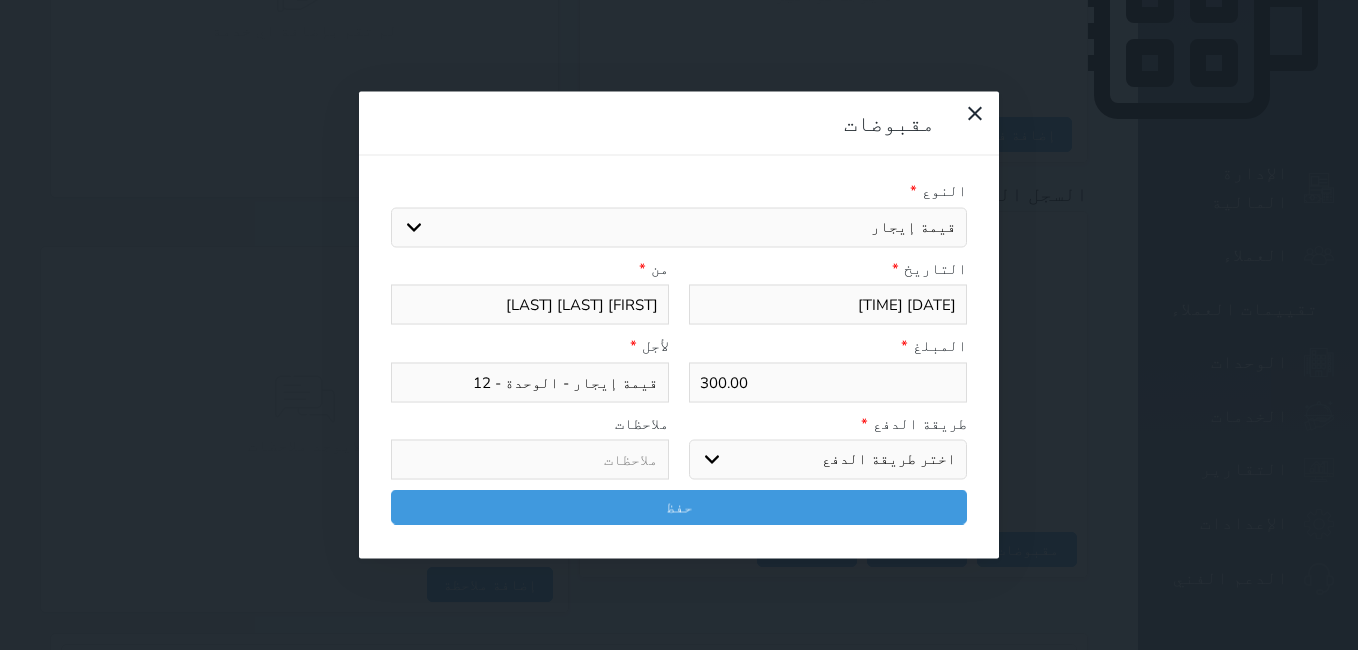 click on "اختر طريقة الدفع   دفع نقدى   تحويل بنكى   مدى   بطاقة ائتمان   آجل" at bounding box center [828, 460] 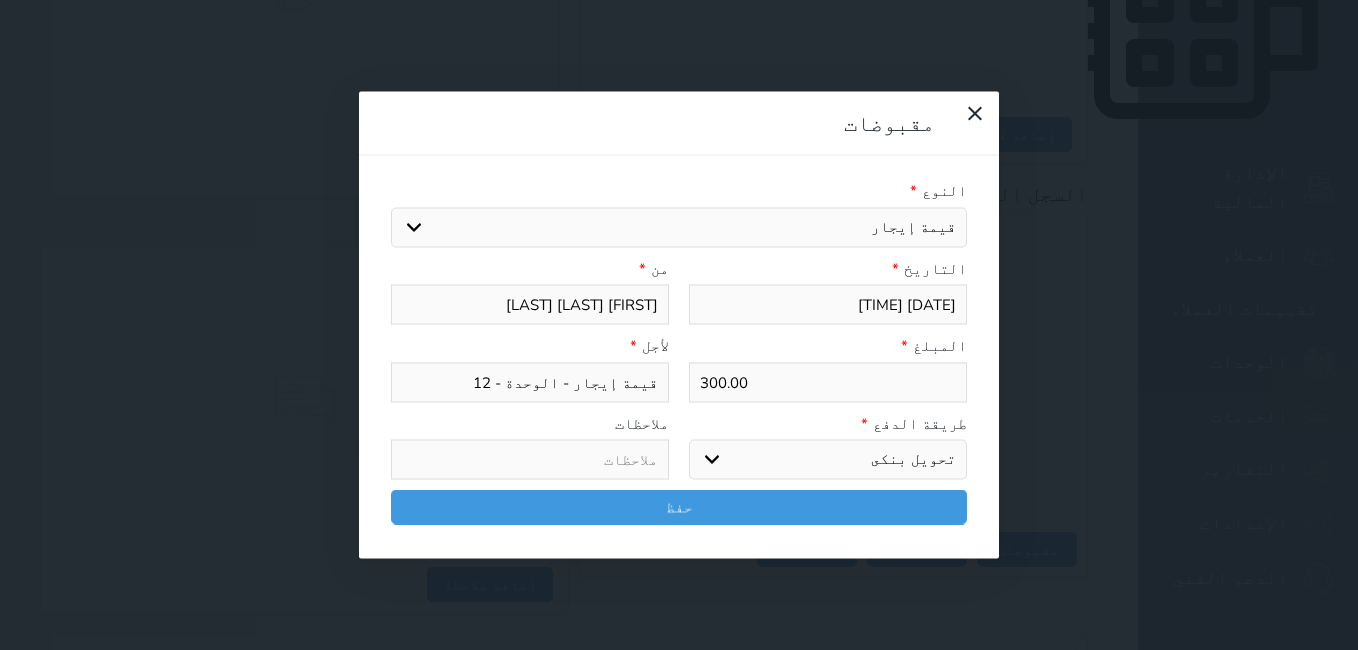 click on "اختر طريقة الدفع   دفع نقدى   تحويل بنكى   مدى   بطاقة ائتمان   آجل" at bounding box center (828, 460) 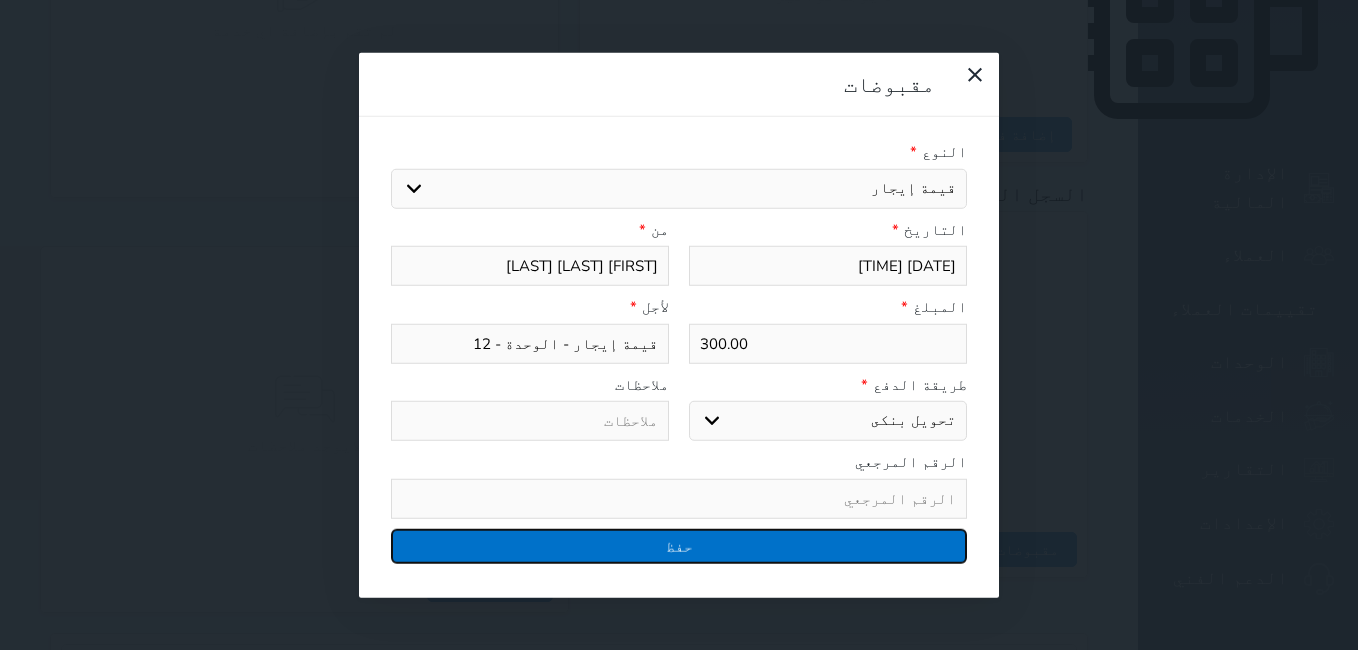 click on "حفظ" at bounding box center (679, 545) 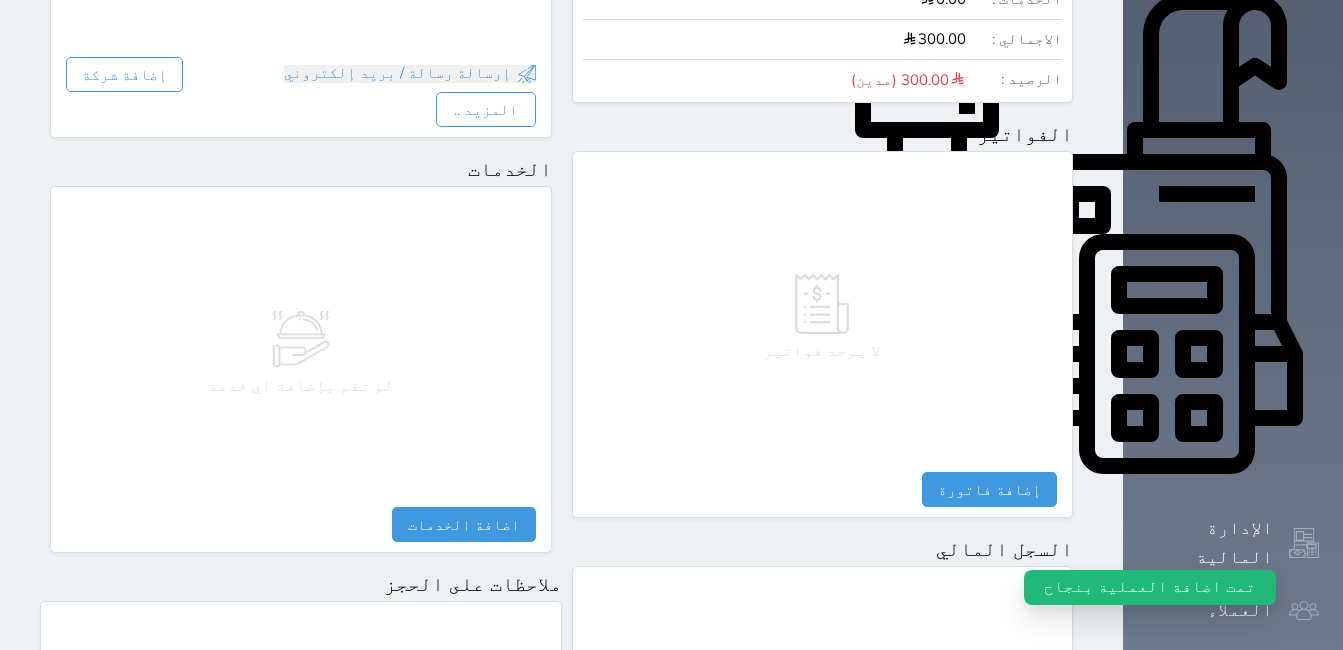 scroll, scrollTop: 1030, scrollLeft: 0, axis: vertical 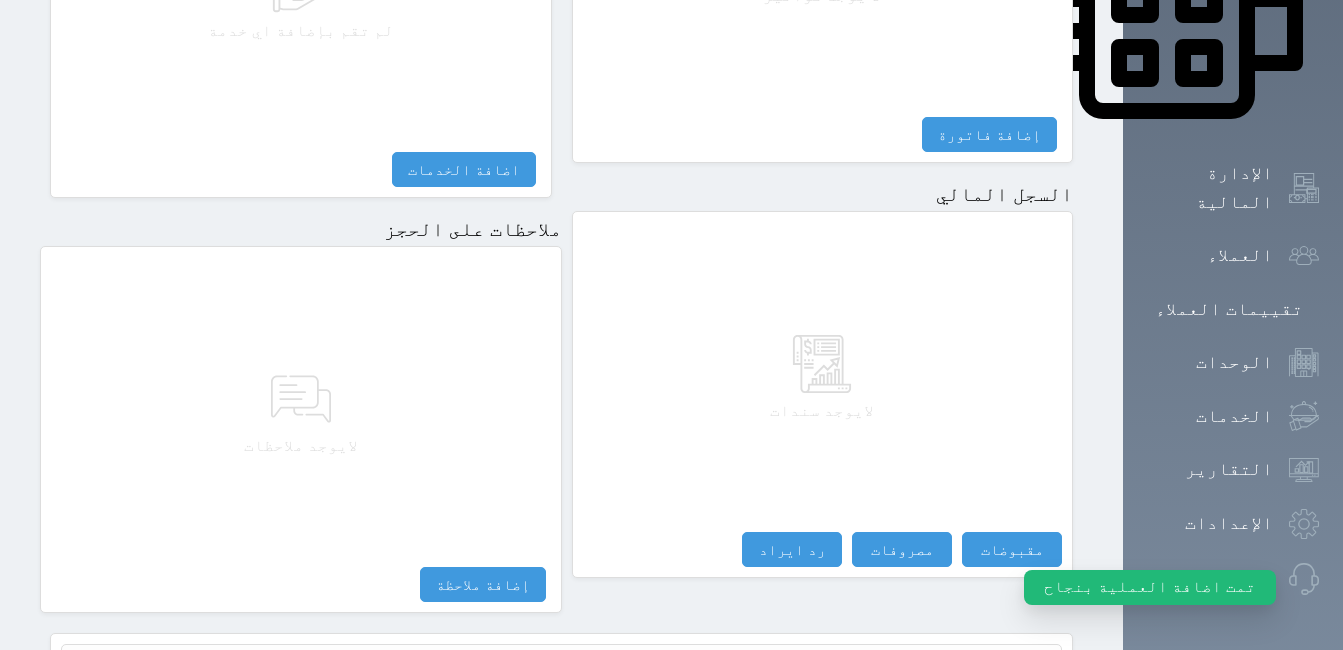 click on "لايوجد سندات" at bounding box center [823, 377] 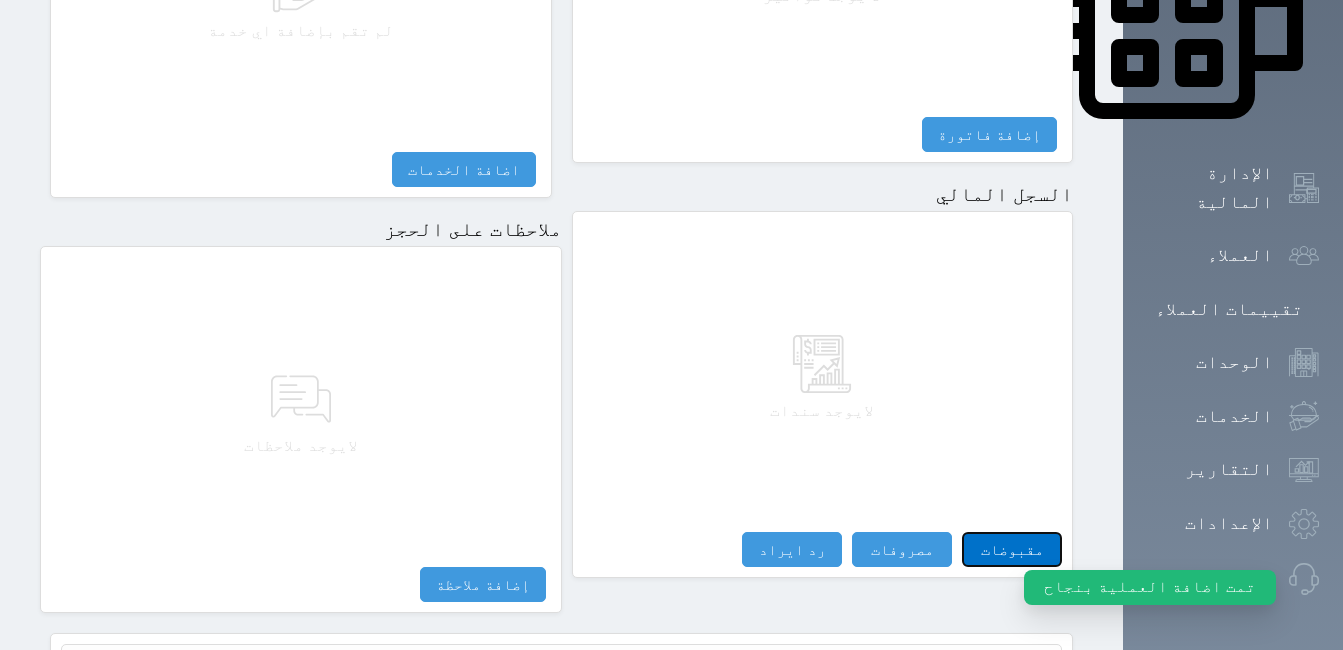 click on "مقبوضات" at bounding box center (1012, 549) 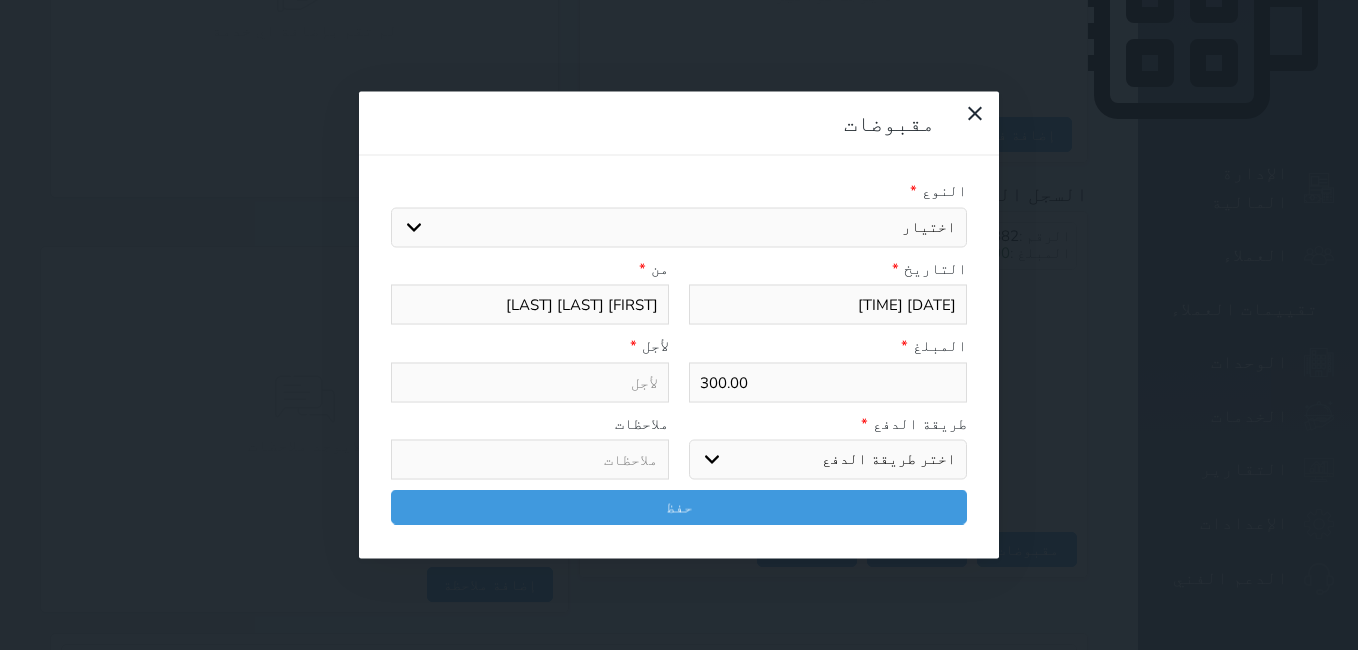 click on "اختيار   مقبوضات عامة قيمة إيجار فواتير تامين عربون لا ينطبق آخر مغسلة واي فاي - الإنترنت مواقف السيارات طعام الأغذية والمشروبات مشروبات المشروبات الباردة المشروبات الساخنة الإفطار غداء عشاء مخبز و كعك حمام سباحة الصالة الرياضية سبا و خدمات الجمال اختيار وإسقاط (خدمات النقل) ميني بار كابل - تلفزيون سرير إضافي تصفيف الشعر التسوق خدمات الجولات السياحية المنظمة خدمات الدليل السياحي" at bounding box center (679, 227) 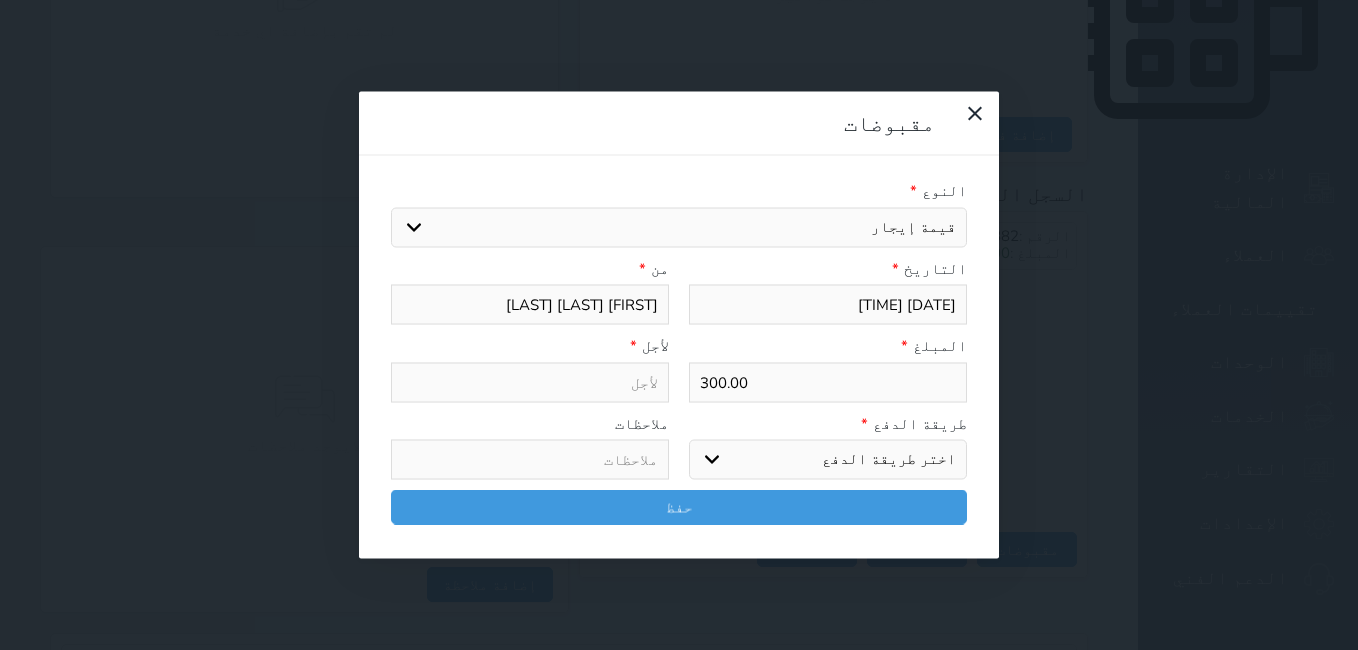 click on "اختيار   مقبوضات عامة قيمة إيجار فواتير تامين عربون لا ينطبق آخر مغسلة واي فاي - الإنترنت مواقف السيارات طعام الأغذية والمشروبات مشروبات المشروبات الباردة المشروبات الساخنة الإفطار غداء عشاء مخبز و كعك حمام سباحة الصالة الرياضية سبا و خدمات الجمال اختيار وإسقاط (خدمات النقل) ميني بار كابل - تلفزيون سرير إضافي تصفيف الشعر التسوق خدمات الجولات السياحية المنظمة خدمات الدليل السياحي" at bounding box center [679, 227] 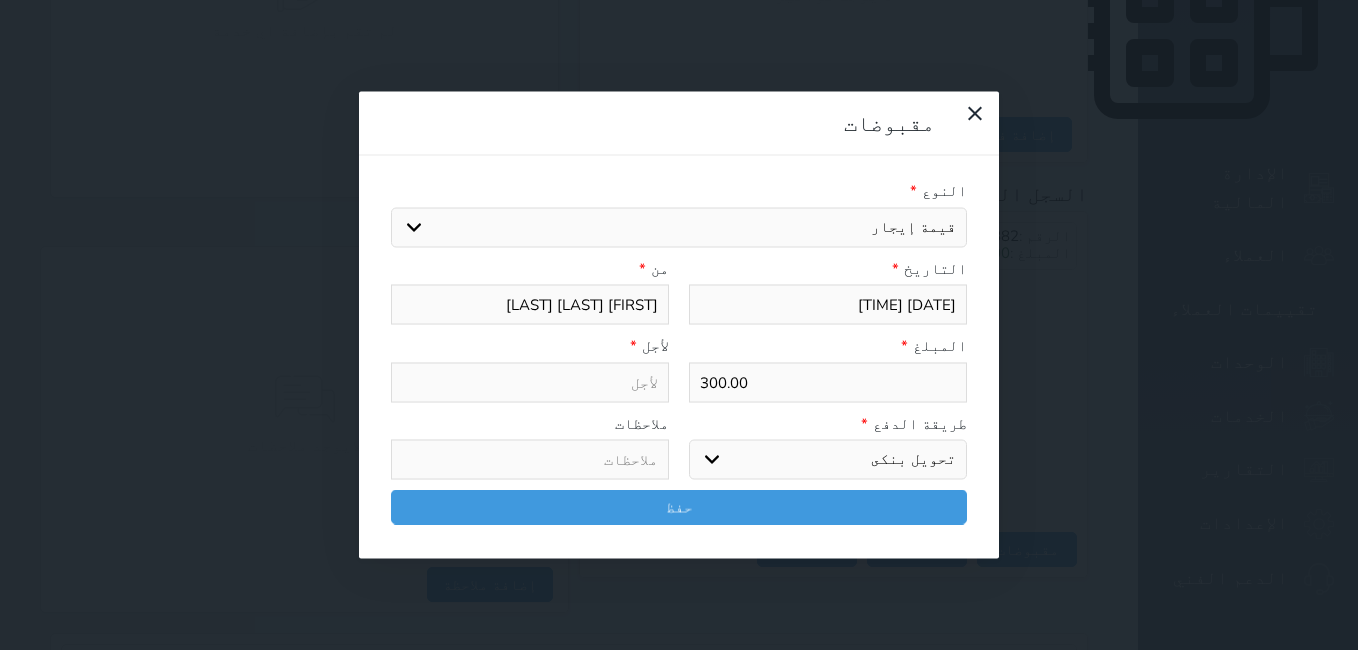 click on "اختر طريقة الدفع   دفع نقدى   تحويل بنكى   مدى   بطاقة ائتمان   آجل" at bounding box center (828, 460) 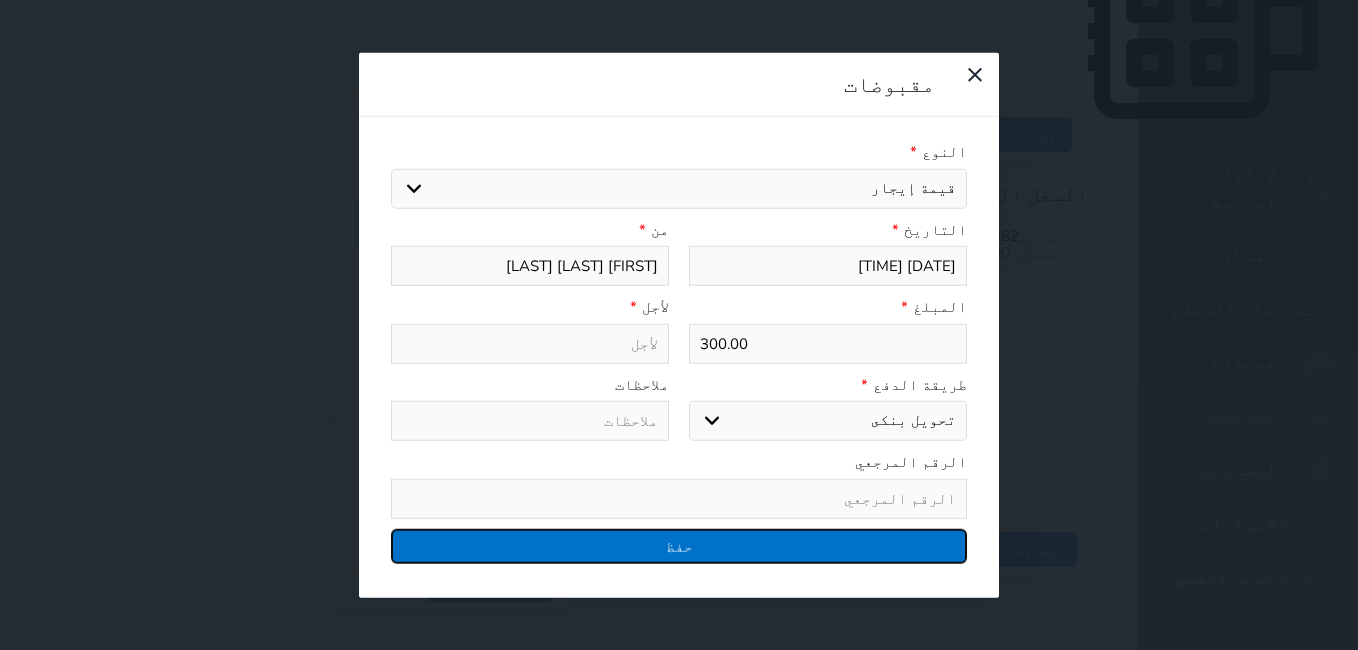 click on "حفظ" at bounding box center [679, 545] 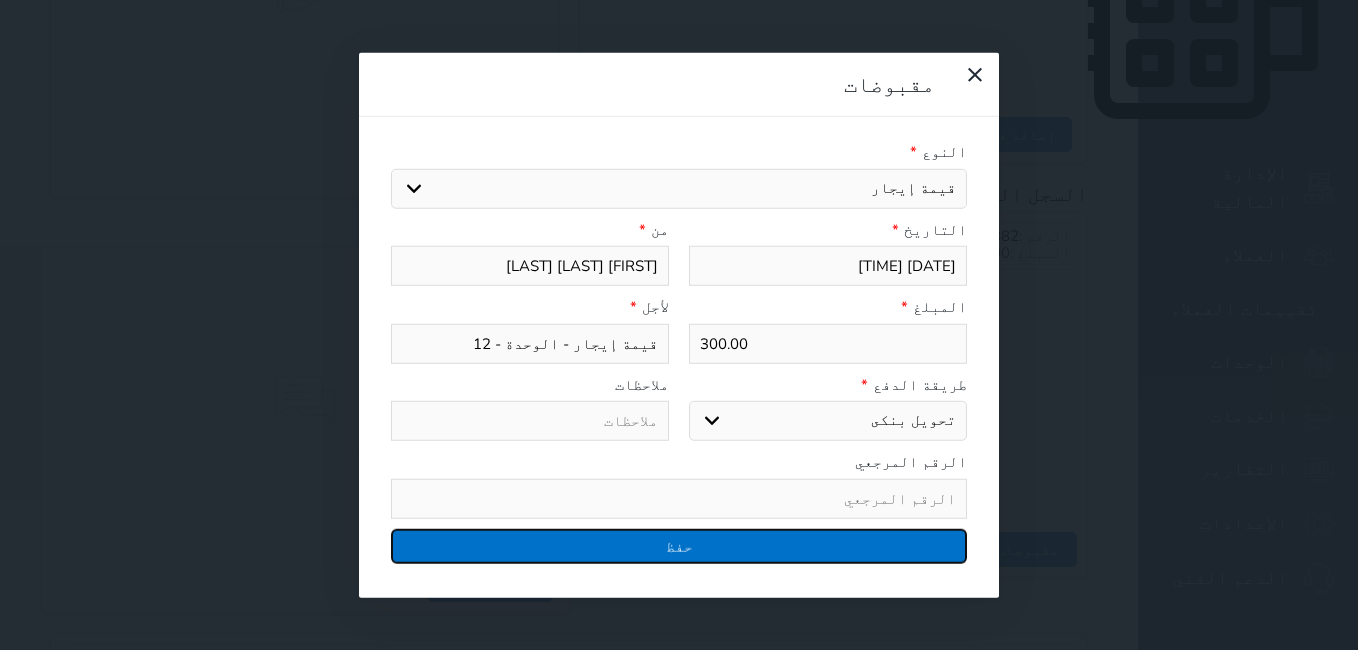 click on "حفظ" at bounding box center (679, 545) 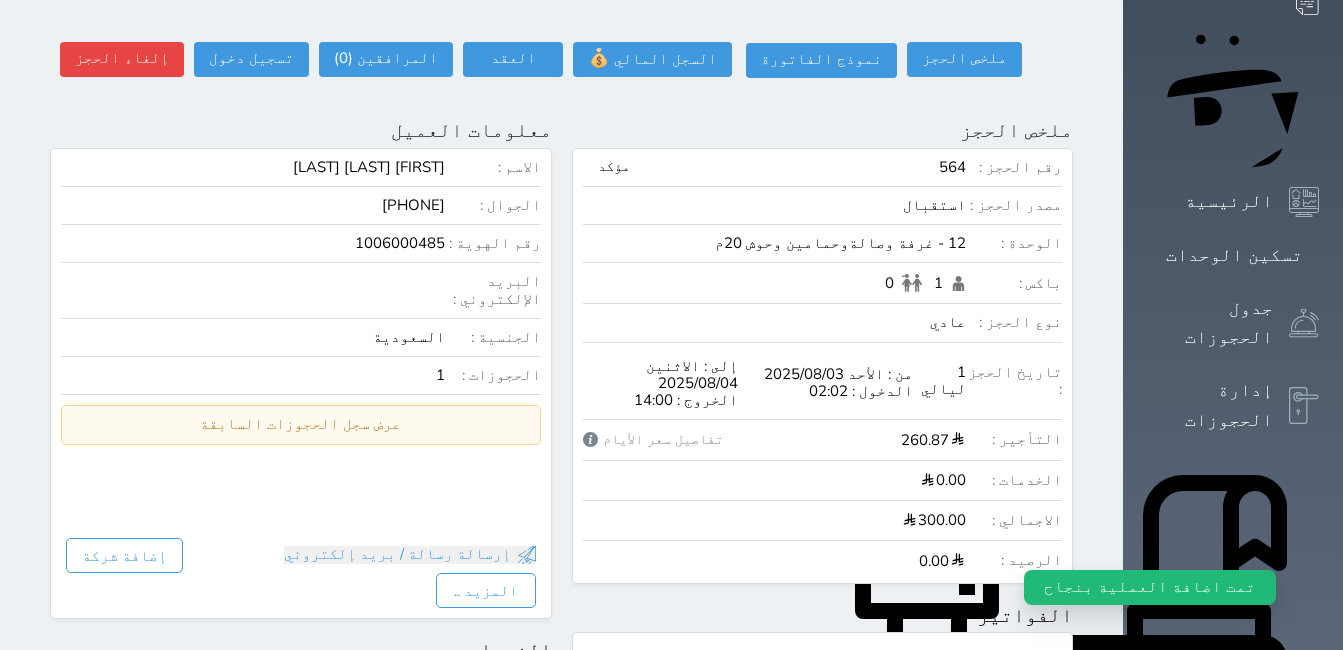 scroll, scrollTop: 0, scrollLeft: 0, axis: both 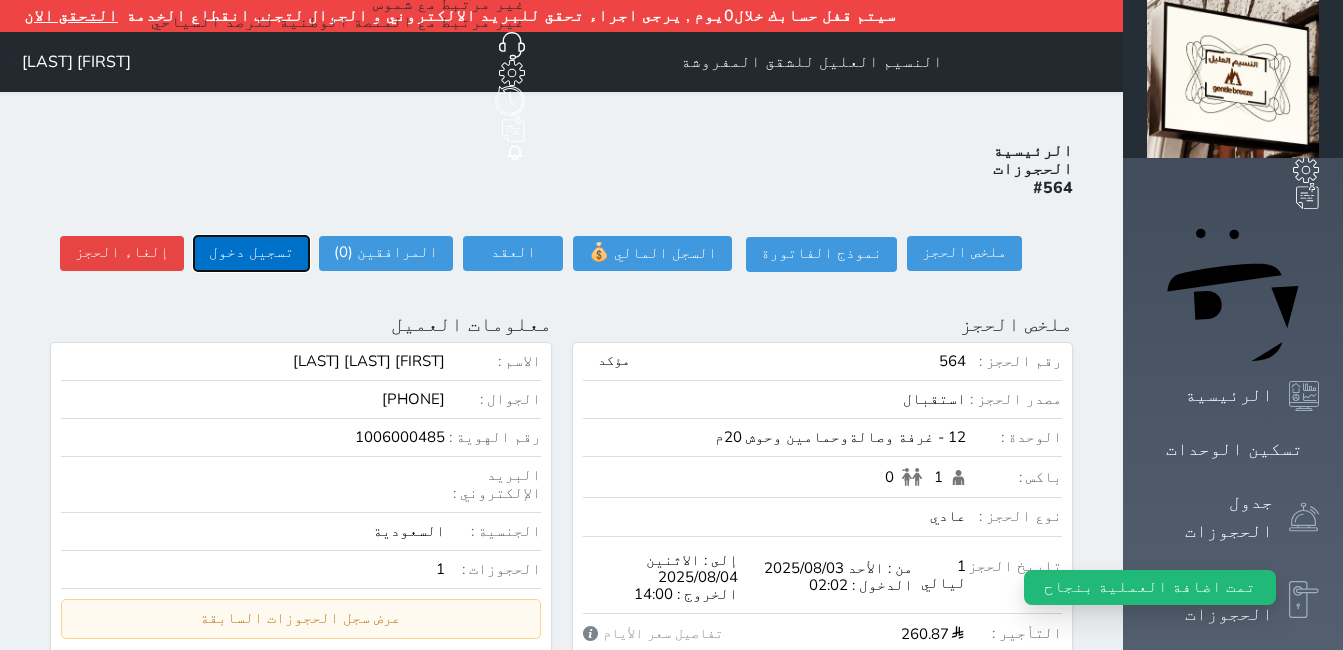 click on "تسجيل دخول" at bounding box center (251, 253) 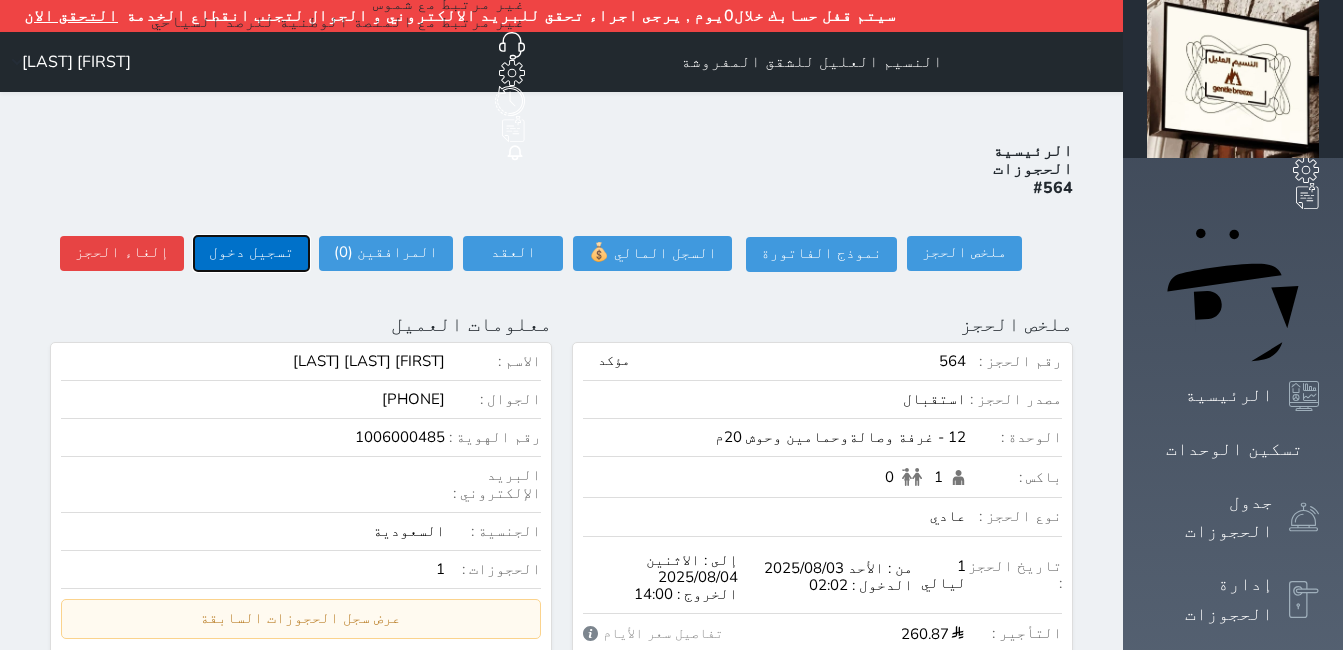 click on "تسجيل دخول" at bounding box center [251, 253] 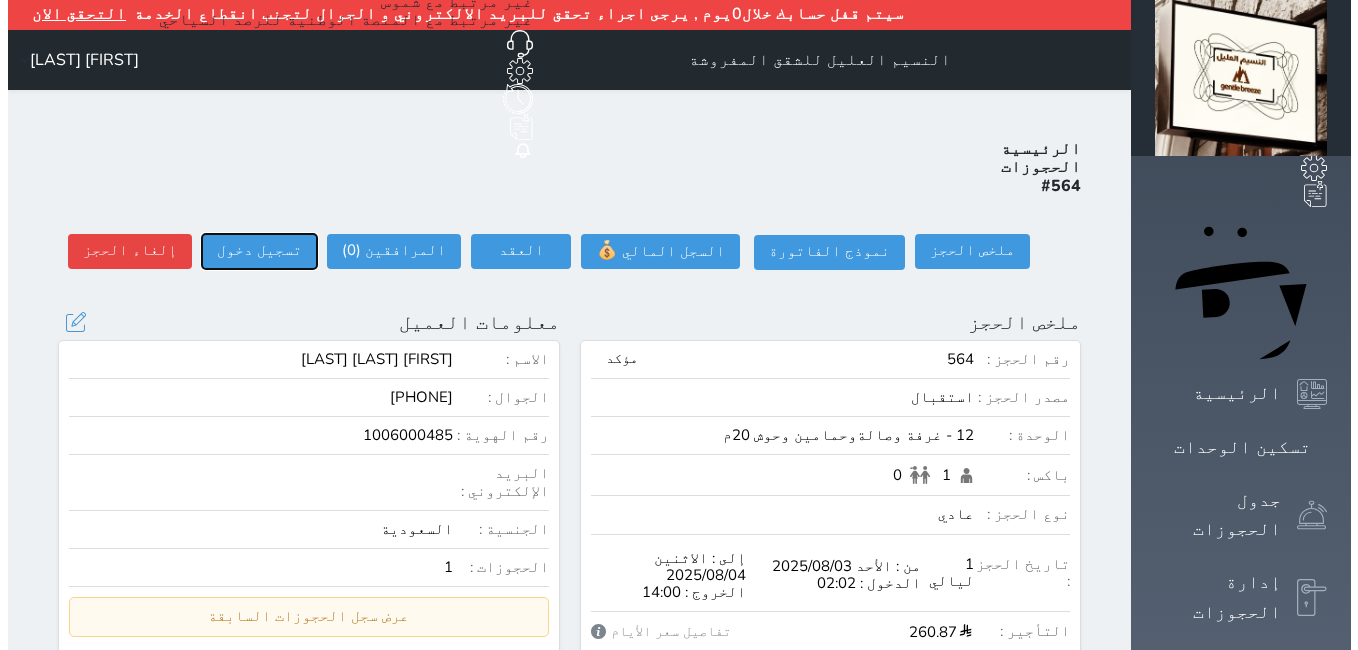 scroll, scrollTop: 0, scrollLeft: 0, axis: both 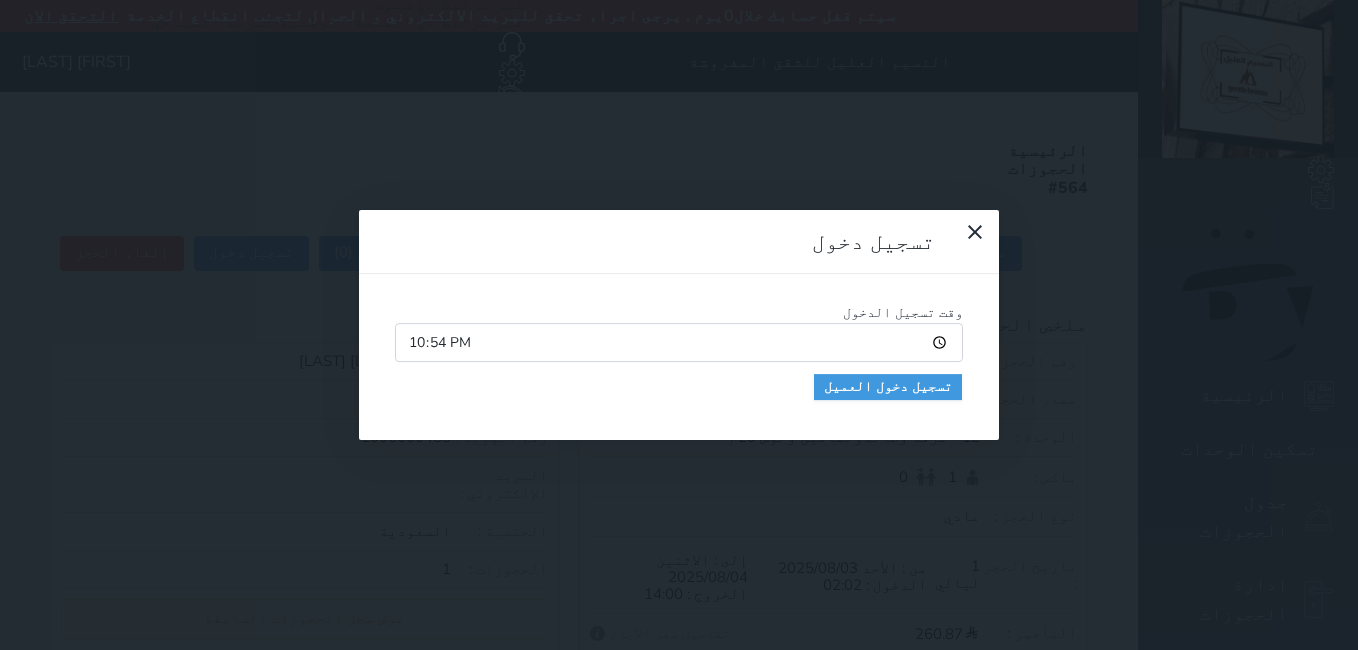click on "تسجيل دخول                 وقت تسجيل الدخول    [TIME]   تسجيل دخول العميل" at bounding box center [679, 325] 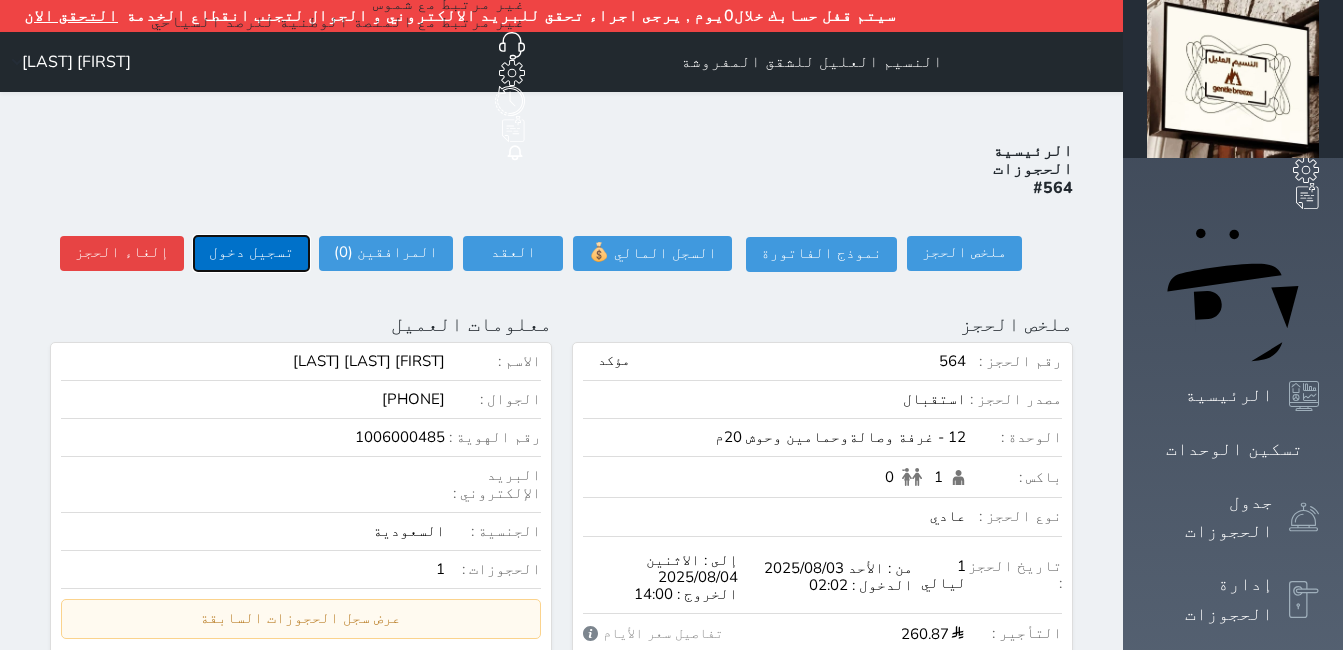 click on "تسجيل دخول" at bounding box center (251, 253) 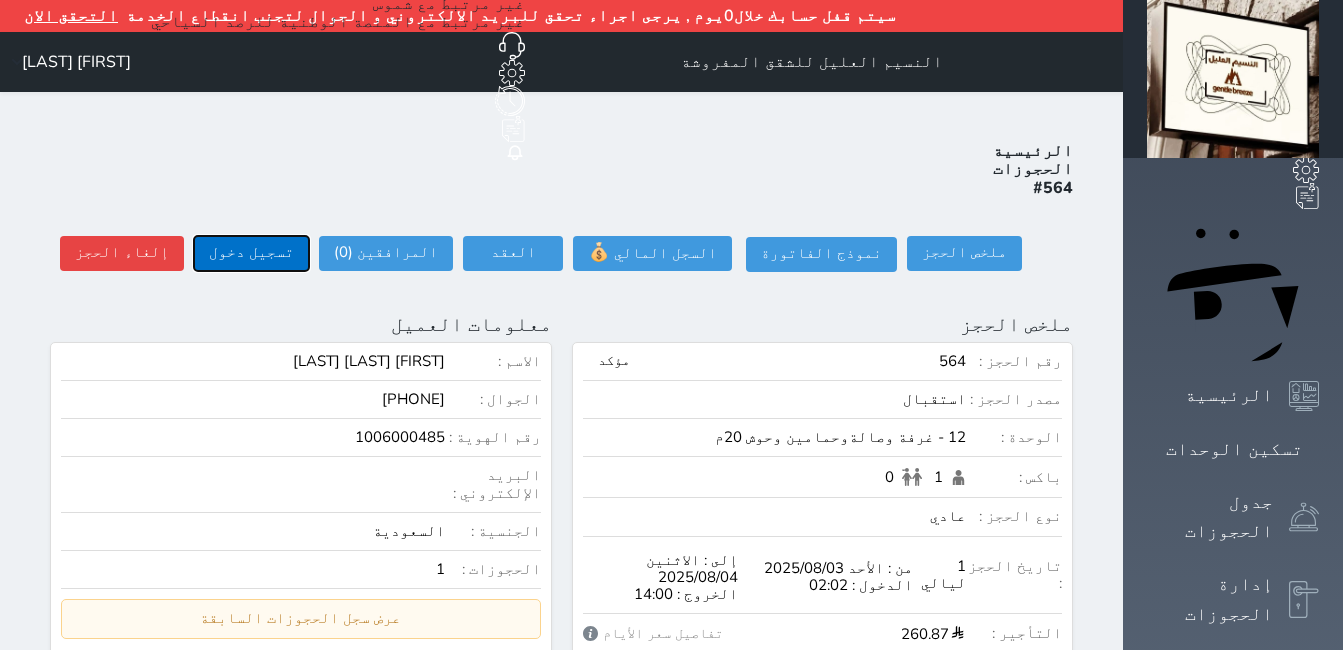 click on "تسجيل دخول" at bounding box center [251, 253] 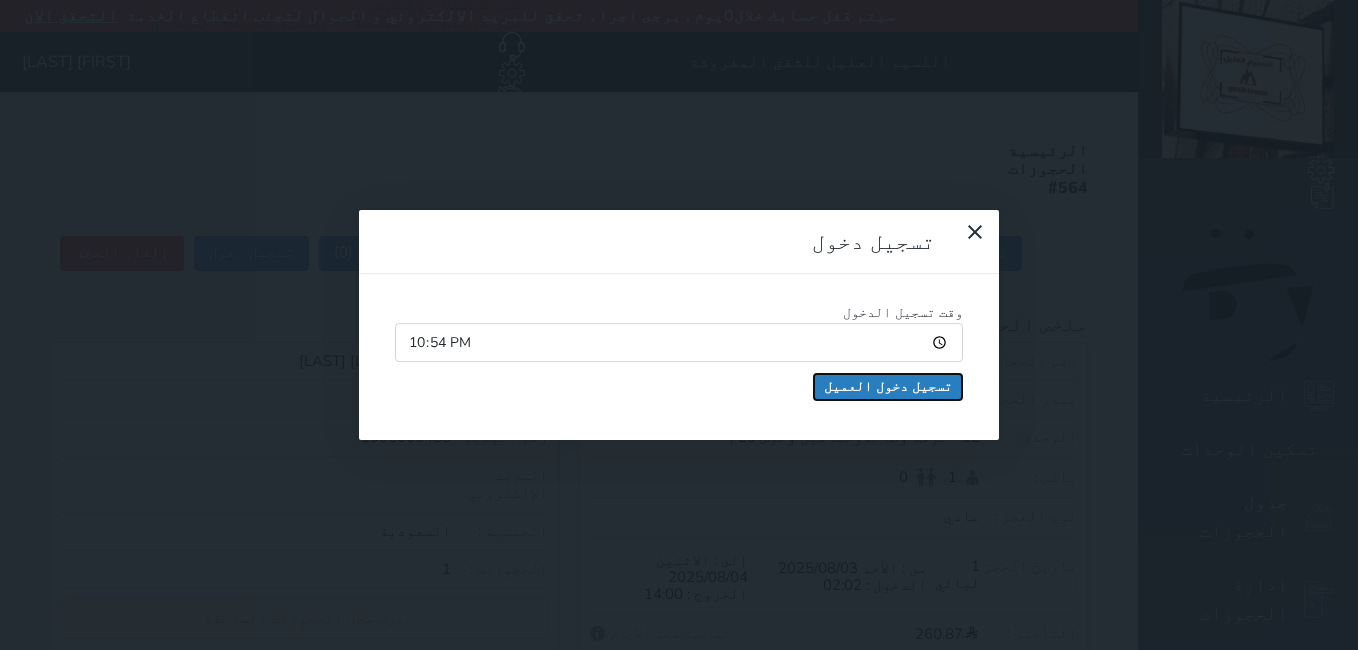 click on "تسجيل دخول العميل" at bounding box center (888, 387) 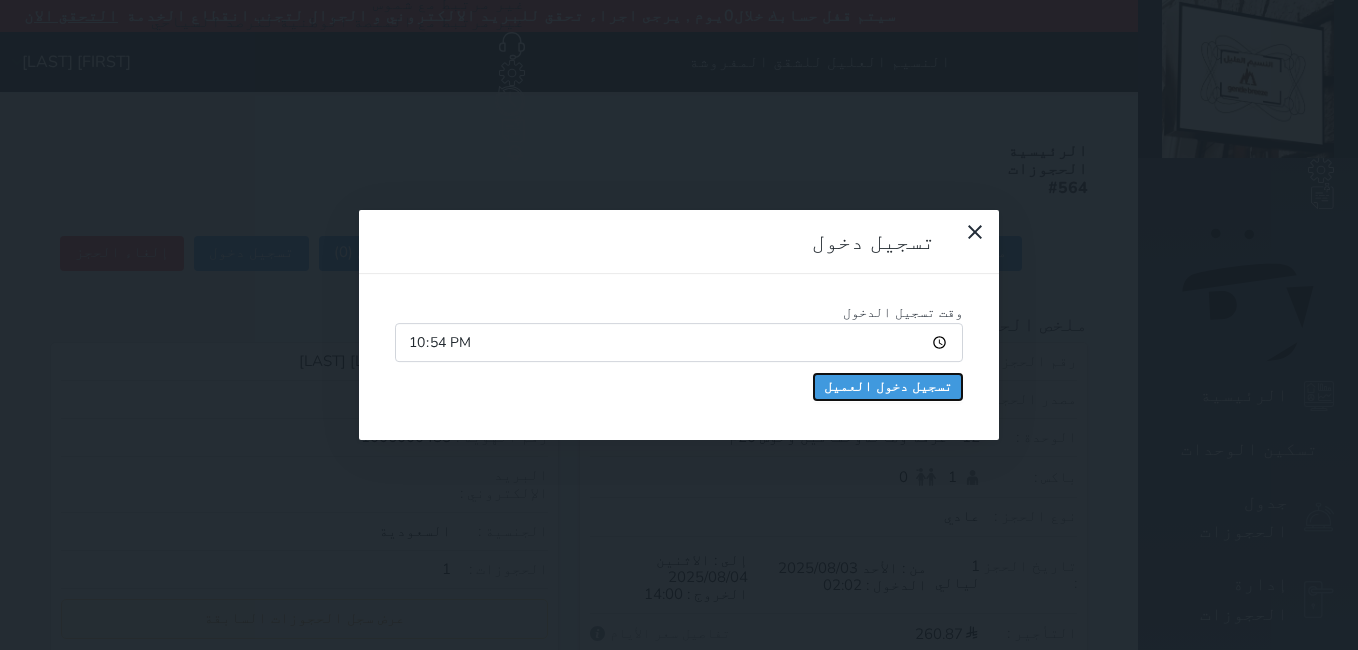 click on "تسجيل دخول العميل" at bounding box center (888, 387) 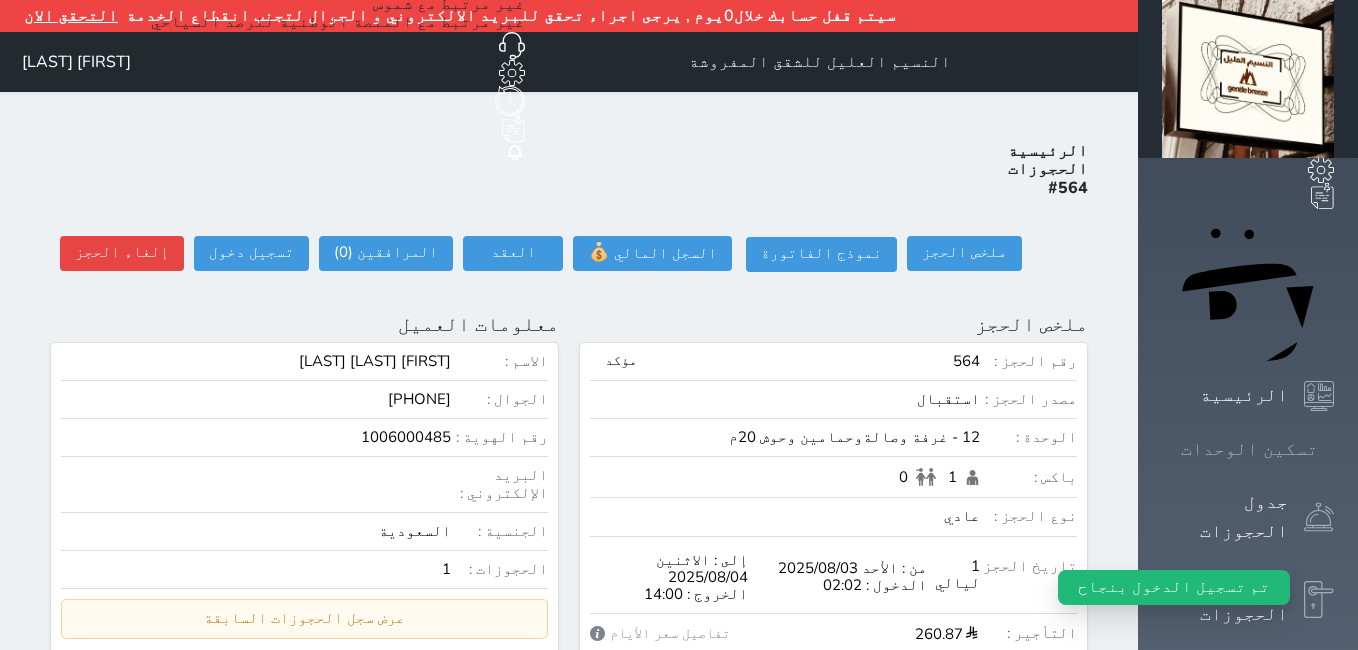click at bounding box center [1334, 449] 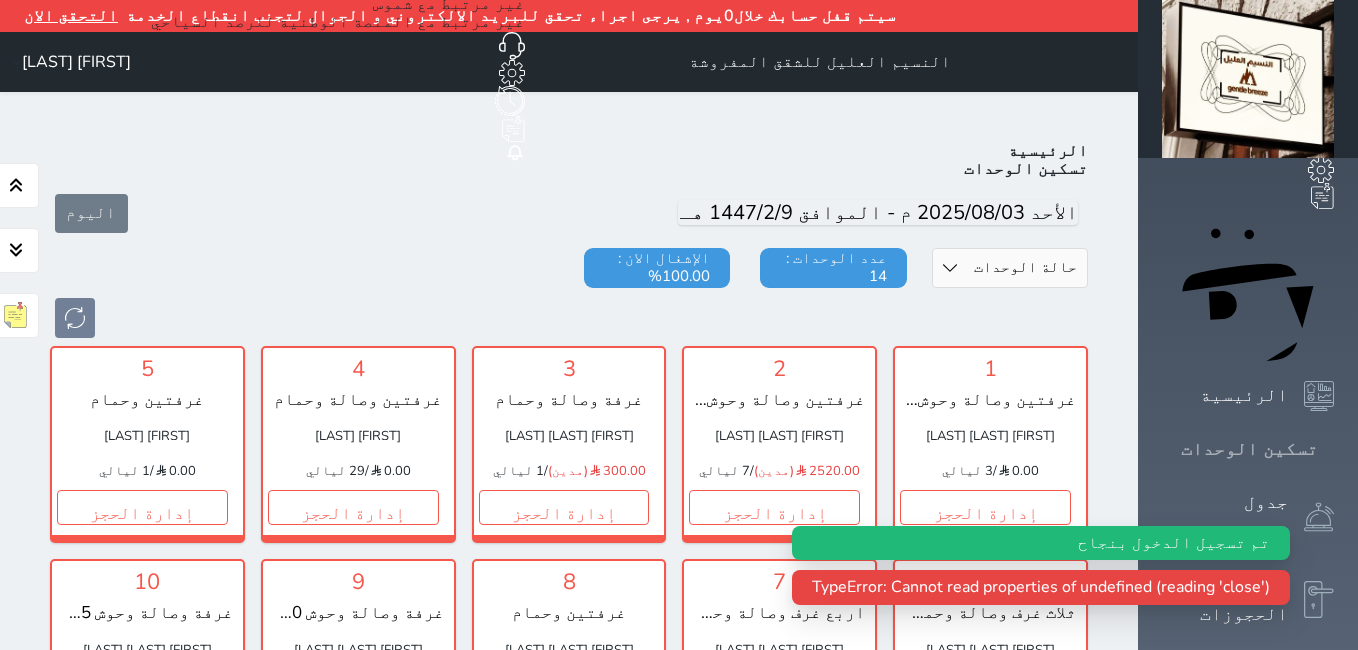 scroll, scrollTop: 110, scrollLeft: 0, axis: vertical 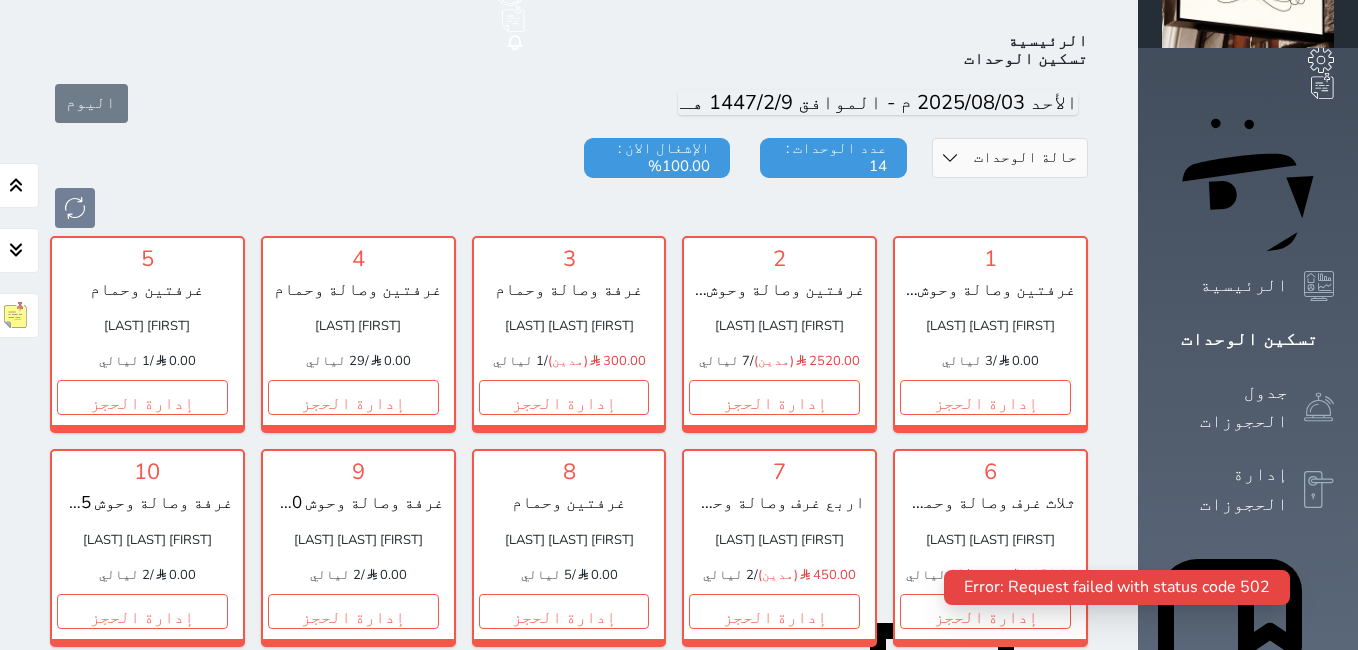 click on "إدارة الحجز" at bounding box center [774, 824] 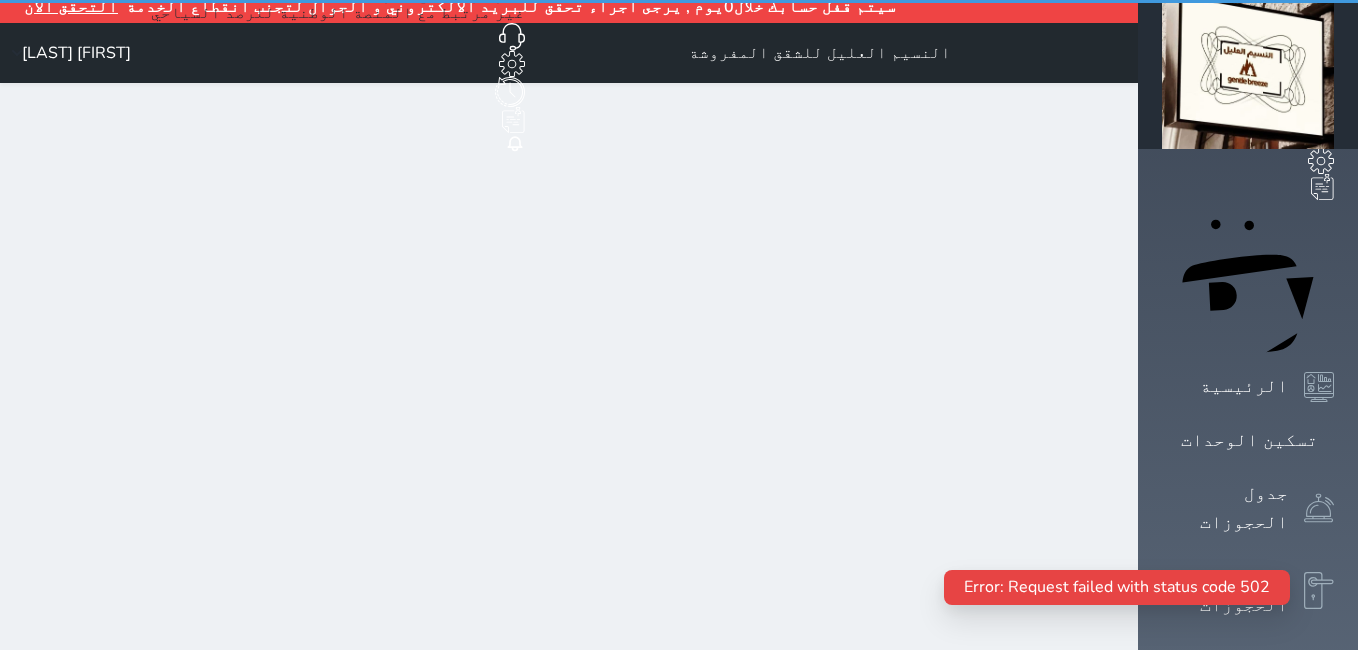 scroll, scrollTop: 0, scrollLeft: 0, axis: both 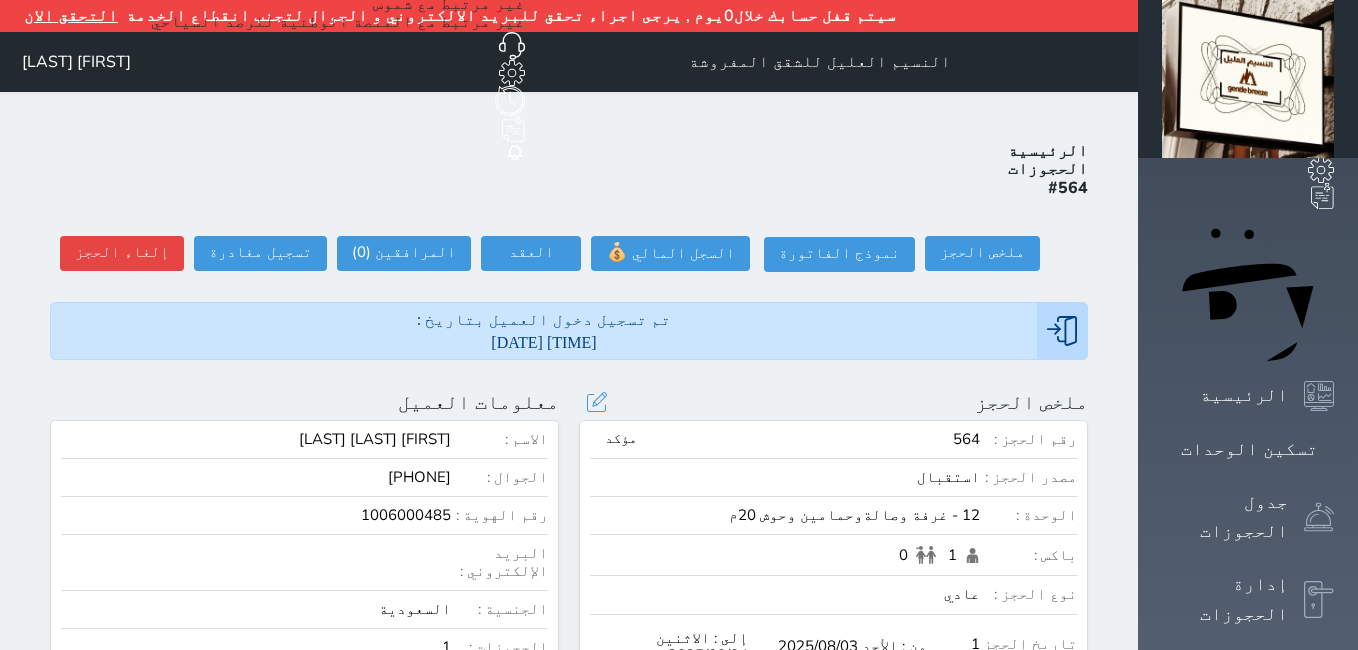 click on "رقم الحجز :
564
مؤكد     مصدر الحجز :   استقبال
الوحدة :   12 - غرفة وصالةوحمامين  وحوش 20م   تاريخ الحجز :   1 ليالي      من : الأحد [DATE]   الدخول : 02:02   إلى : الاثنين [DATE]   الخروج : 14:00   التأجير :   [PRICE]    تفاصيل سعر الأيام         تفاصيل سعر الأيام                   الاحد   [DATE]   [PRICE]   Grand Total For All Nights   [PRICE]                           هل انت متأكد ؟   This action will change the specified price on targetted dates, would you like to continue ?   Yes, confirm !    لا تراجع !     الخدمات :   0.00    الاجمالي :   [PRICE]    الرصيد :    [PRICE]     (دائن)" at bounding box center [833, 637] 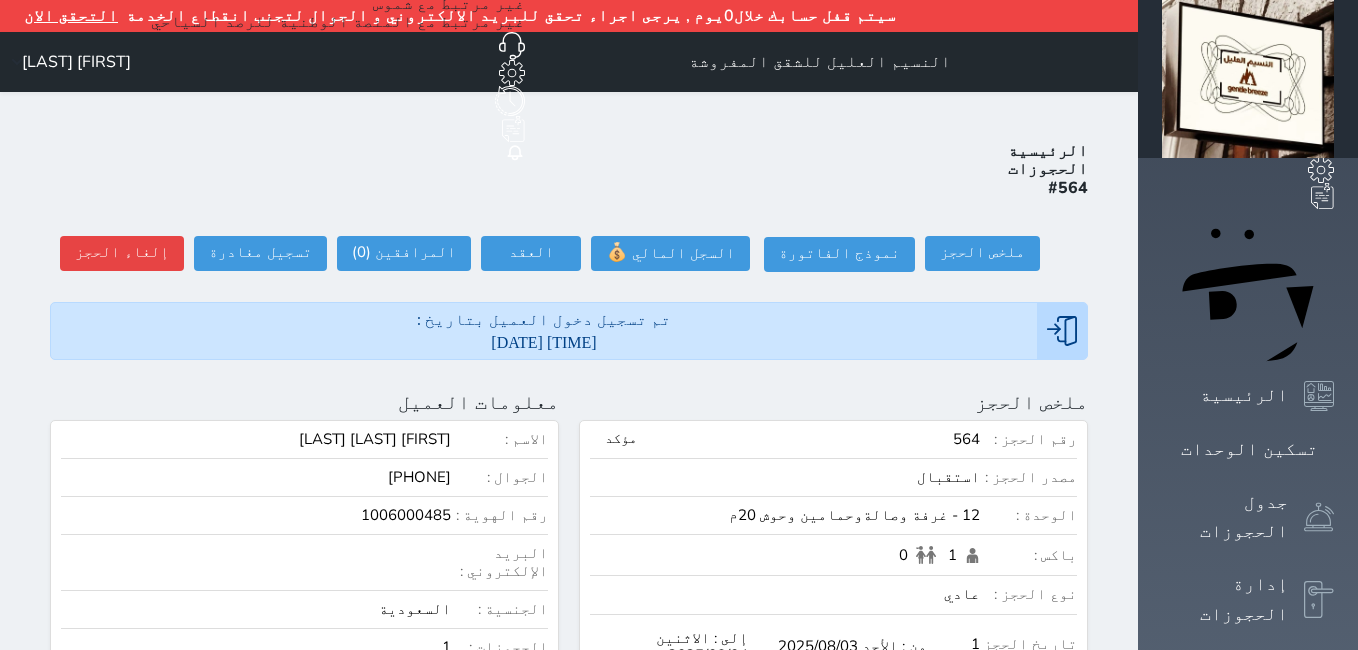 click on "ملخص الحجز         ملخص الحجز #564                           نموذج الفاتورة   السجل المالي   💰         العقد         العقد #564                                   العقود الموقعه #564
العقود الموقعه (0)
#   تاريخ التوقيع   الاجرائات       المرافقين (0)         المرافقين                 البحث عن المرافقين :        الاسم       رقم الهوية       البريد الإلكتروني       الجوال           تغيير العميل              الاسم *     الجنس    اختر الجنس   ذكر انثى   تاريخ الميلاد         تاريخ الميلاد الهجرى         صلة القرابة
اختر صلة القرابة   ابن ابنه زوجة اخ اخت اب ام زوج أخرى   نوع العميل   اختر نوع   مواطن مواطن خليجي زائر مقيم" at bounding box center (569, 254) 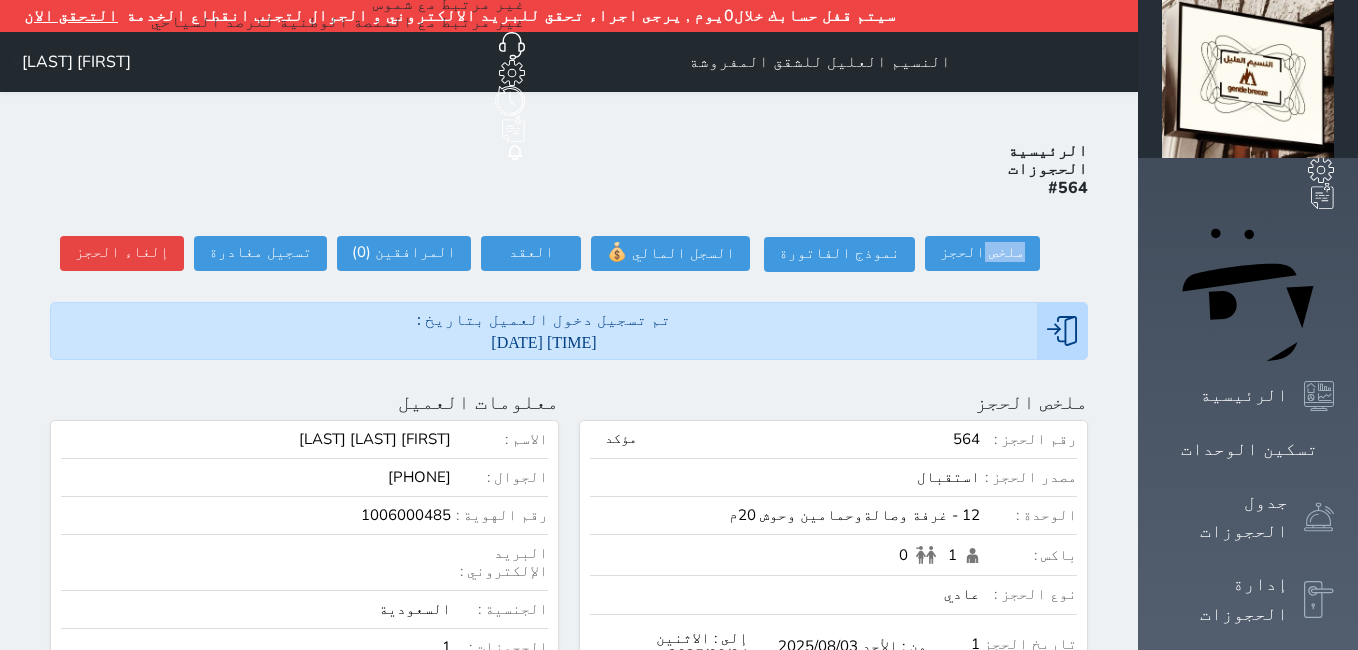 click on "ملخص الحجز         ملخص الحجز #564                           نموذج الفاتورة   السجل المالي   💰         العقد         العقد #564                                   العقود الموقعه #564
العقود الموقعه (0)
#   تاريخ التوقيع   الاجرائات       المرافقين (0)         المرافقين                 البحث عن المرافقين :        الاسم       رقم الهوية       البريد الإلكتروني       الجوال           تغيير العميل              الاسم *     الجنس    اختر الجنس   ذكر انثى   تاريخ الميلاد         تاريخ الميلاد الهجرى         صلة القرابة
اختر صلة القرابة   ابن ابنه زوجة اخ اخت اب ام زوج أخرى   نوع العميل   اختر نوع   مواطن مواطن خليجي زائر مقيم" at bounding box center (569, 254) 